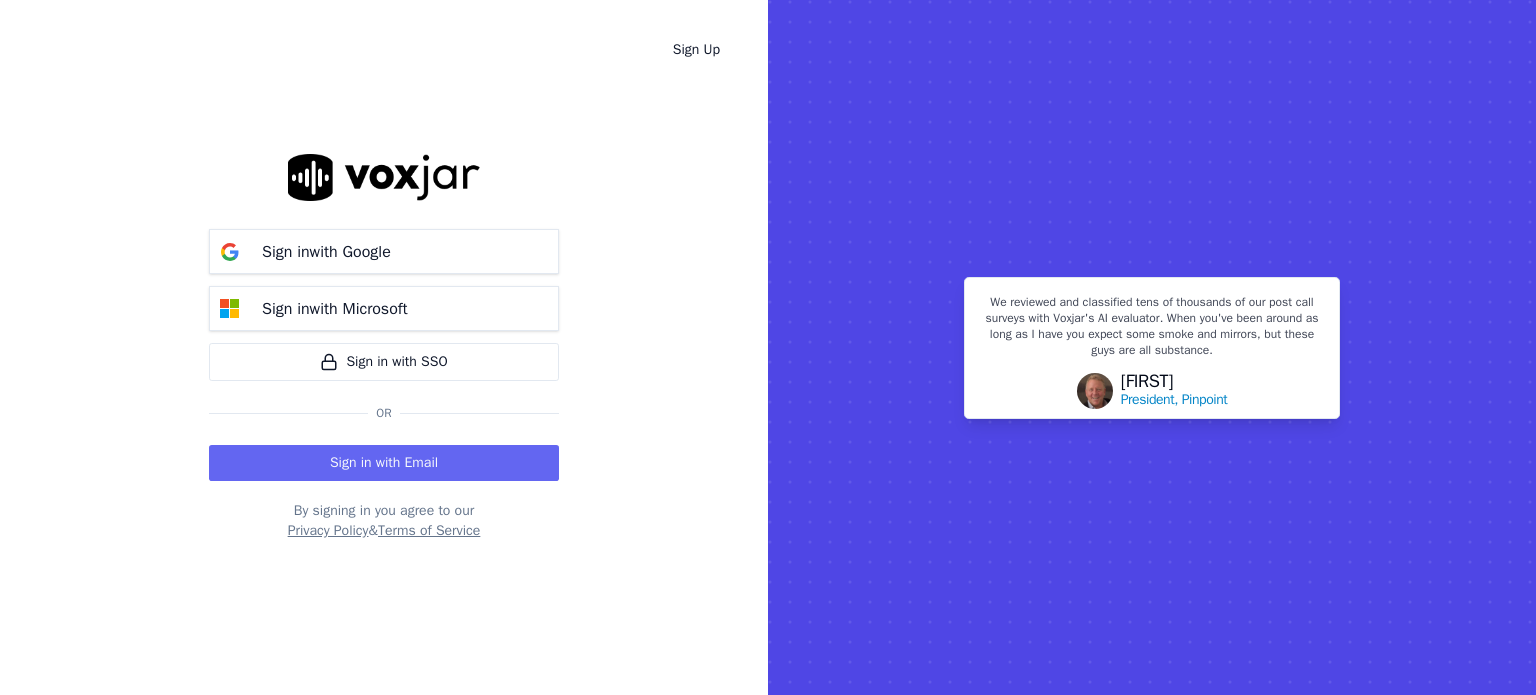 scroll, scrollTop: 0, scrollLeft: 0, axis: both 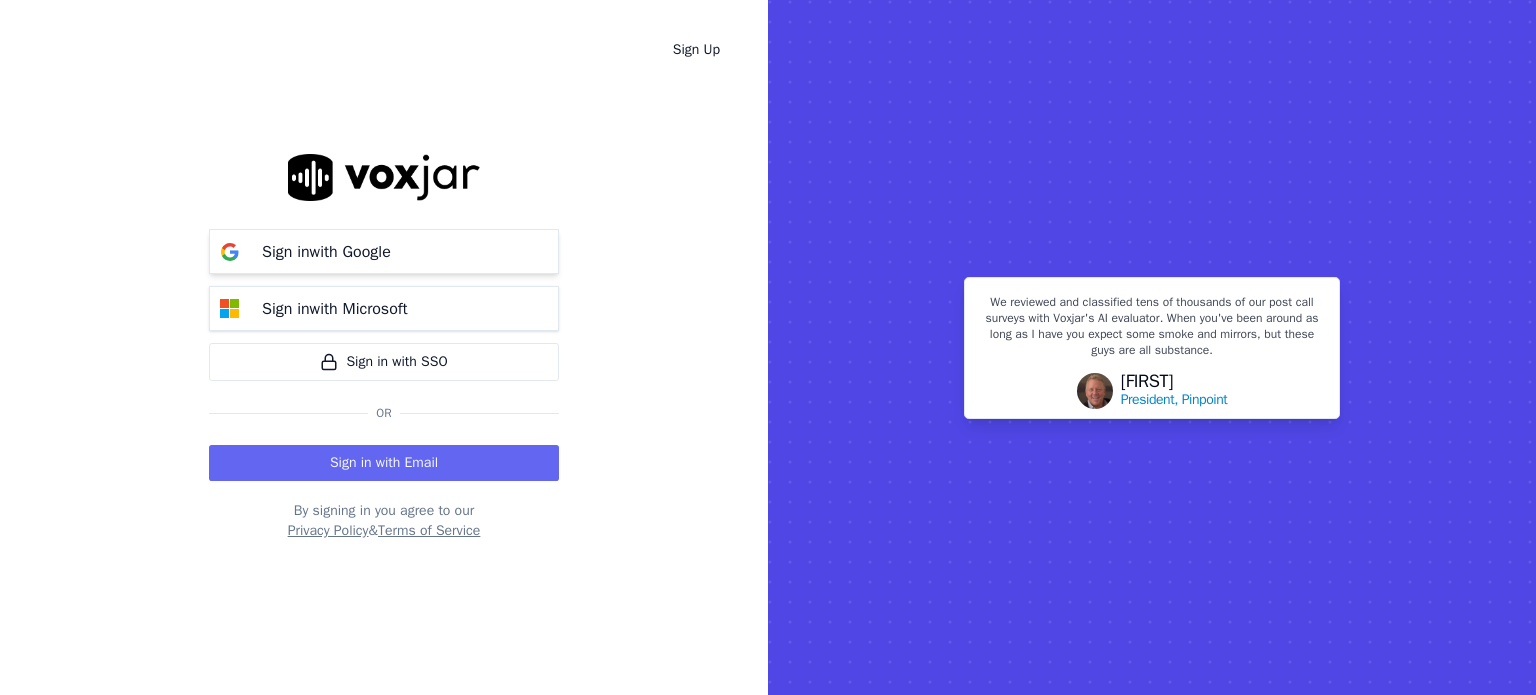 click on "Sign in  with Google" at bounding box center (326, 252) 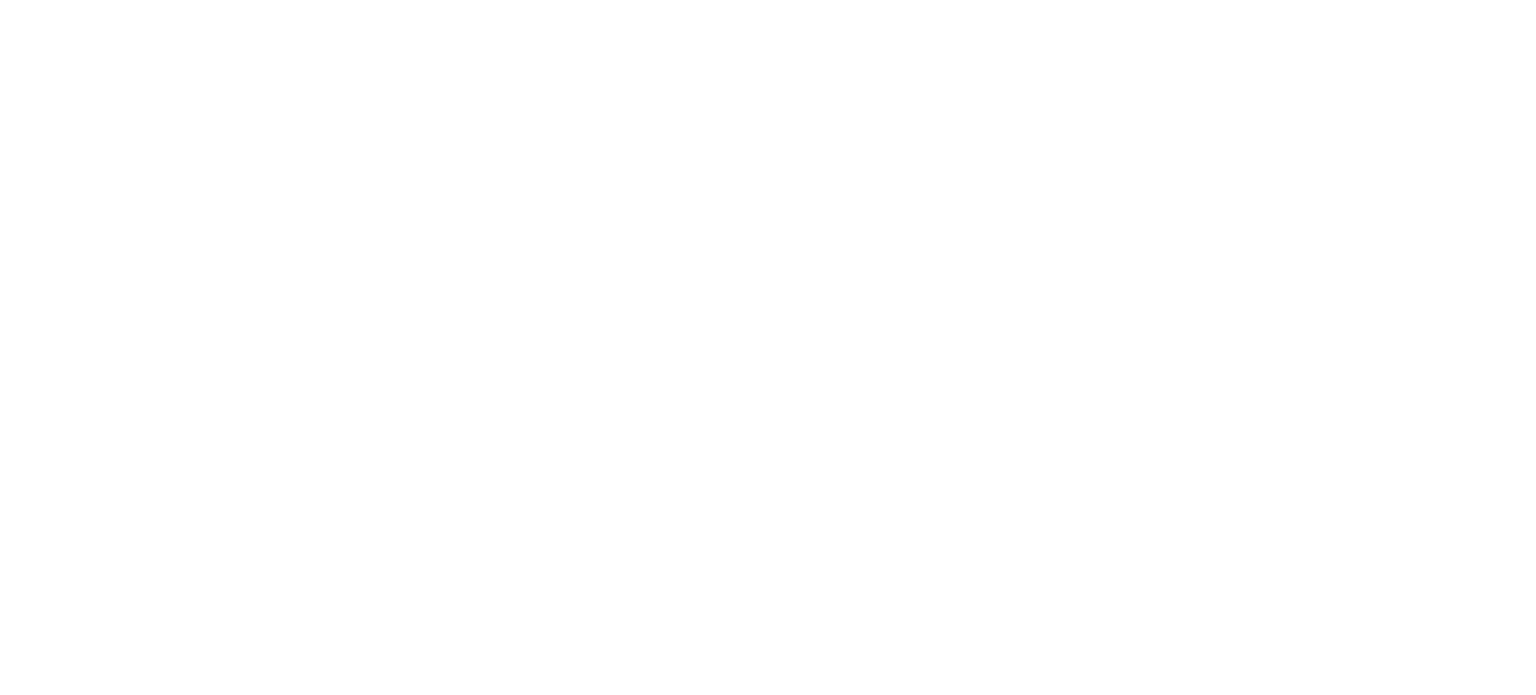scroll, scrollTop: 0, scrollLeft: 0, axis: both 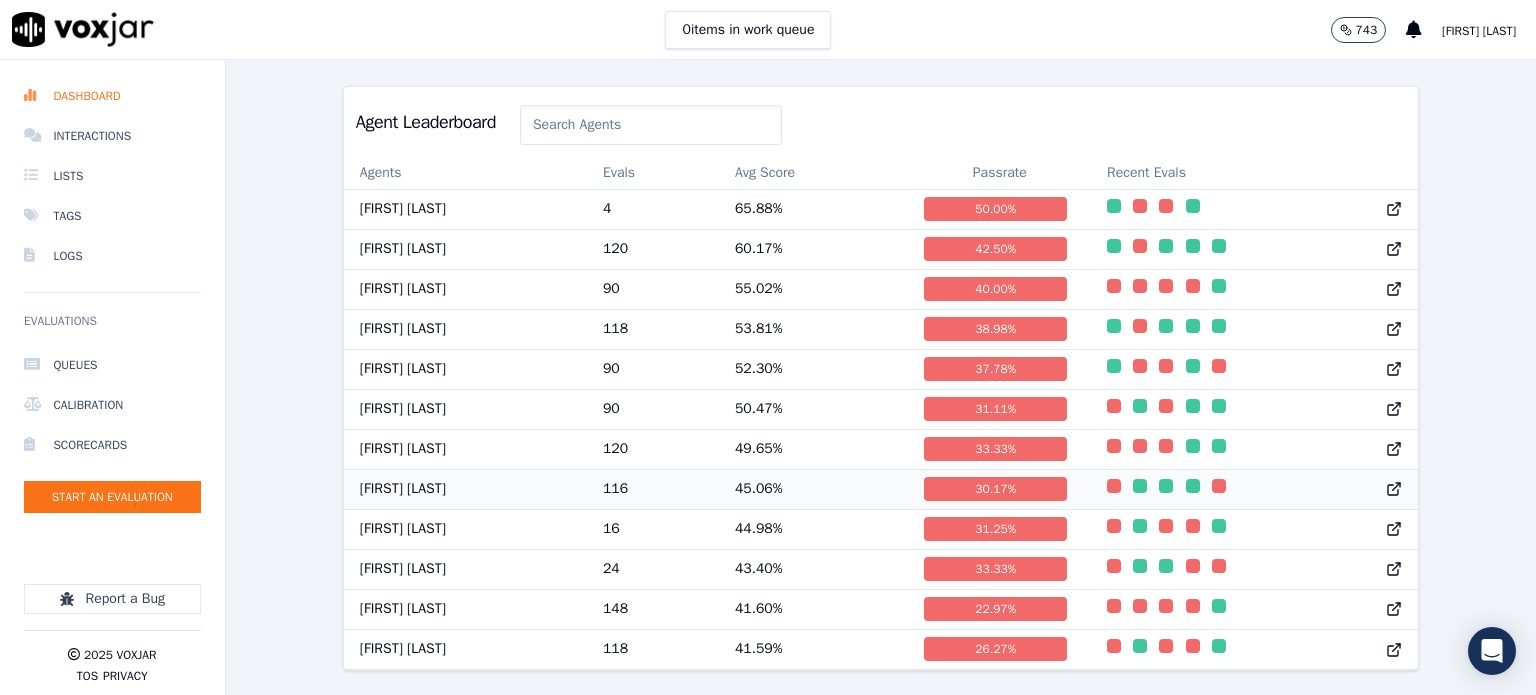 click on "[FIRST] [LAST]" at bounding box center [465, 489] 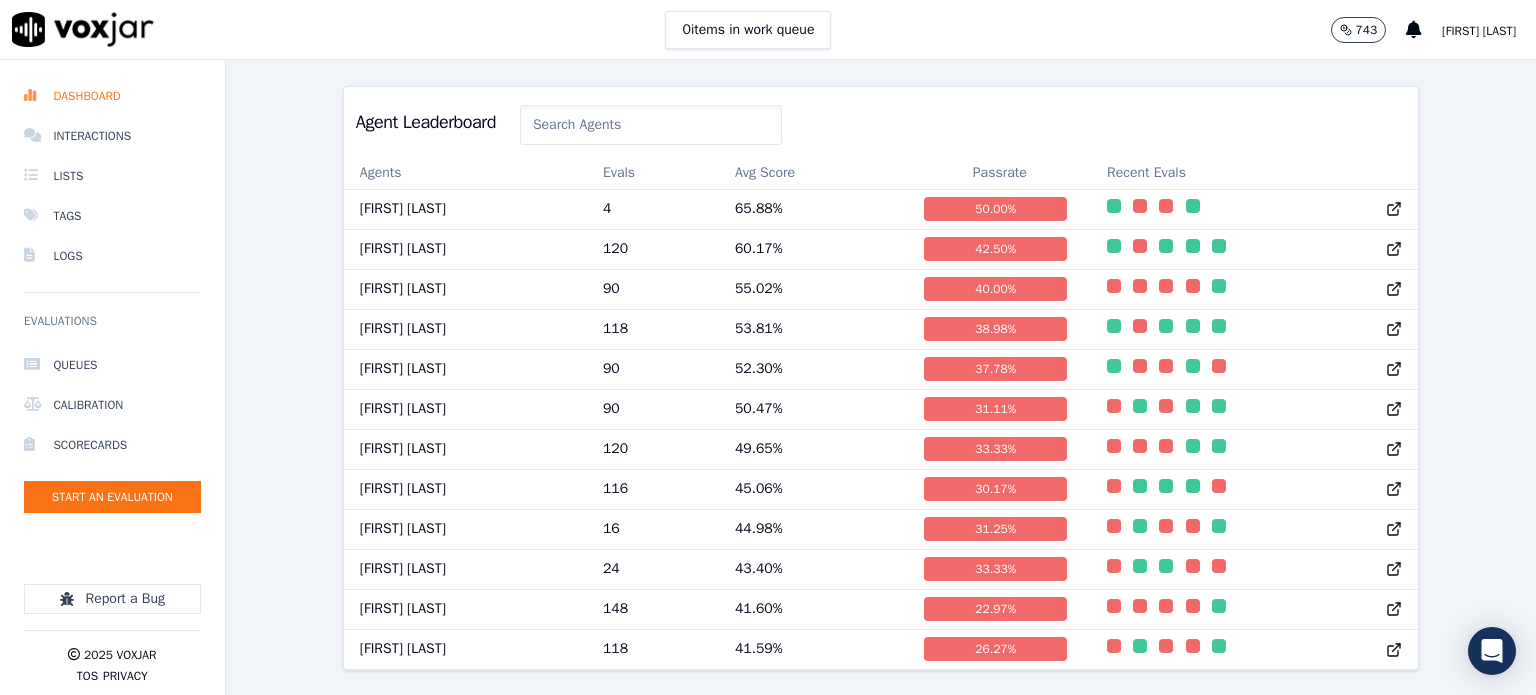 scroll, scrollTop: 0, scrollLeft: 0, axis: both 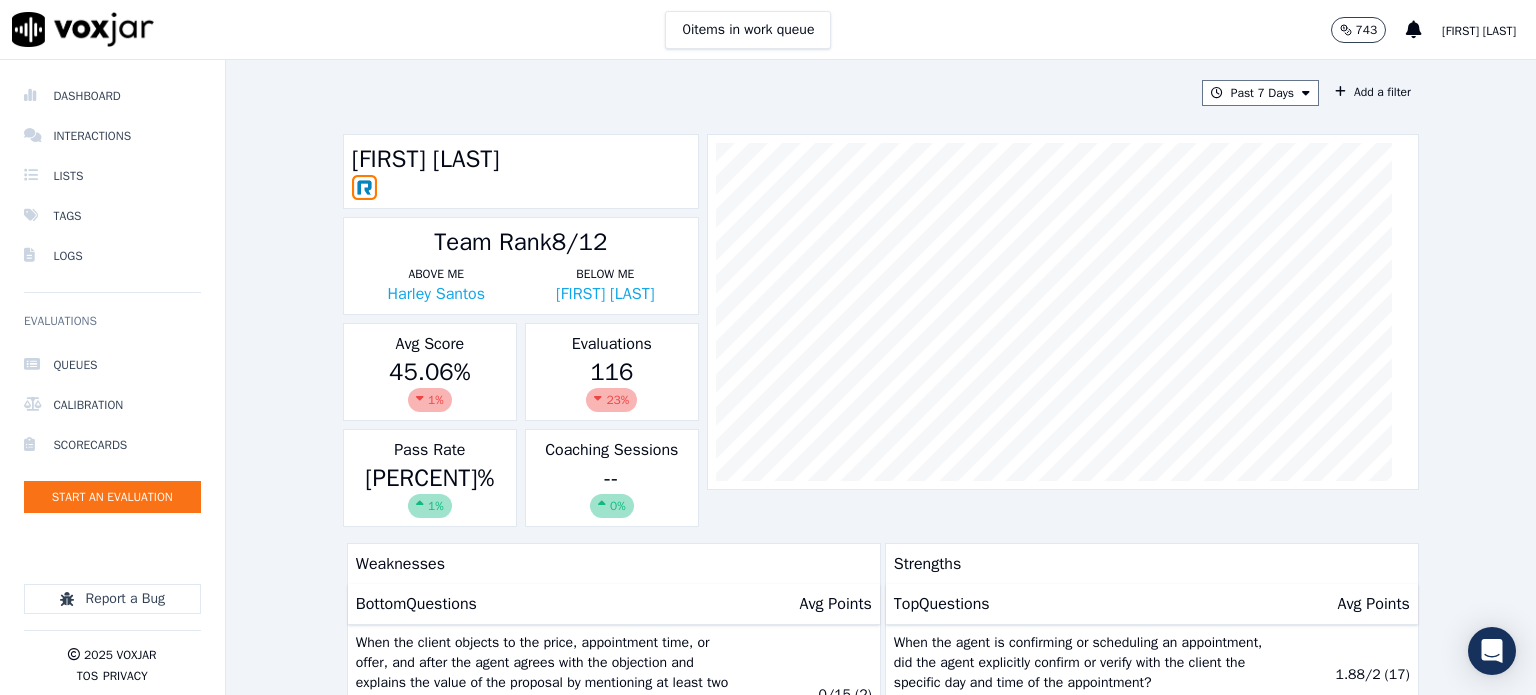 click on "Past 7 Days
Add a filter
Trenton Boudreaux         Team Rank
8/12   Above Me   Harley Santos   Below Me   Michael Fleming   Avg Score
45.06 %
1 %   Evaluations
116     23 %   Pass Rate
30.17 %
1 %   Coaching Sessions
--
0%         Weaknesses   Bottom  Questions   Avg Points     When the client objects to the price, appointment time, or offer, and after the agent agrees with the objection and explains the value of the proposal by mentioning at least two value propositions, did the agent then explicitly ask to book the appointment?
2025 RSA Call Script 1.0 Scorecard  Scorecard   0 / 15   ( 2 )     2025 RSA Call Script 1.0 Scorecard  Scorecard   0 / 15   ( 2 )   Did the call result in an appointment being set for the customer?   Appointment Yes/No  Scorecard   23.64 / 100   ( 55 )     2025 RSA Call Script 1.0 Scorecard  Scorecard   3.75 /" 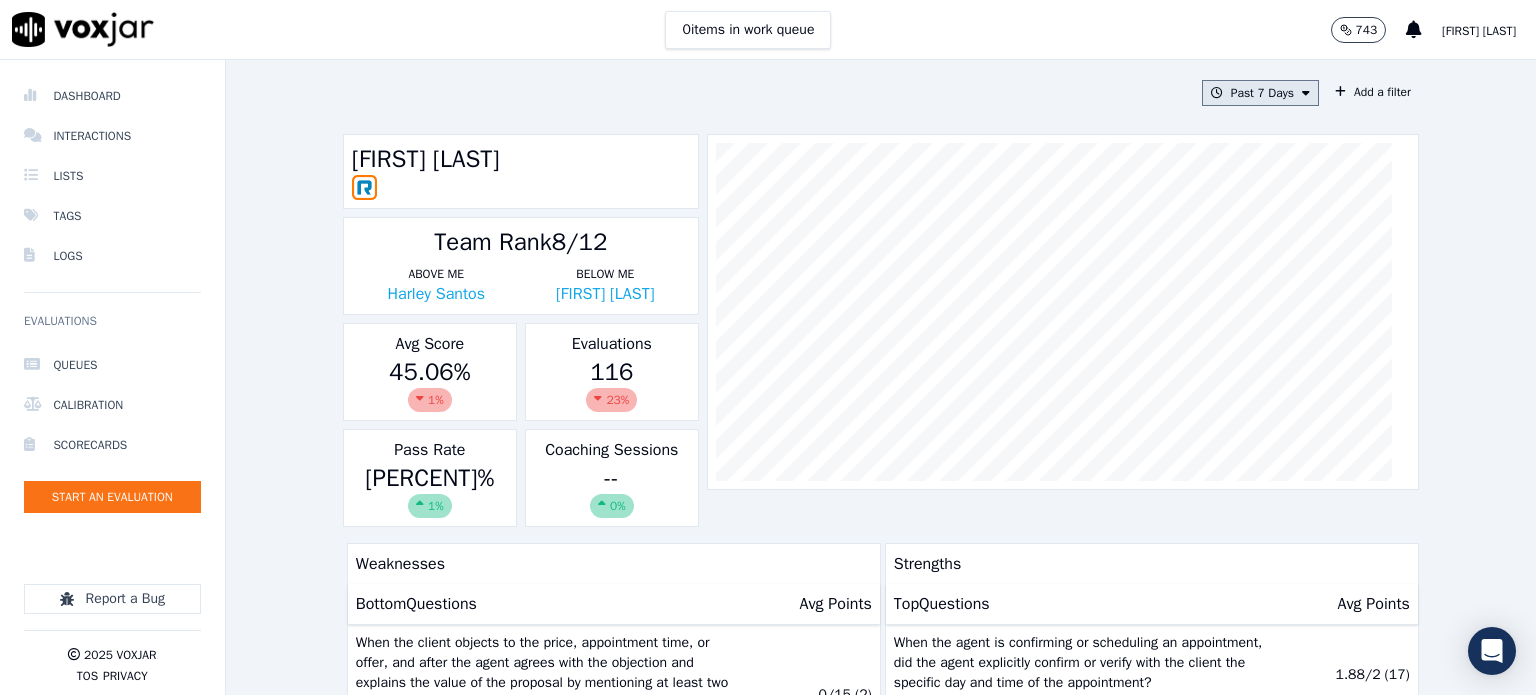 click on "Past 7 Days" at bounding box center (1260, 93) 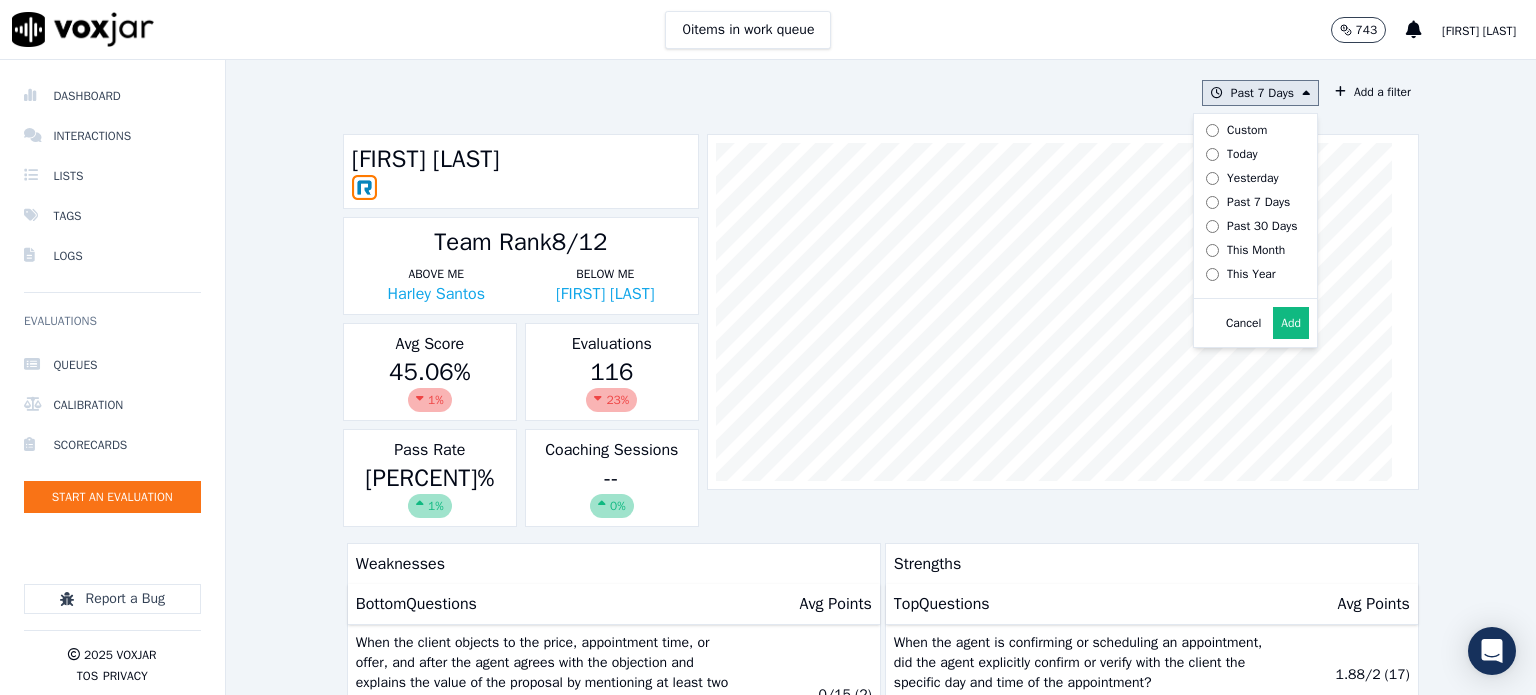 click on "Add" at bounding box center [1291, 323] 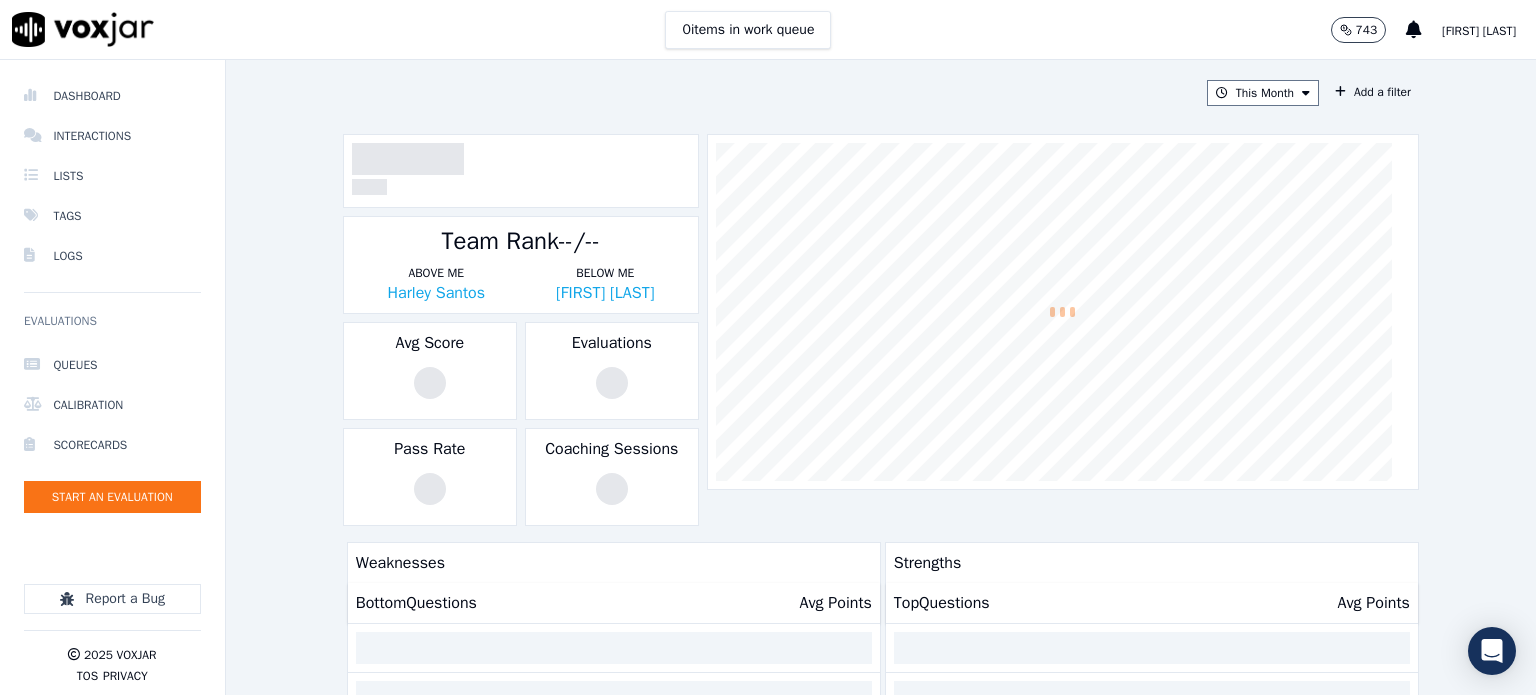 click on "This Month       Custom     Today     Yesterday     Past 7 Days     Past 30 Days     This Month     This Year         Cancel   Add
Add a filter
Team Rank
--/--   Above Me   Harley Santos   Below Me   Michael Fleming   Avg Score
Evaluations
Pass Rate
Coaching Sessions
Weaknesses   Bottom  Questions   Avg Points               Strengths   Top  Questions   Avg Points               Evaluations   Coaching Sessions" at bounding box center [881, 377] 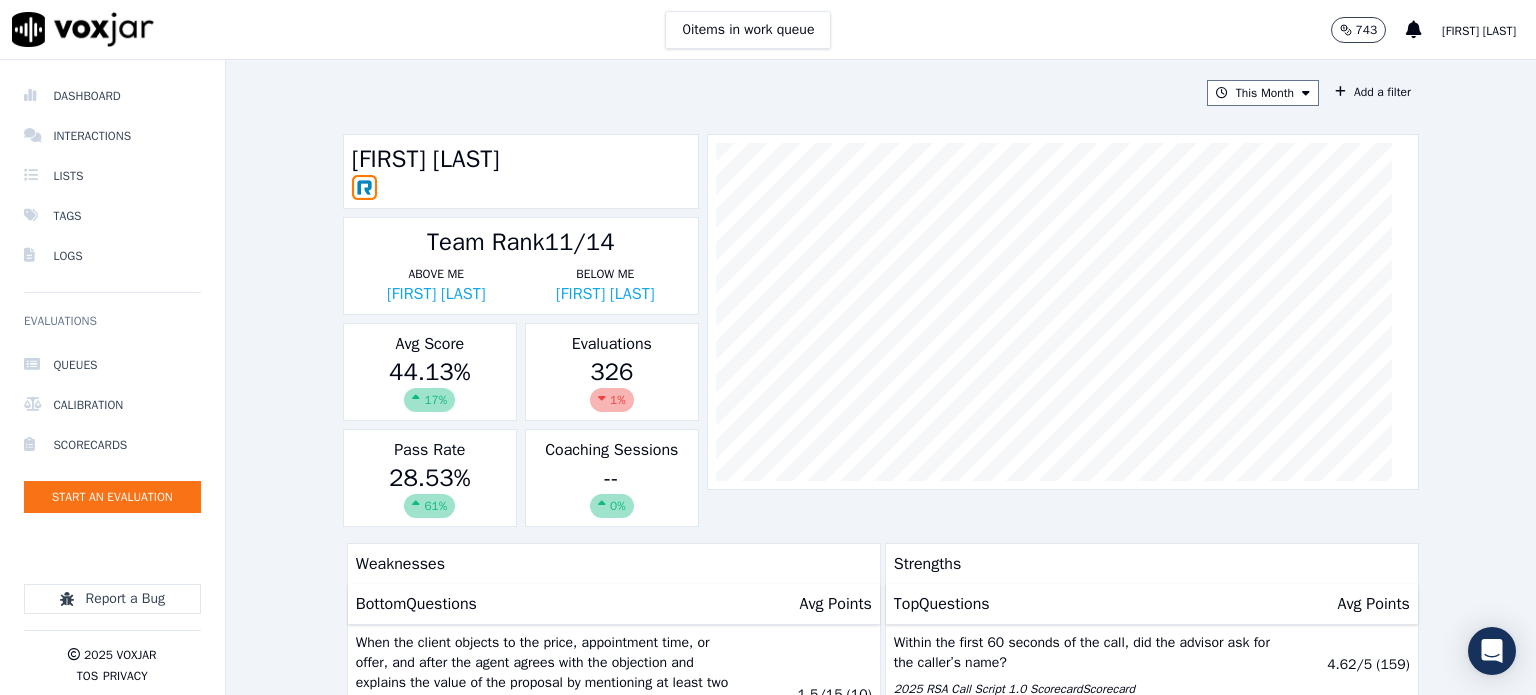 click on "This Month
Add a filter
Trenton Boudreaux         Team Rank
11/14   Above Me   Trevin Lee   Below Me   Alfonso Vela   Avg Score
44.13 %
17 %   Evaluations
326     1 %   Pass Rate
28.53 %
61 %   Coaching Sessions
--
0%         Weaknesses   Bottom  Questions   Avg Points     When the client objects to the price, appointment time, or offer, and after the agent agrees with the objection and explains the value of the proposal by mentioning at least two value propositions, did the agent then explicitly ask to book the appointment?
2025 RSA Call Script 1.0 Scorecard  Scorecard   1.5 / 15   ( 10 )   Did the call result in an appointment being set for the customer?   Appointment Yes/No  Scorecard   22.01 / 100   ( 159 )     2025 RSA Call Script 1.0 Scorecard  Scorecard   4.05 / 10   ( 84 )     2025 RSA Call Script 1.0 Scorecard  Scorecard   / 5" 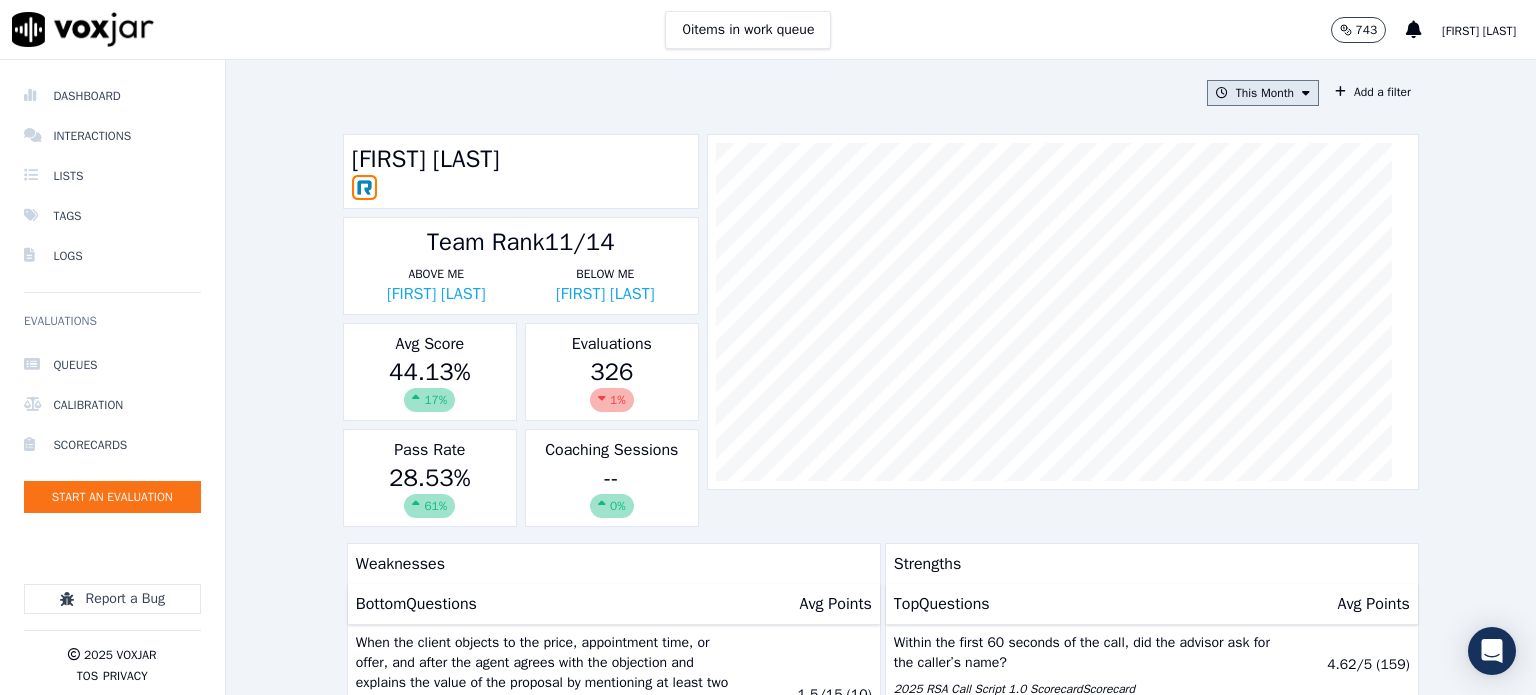 click on "This Month" at bounding box center (1263, 93) 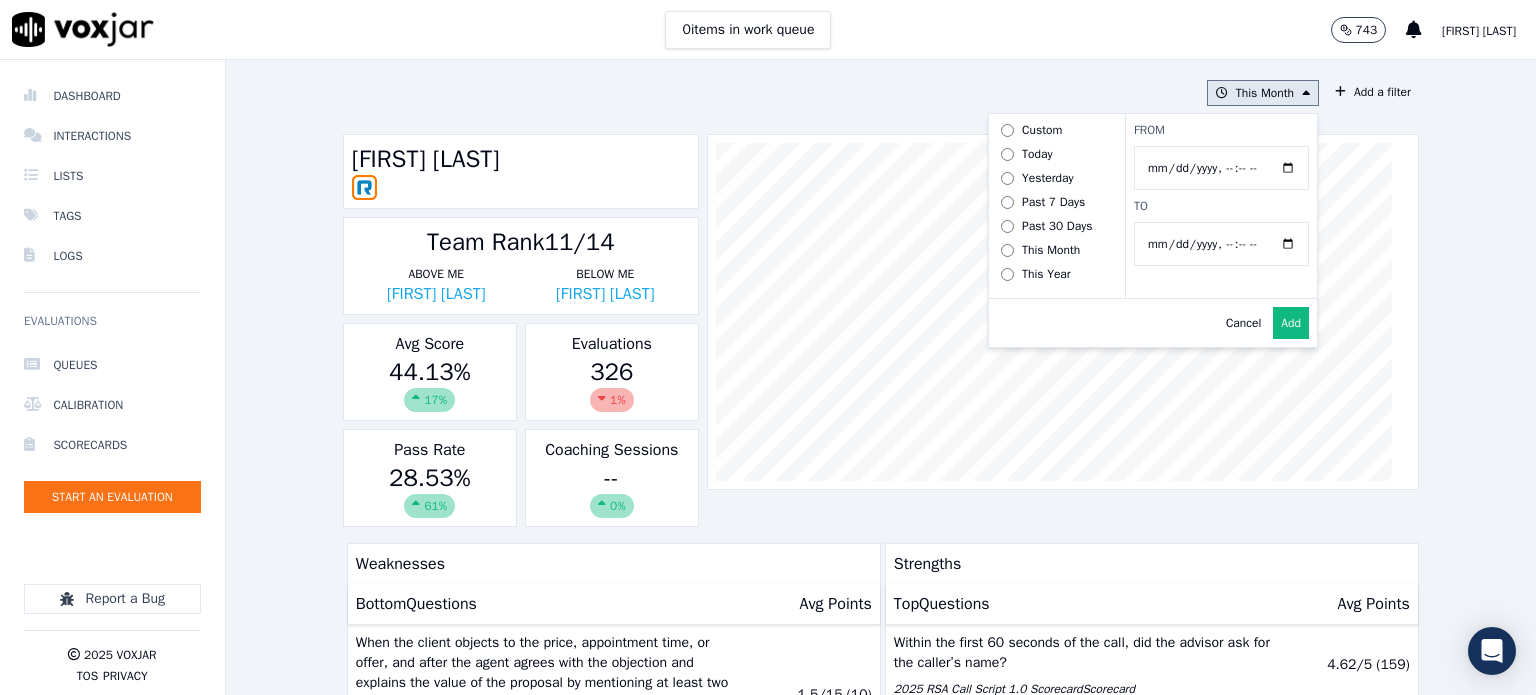 click on "From" at bounding box center [1221, 168] 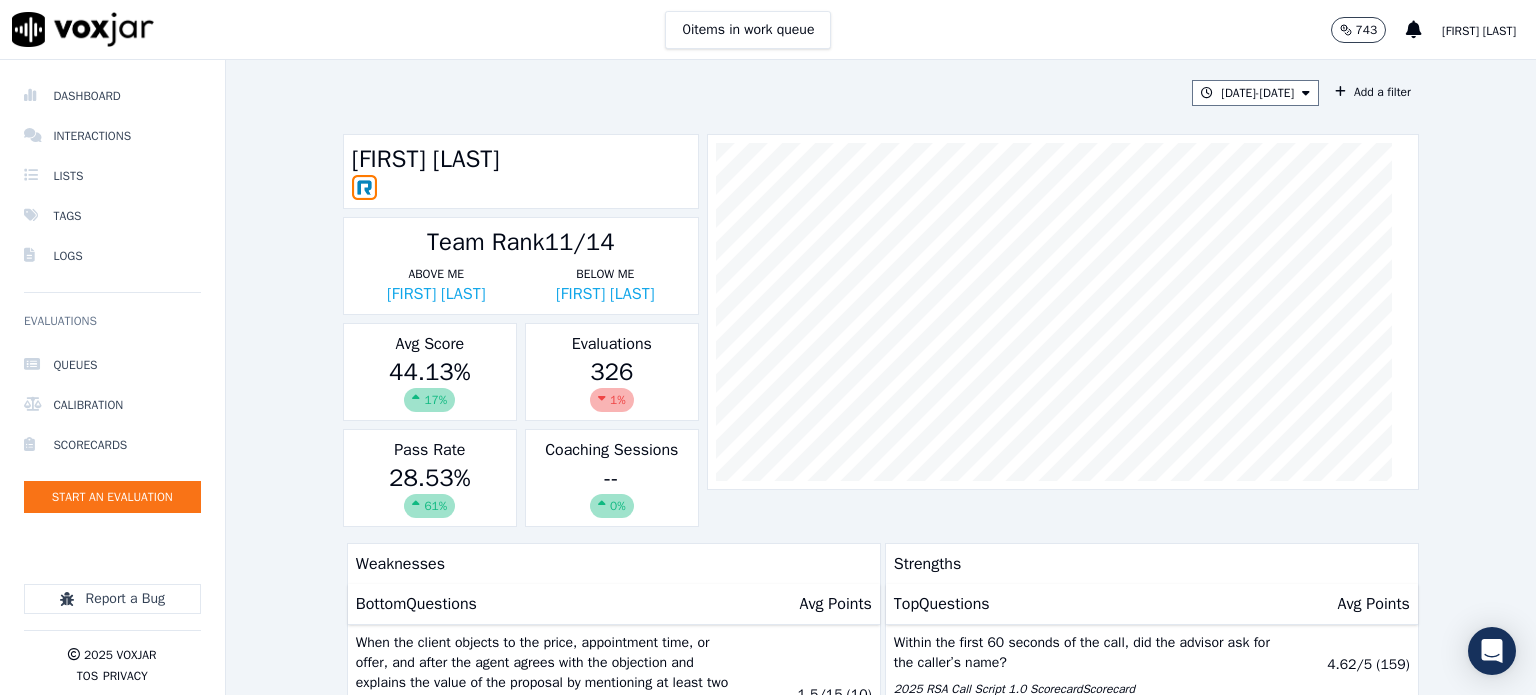 click on "7/1/25
-
7/16/25
Add a filter
Trenton Boudreaux         Team Rank
11/14   Above Me   Trevin Lee   Below Me   Alfonso Vela   Avg Score
44.13 %
17 %   Evaluations
326     1 %   Pass Rate
28.53 %
61 %   Coaching Sessions
--
0%         Weaknesses   Bottom  Questions   Avg Points     When the client objects to the price, appointment time, or offer, and after the agent agrees with the objection and explains the value of the proposal by mentioning at least two value propositions, did the agent then explicitly ask to book the appointment?
2025 RSA Call Script 1.0 Scorecard  Scorecard   1.5 / 15   ( 10 )   Did the call result in an appointment being set for the customer?   Appointment Yes/No  Scorecard   22.01 / 100   ( 159 )     2025 RSA Call Script 1.0 Scorecard  Scorecard   4.05 / 10   ( 84 )      Scorecard   2.13 / 5" 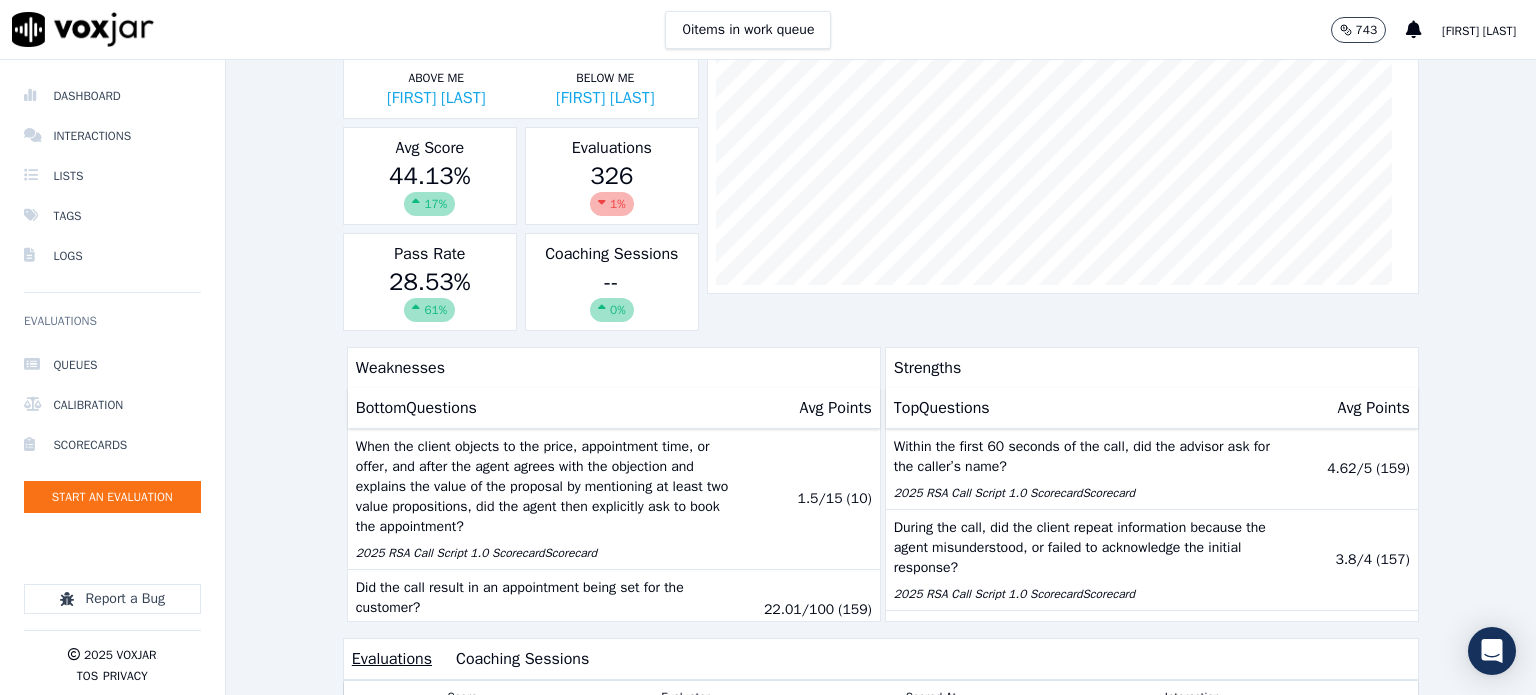 scroll, scrollTop: 300, scrollLeft: 0, axis: vertical 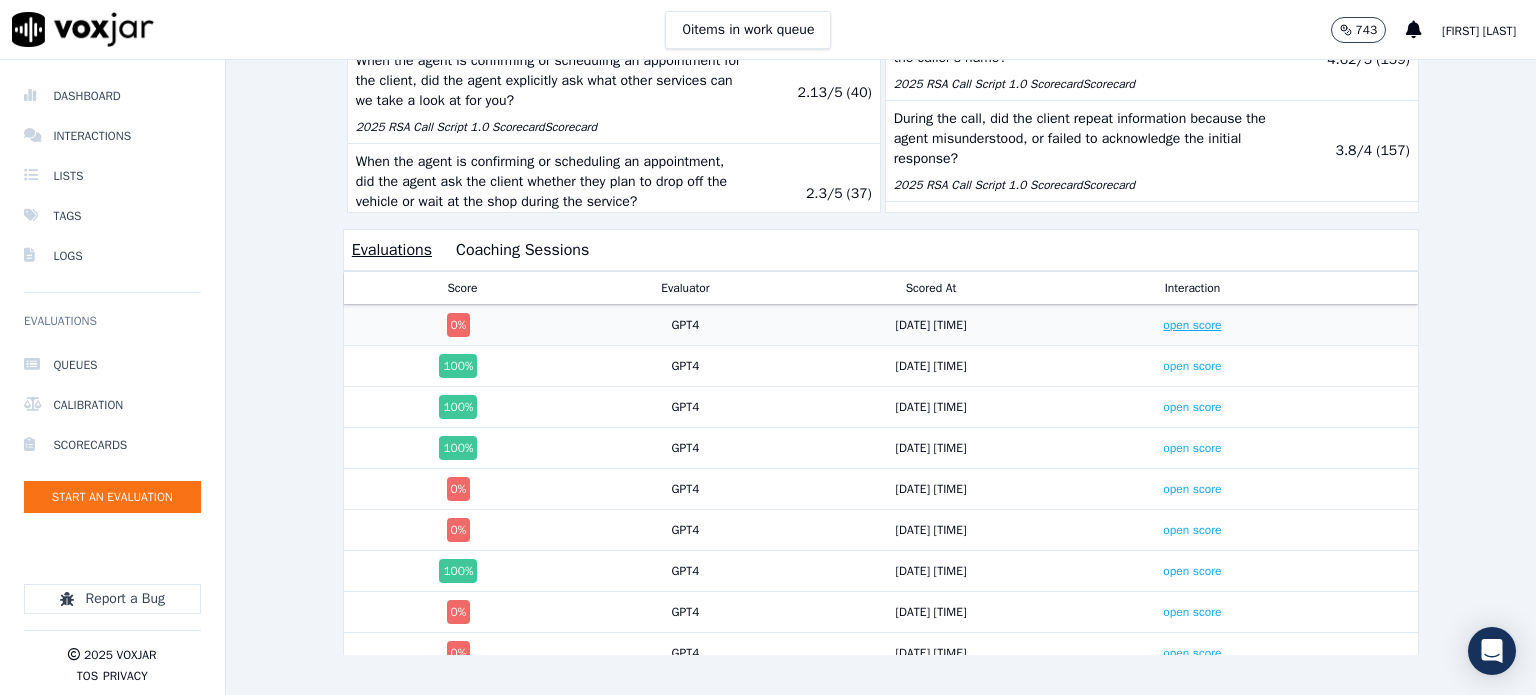 click on "open score" at bounding box center [1192, 325] 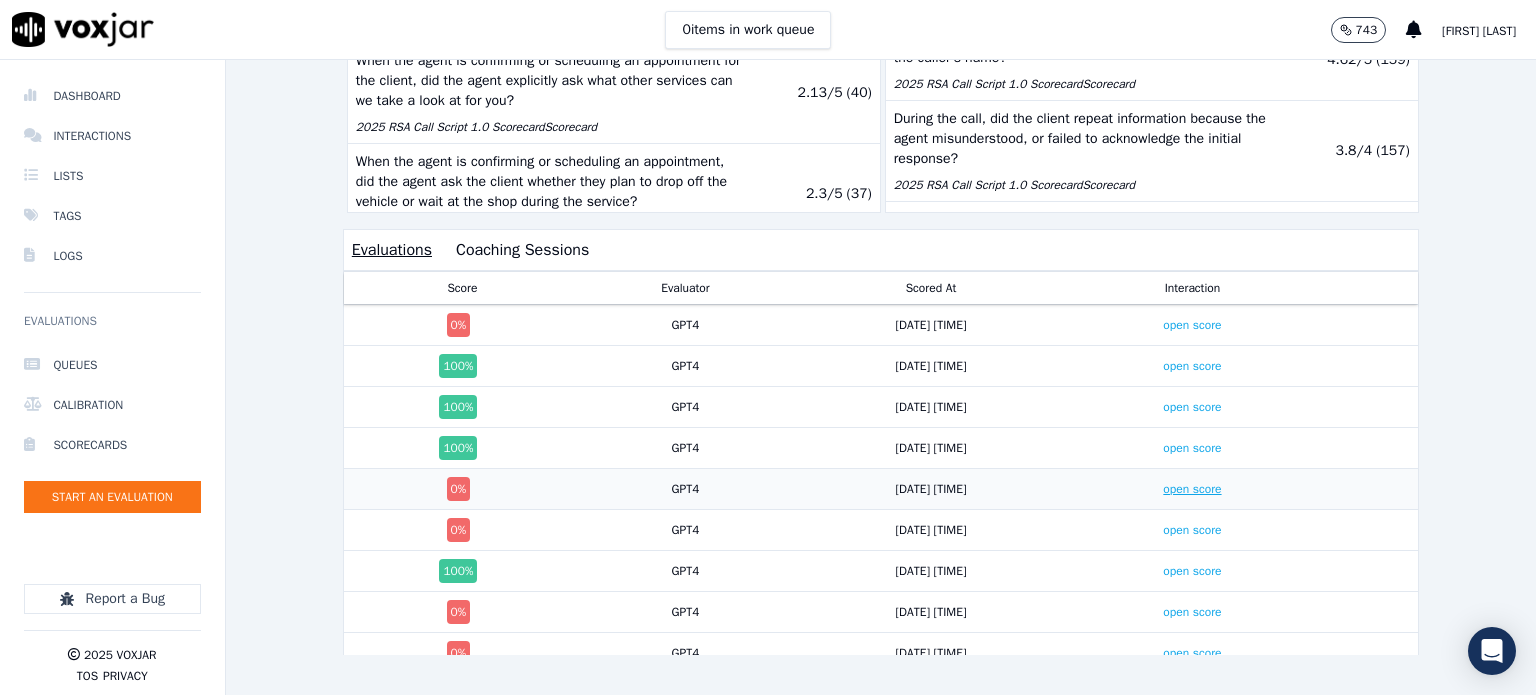 click on "open score" at bounding box center [1192, 489] 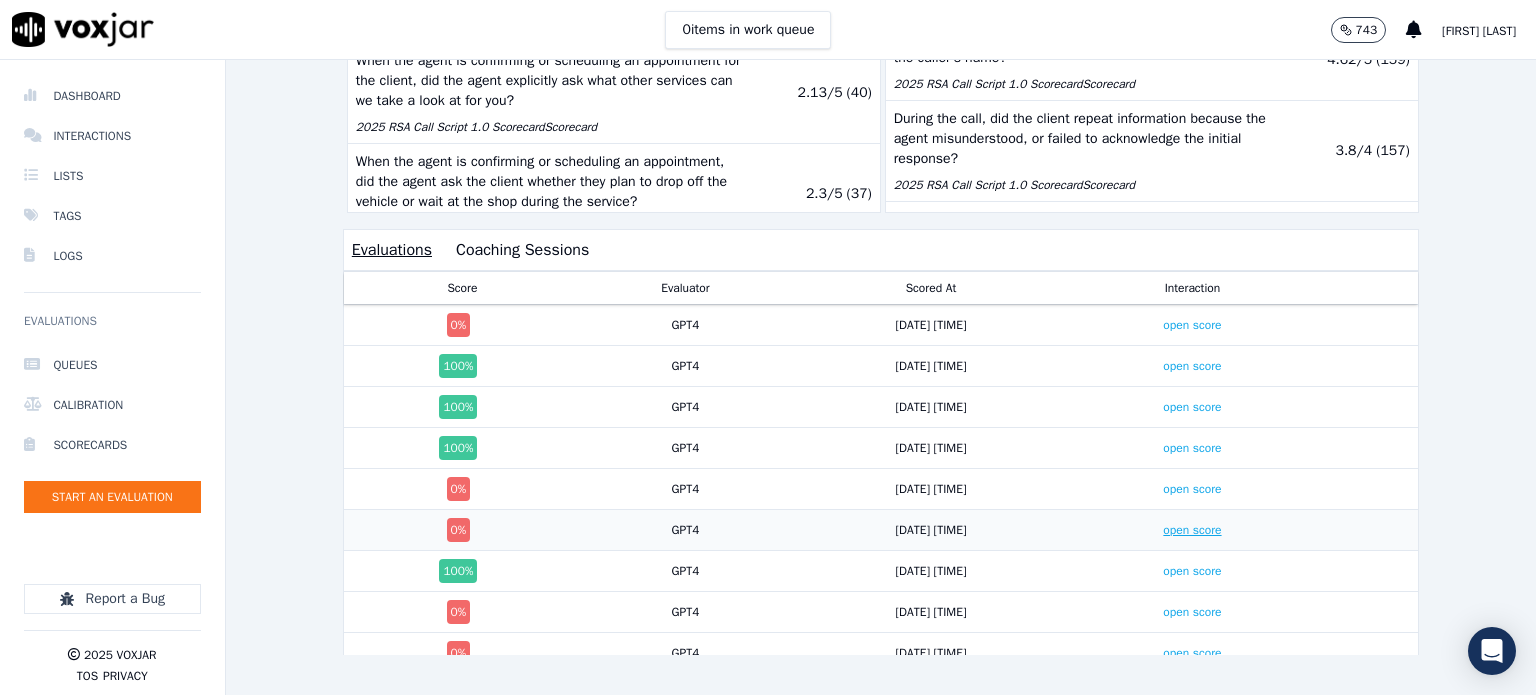click on "open score" at bounding box center [1192, 530] 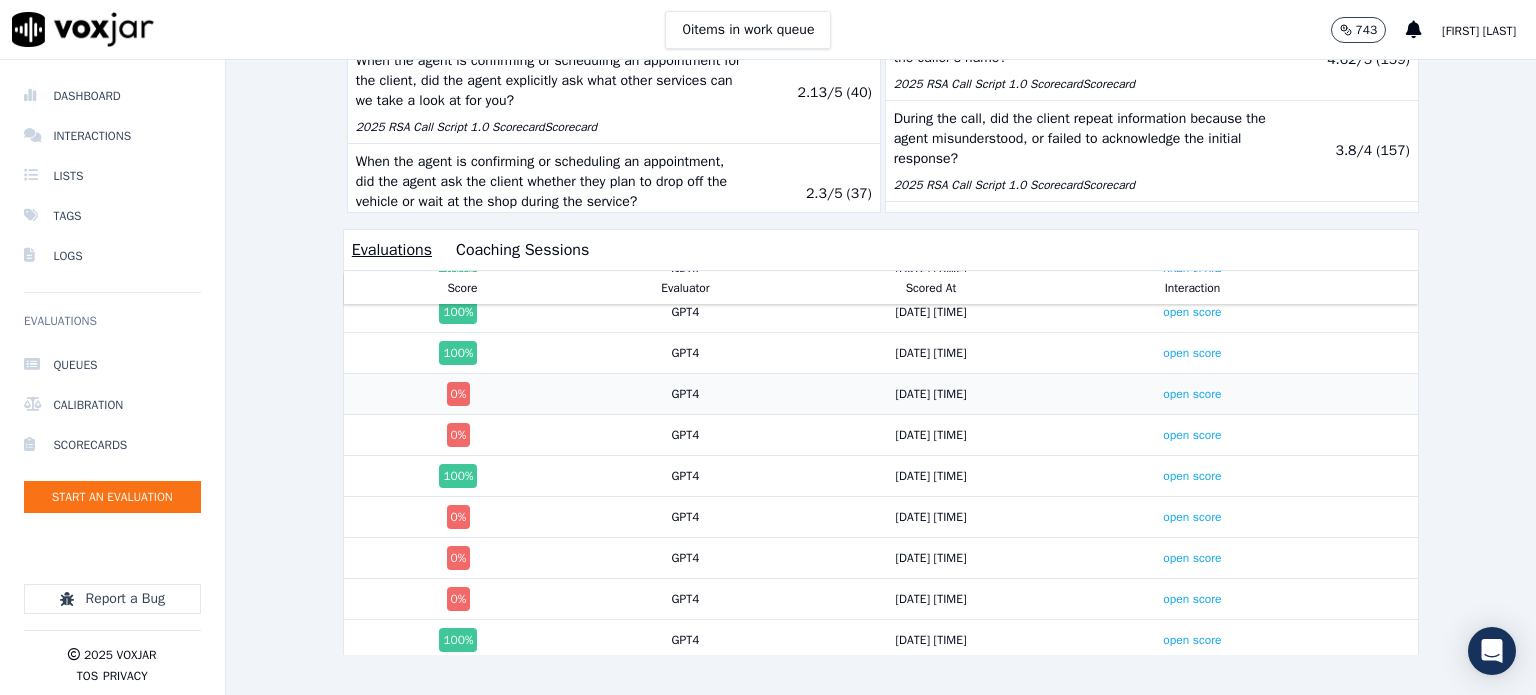 scroll, scrollTop: 100, scrollLeft: 0, axis: vertical 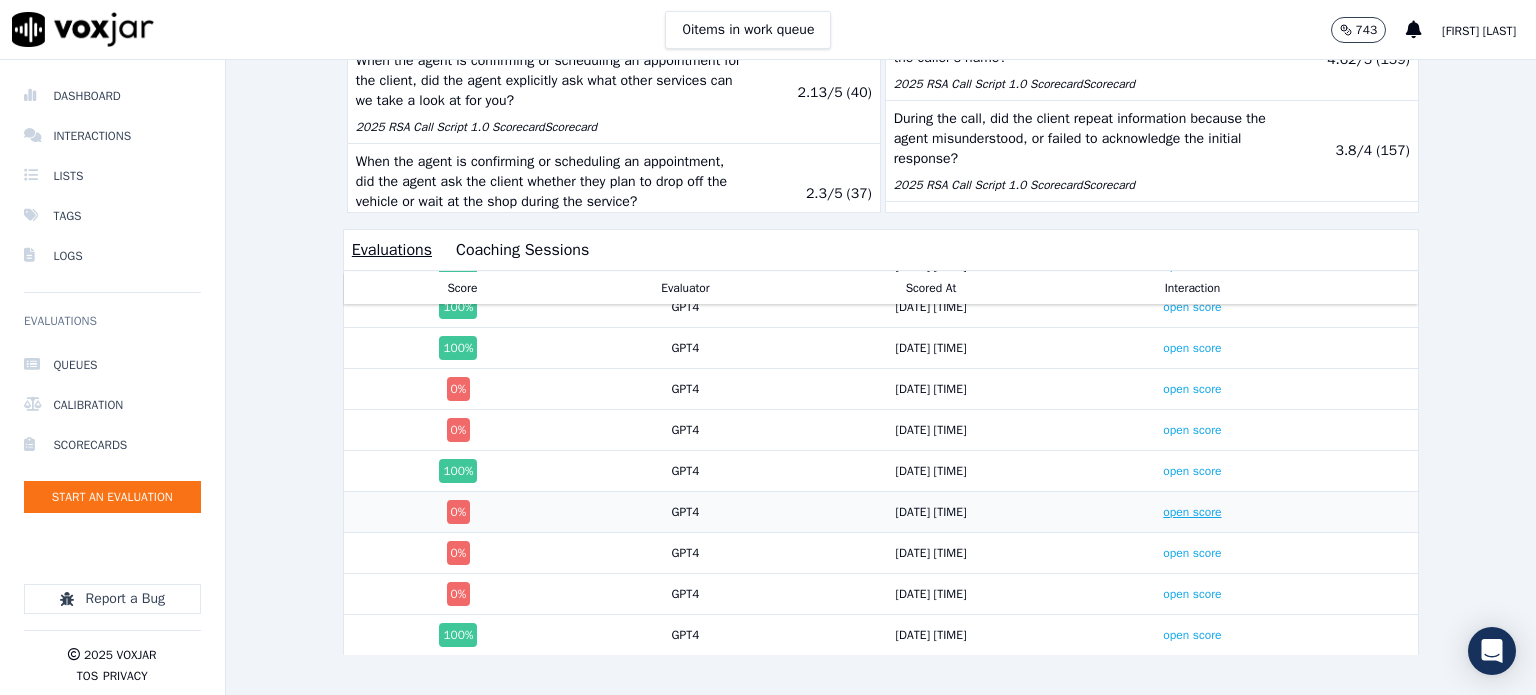 click on "open score" at bounding box center (1192, 512) 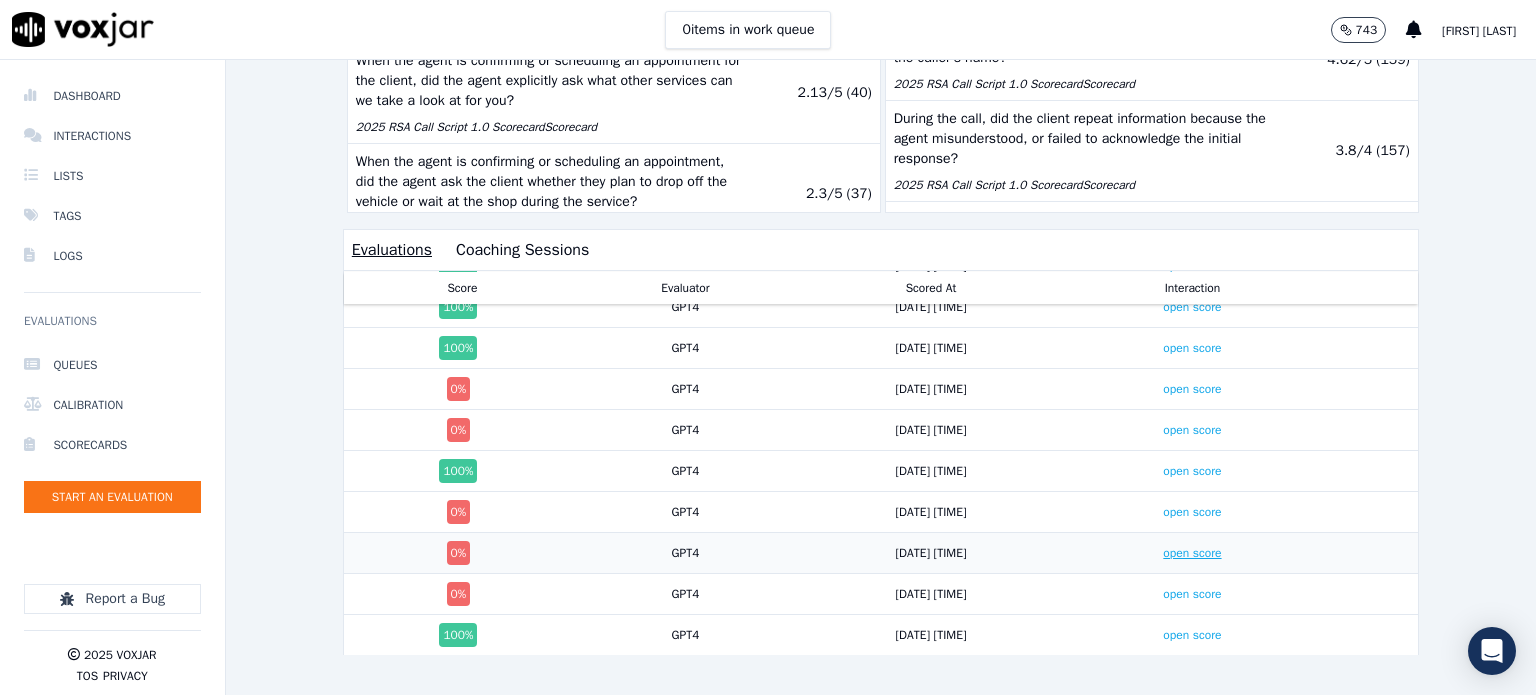 click on "open score" at bounding box center [1192, 553] 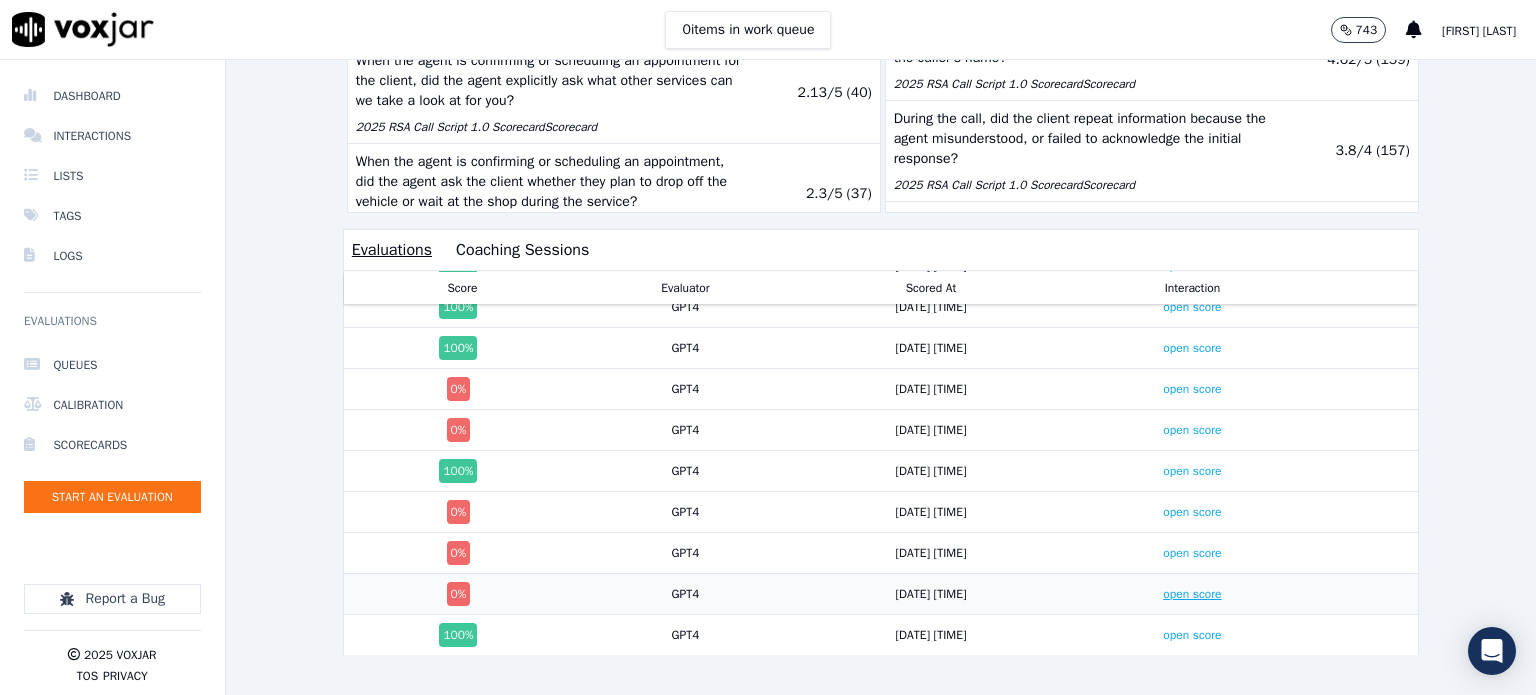 click on "open score" at bounding box center [1192, 594] 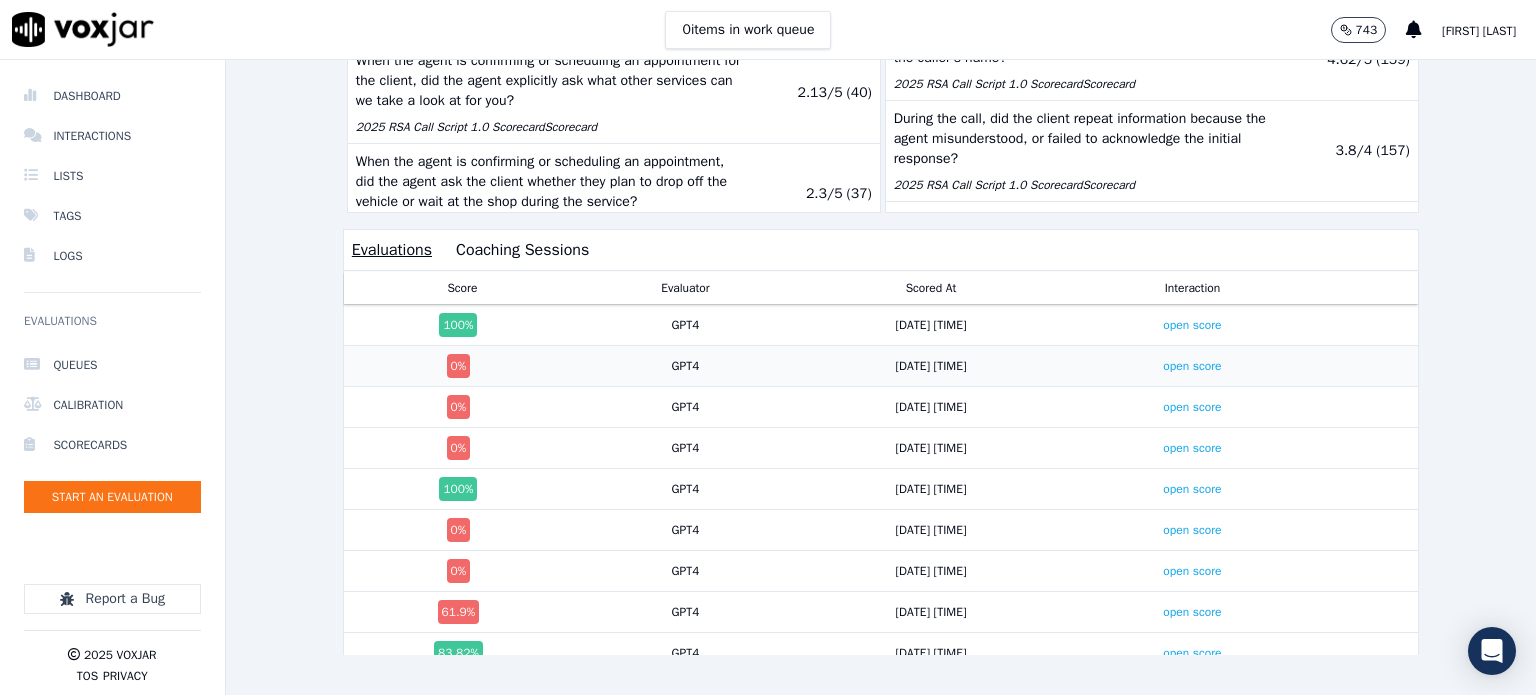 scroll, scrollTop: 300, scrollLeft: 0, axis: vertical 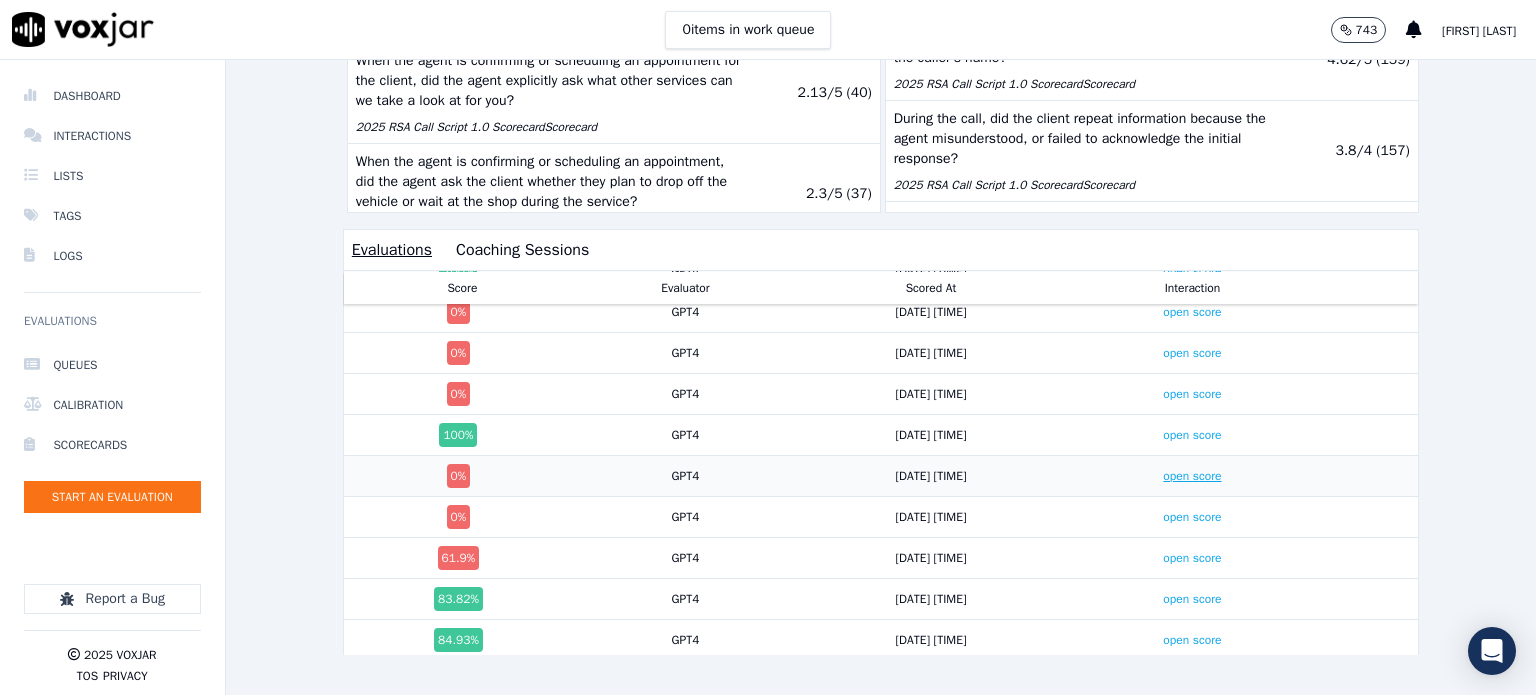 click on "open score" at bounding box center (1192, 476) 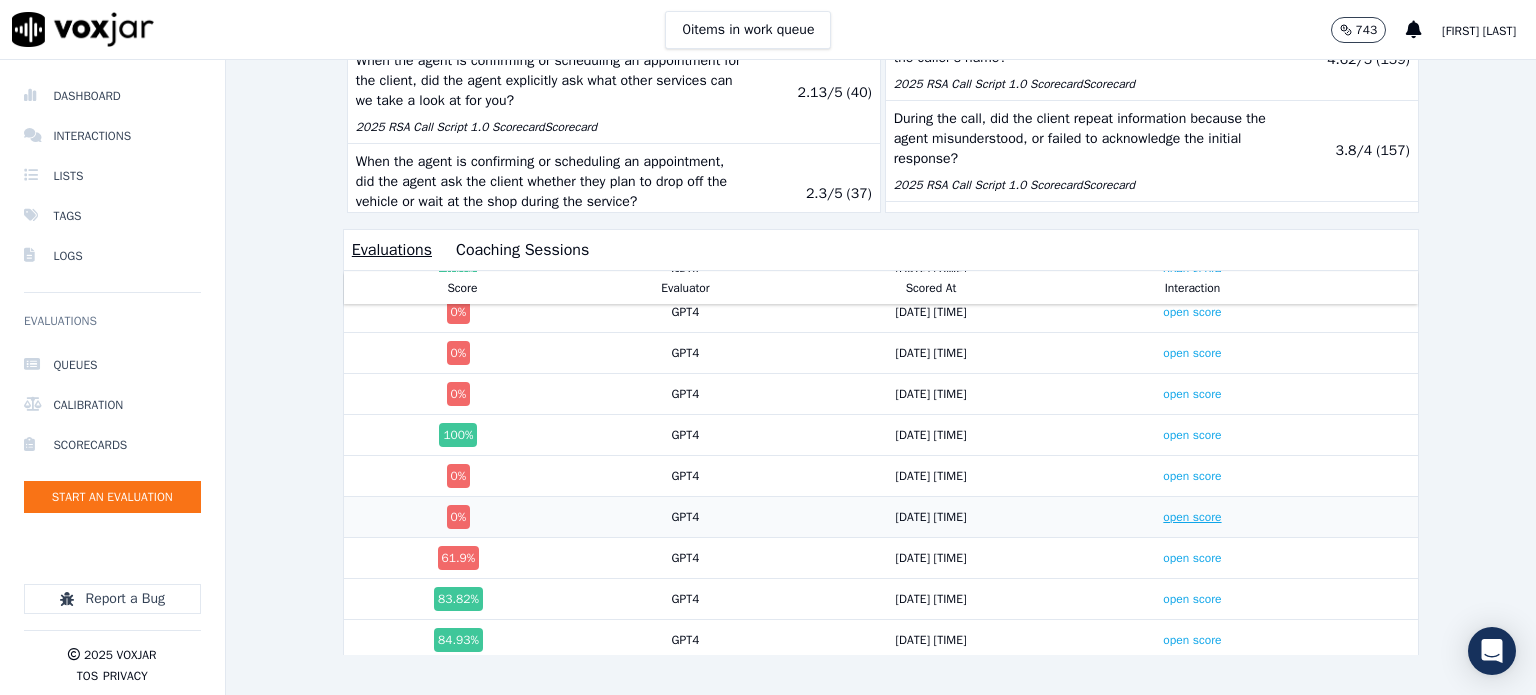 click on "open score" at bounding box center [1192, 517] 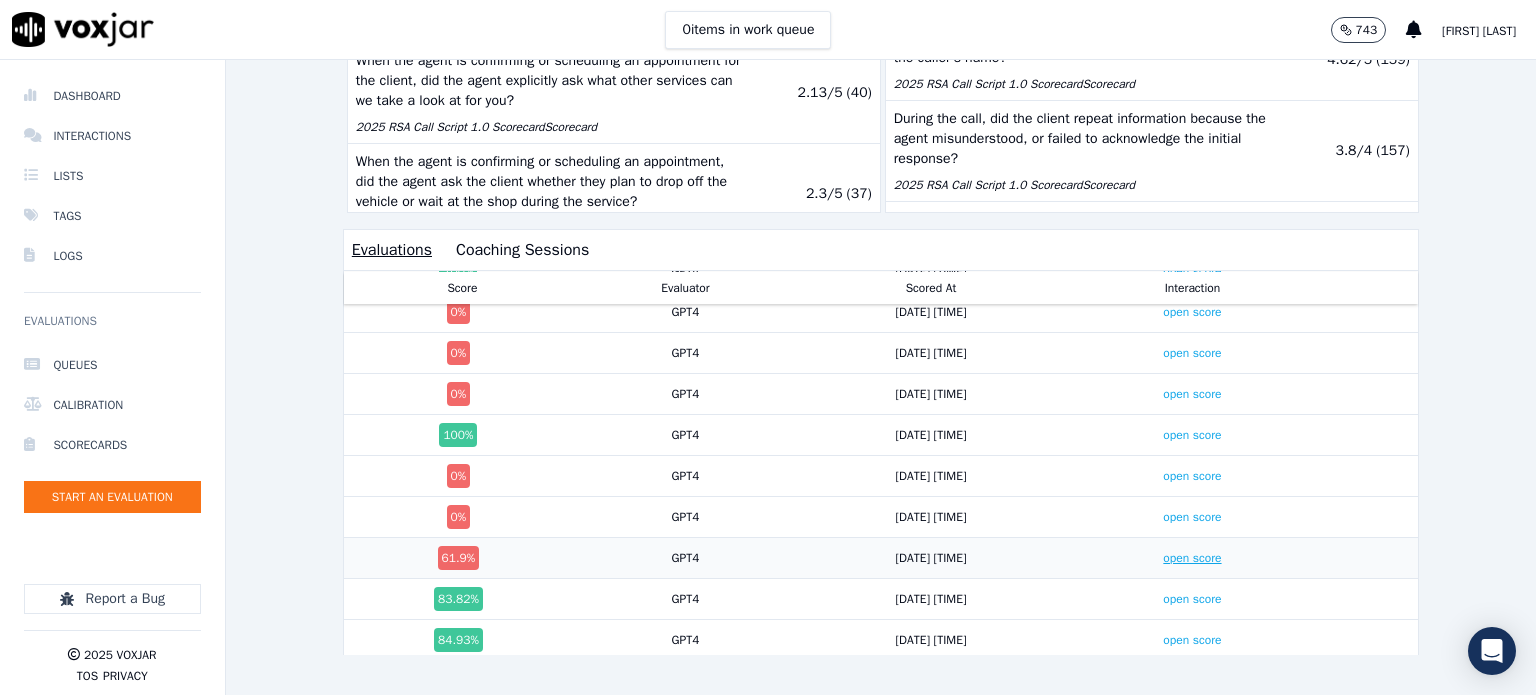 click on "open score" at bounding box center (1192, 558) 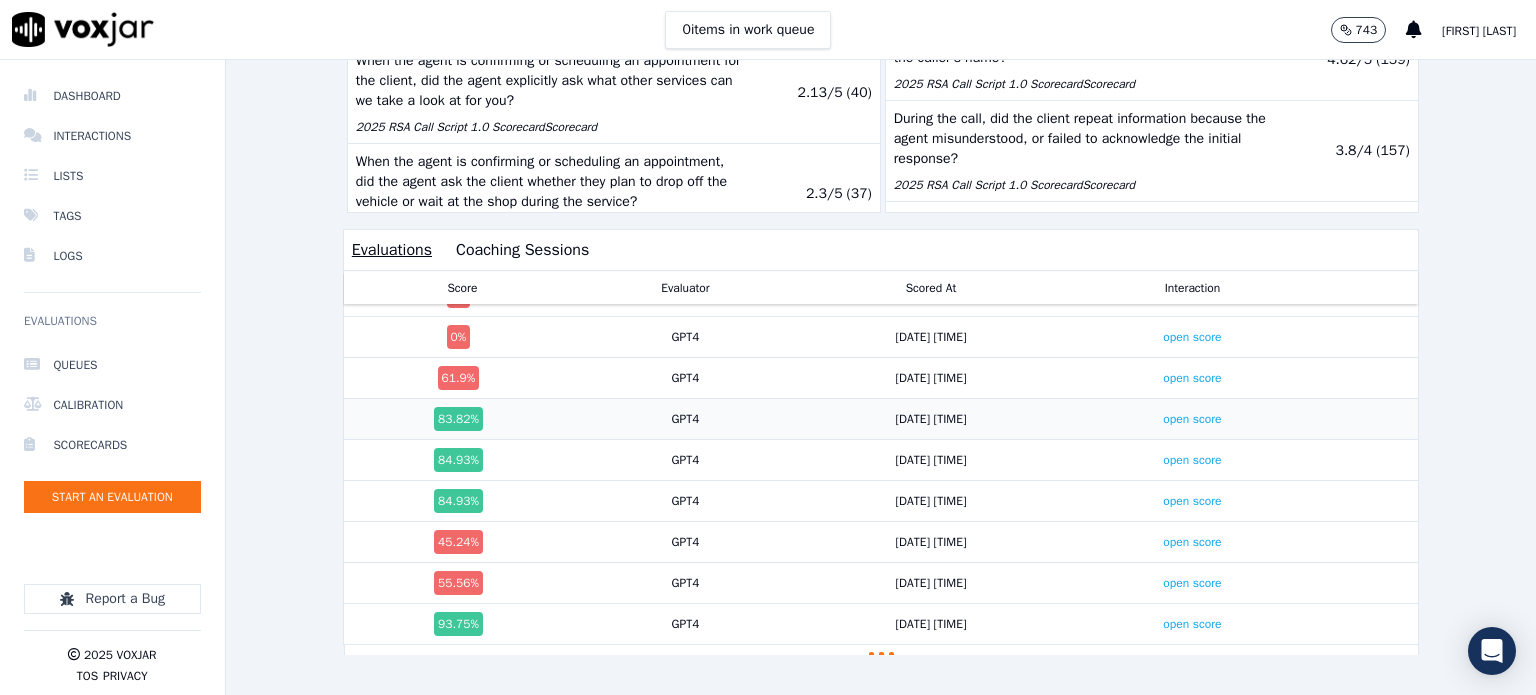 scroll, scrollTop: 481, scrollLeft: 0, axis: vertical 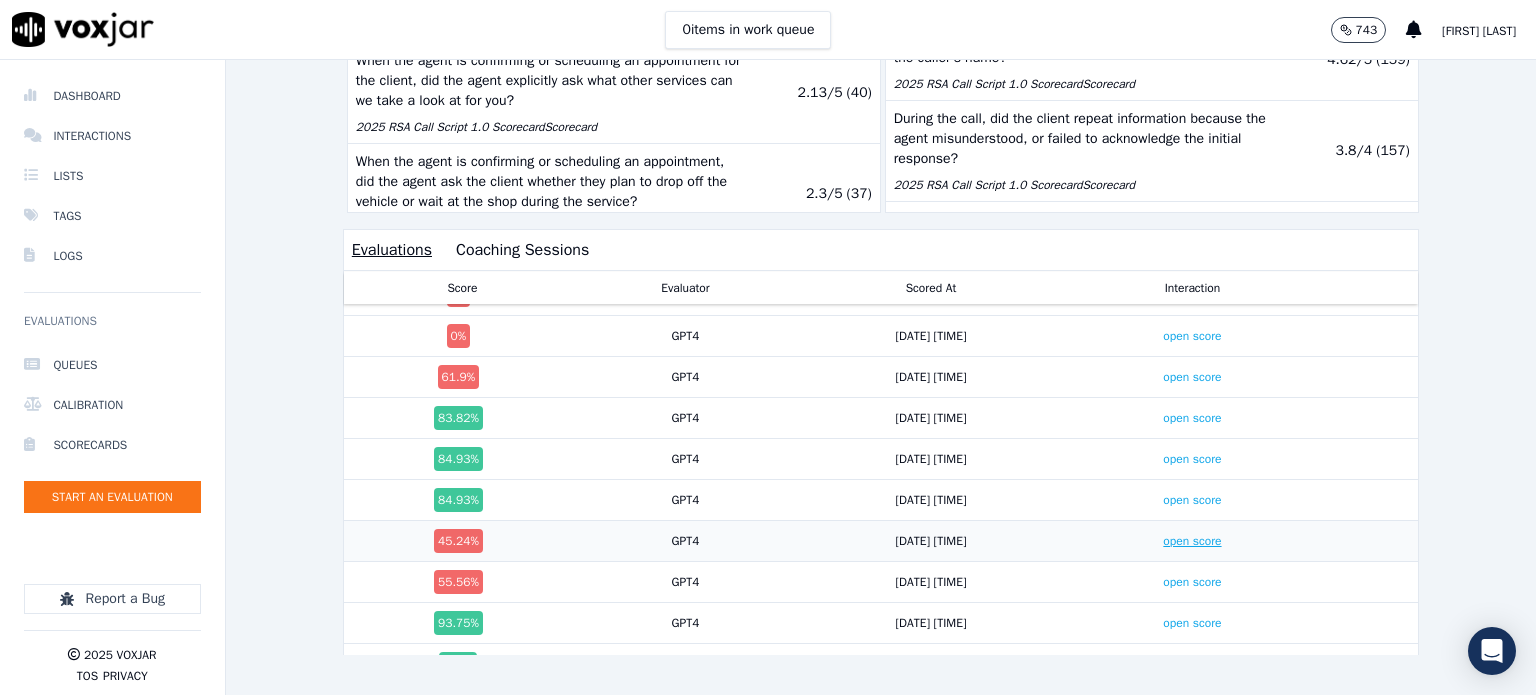 click on "open score" at bounding box center (1192, 541) 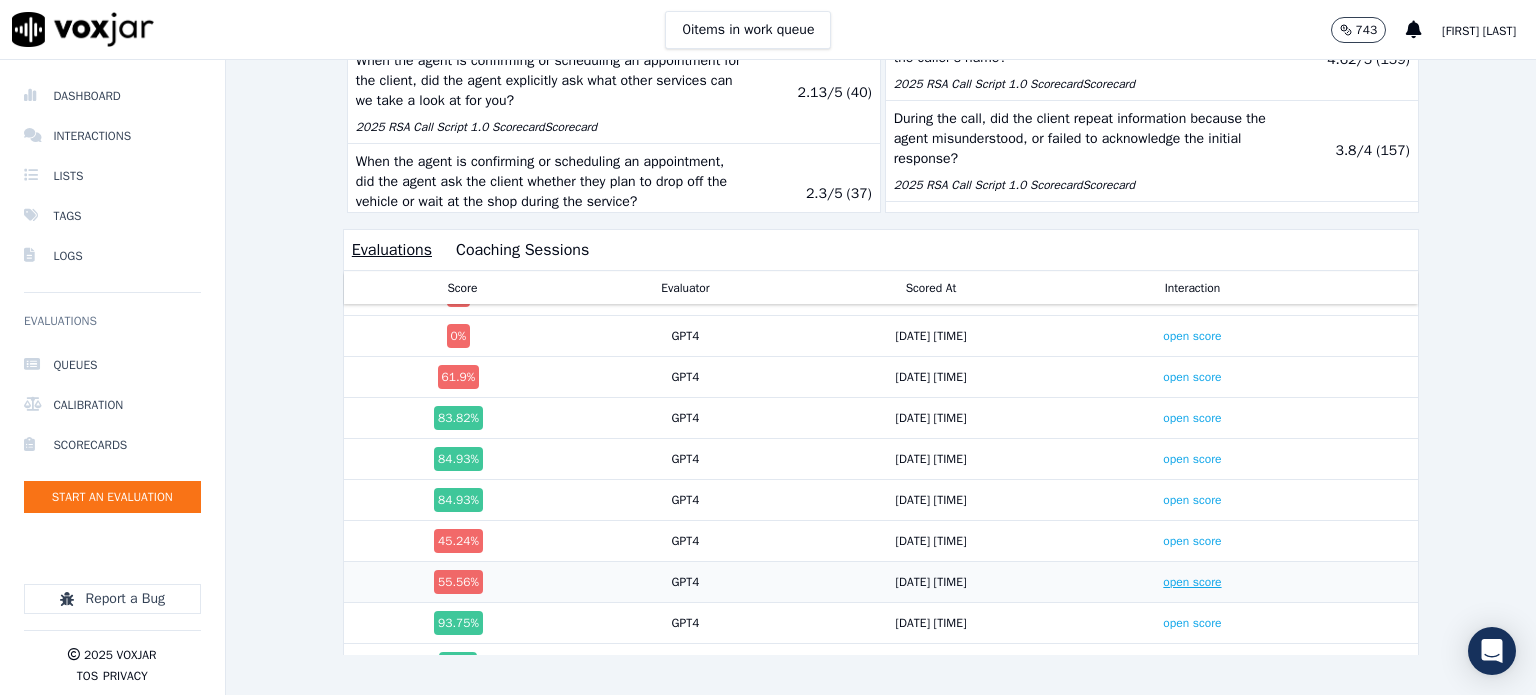 click on "open score" at bounding box center [1192, 582] 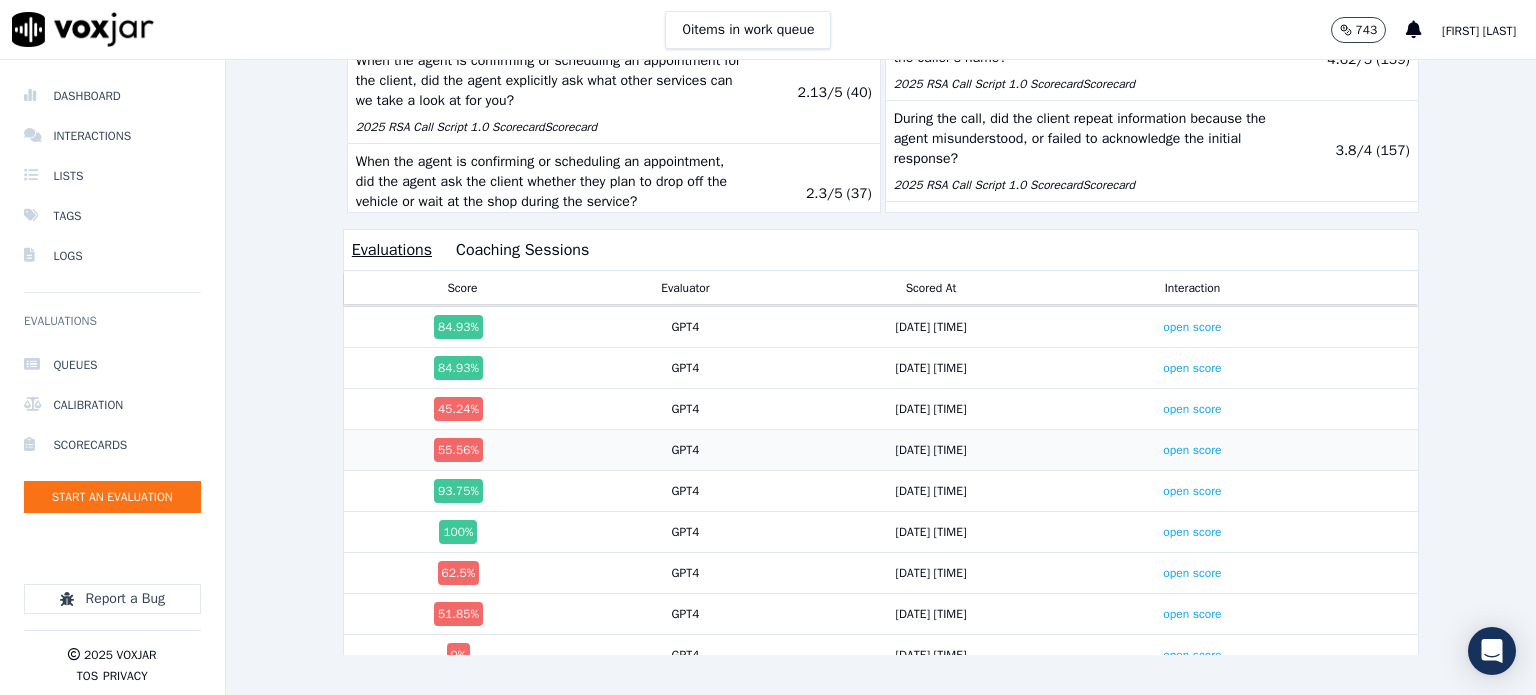 scroll, scrollTop: 681, scrollLeft: 0, axis: vertical 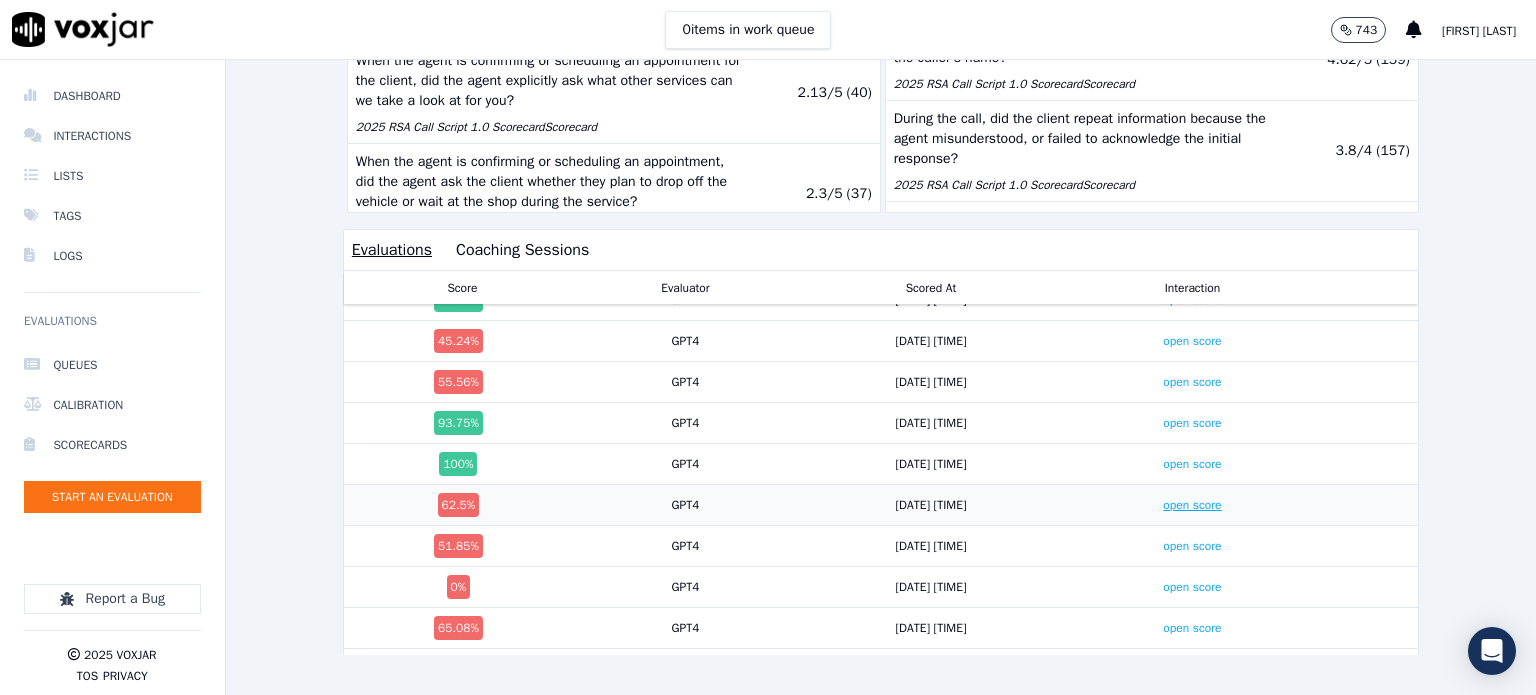 click on "open score" at bounding box center [1192, 505] 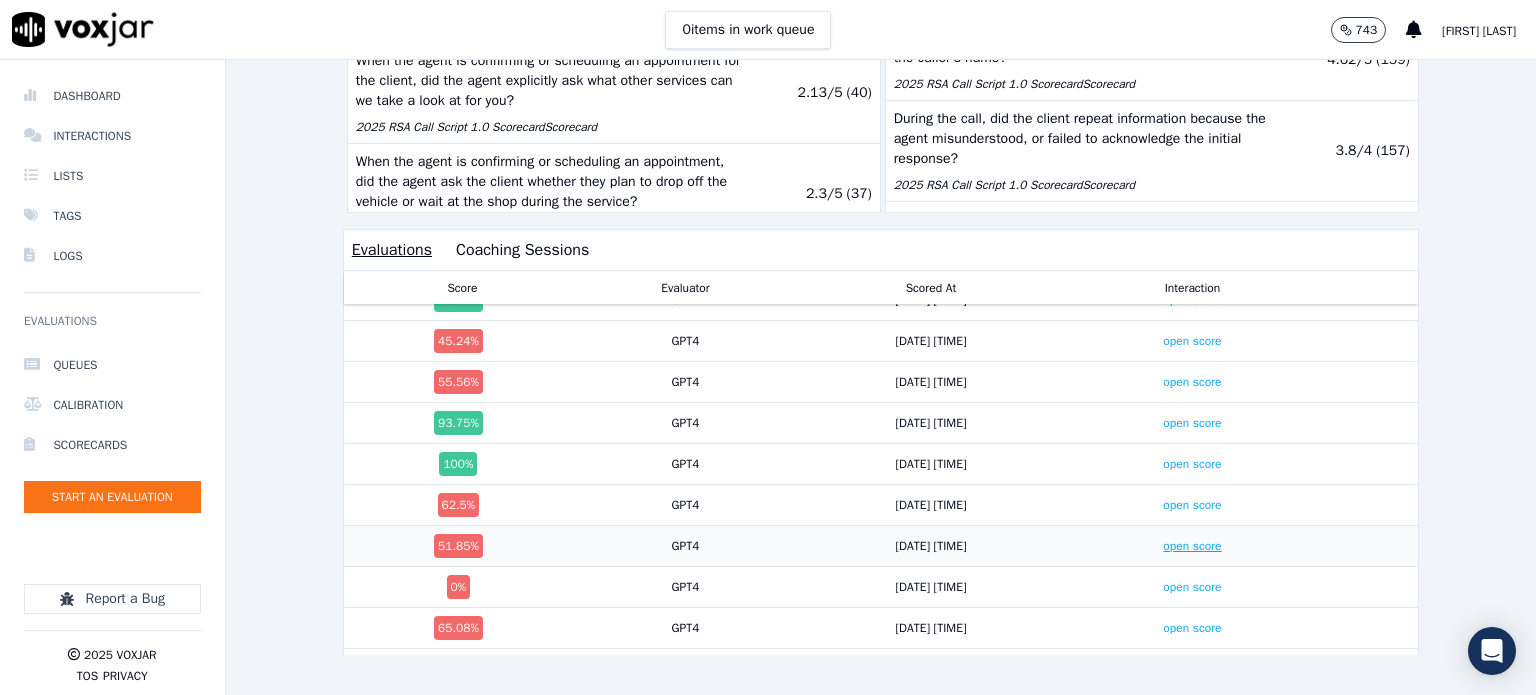 click on "open score" at bounding box center (1192, 546) 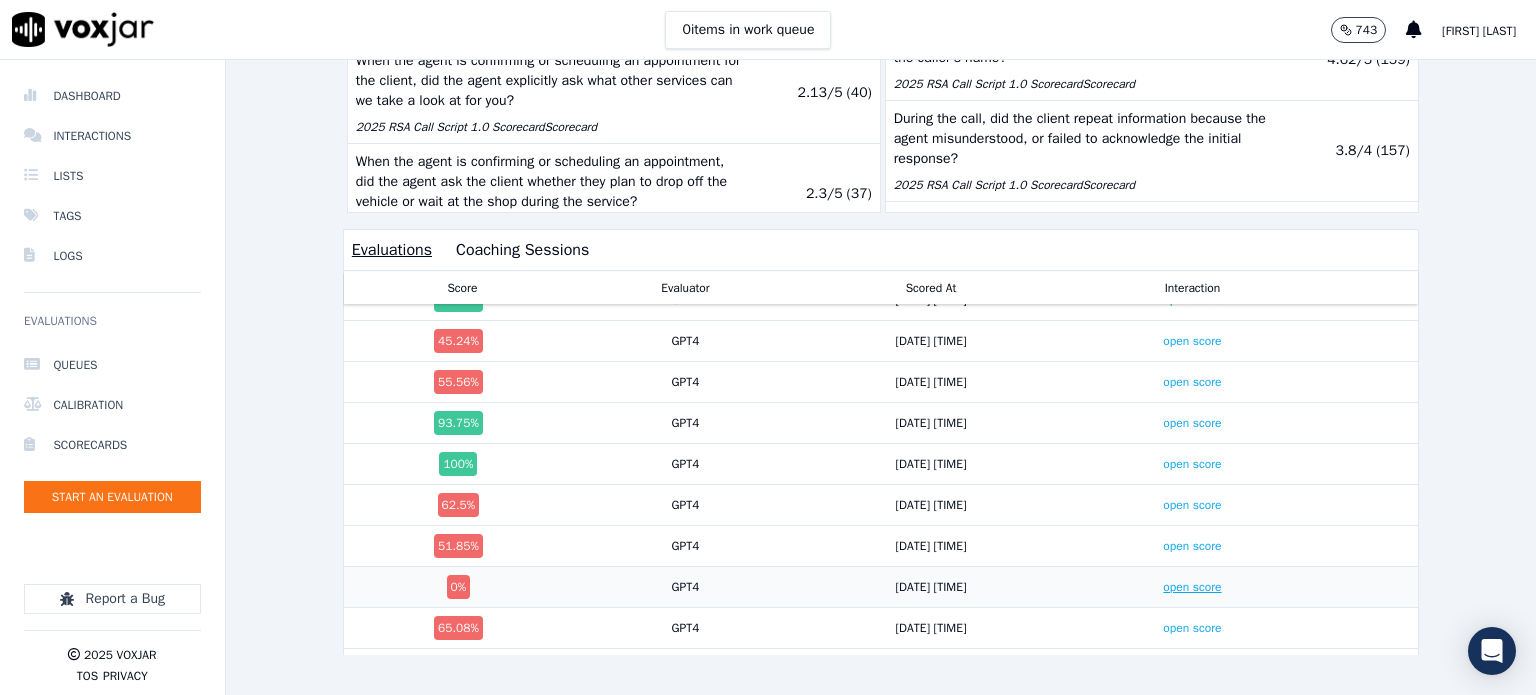click on "open score" at bounding box center (1192, 587) 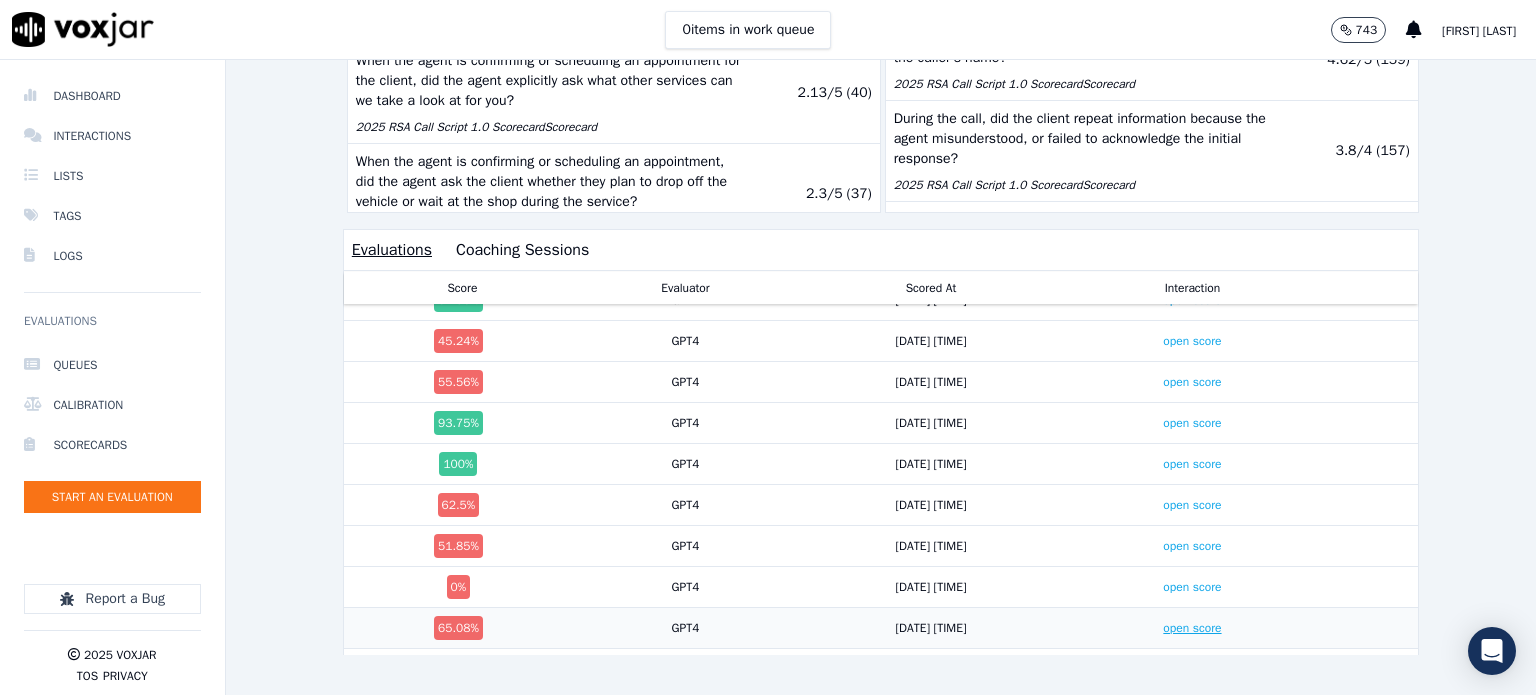 click on "open score" at bounding box center [1192, 628] 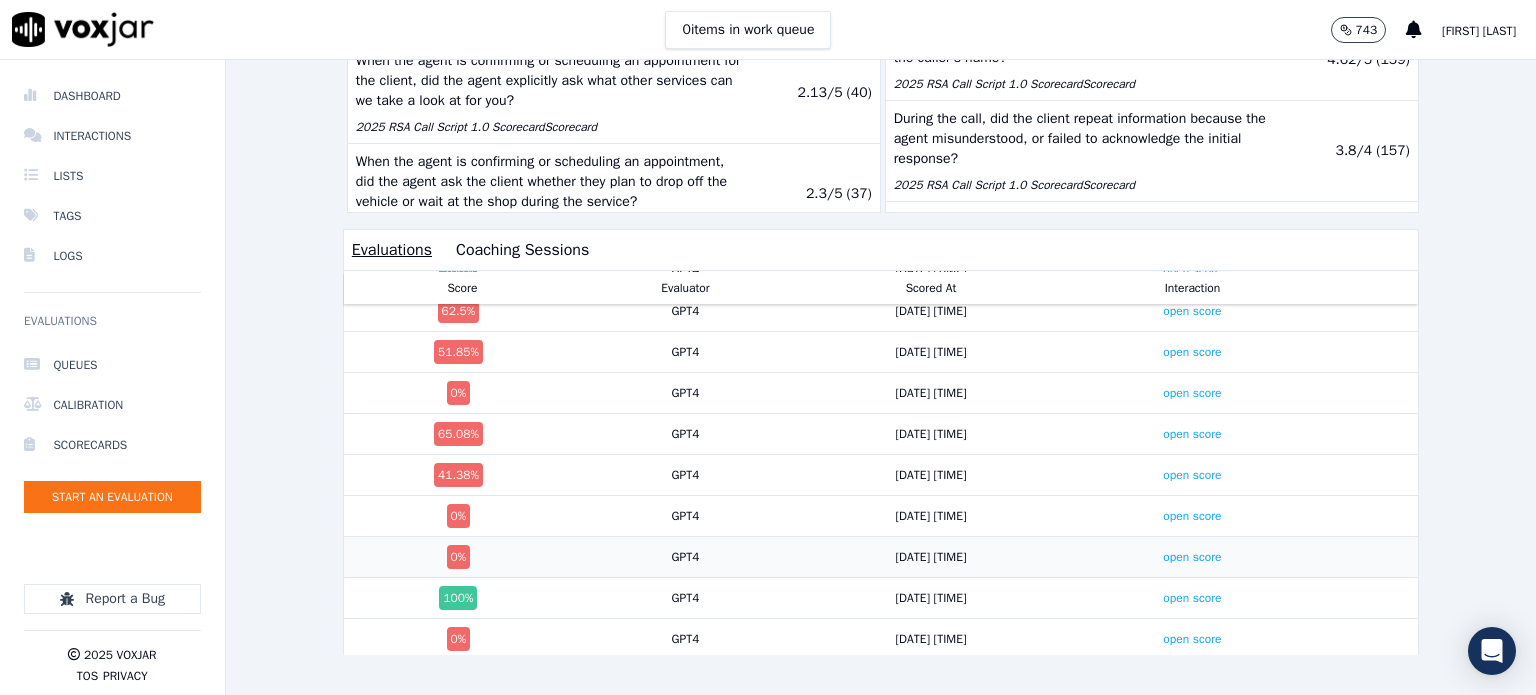 scroll, scrollTop: 881, scrollLeft: 0, axis: vertical 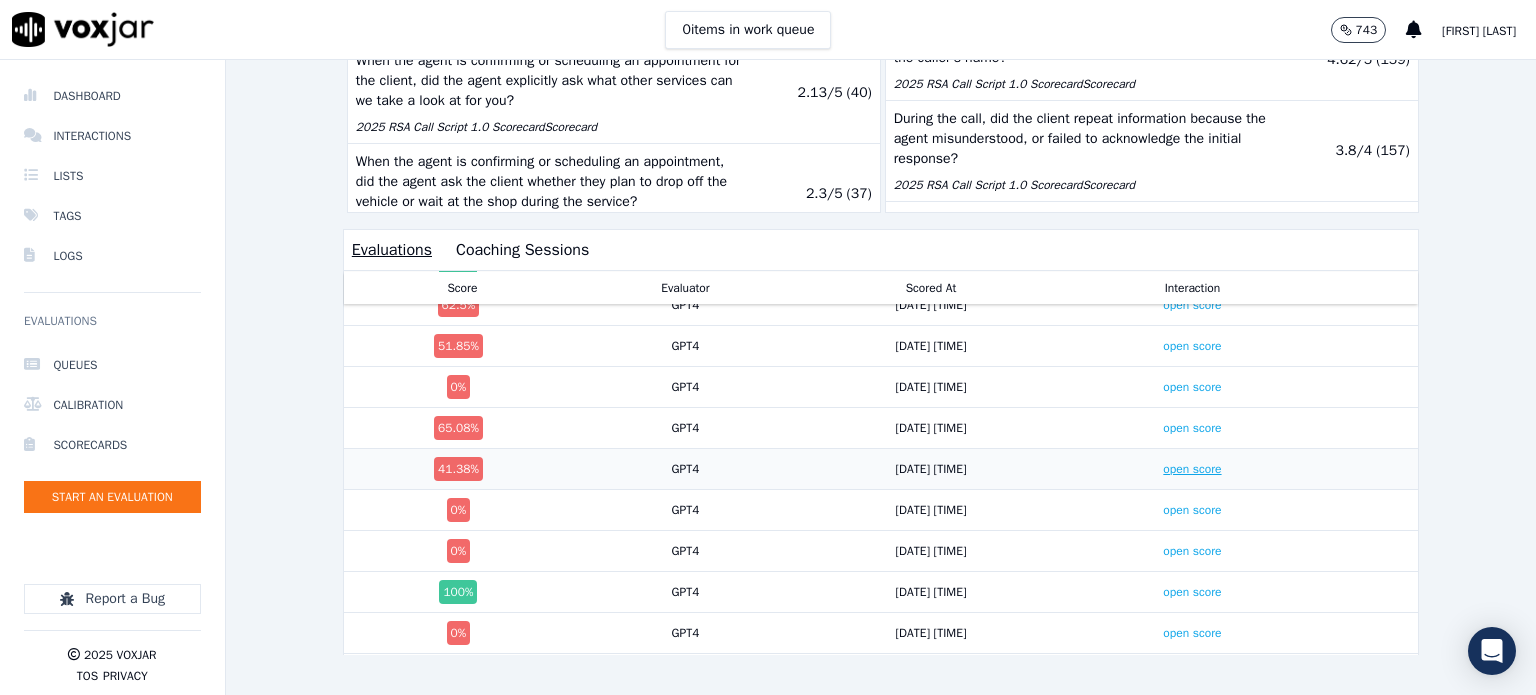 click on "open score" at bounding box center [1192, 469] 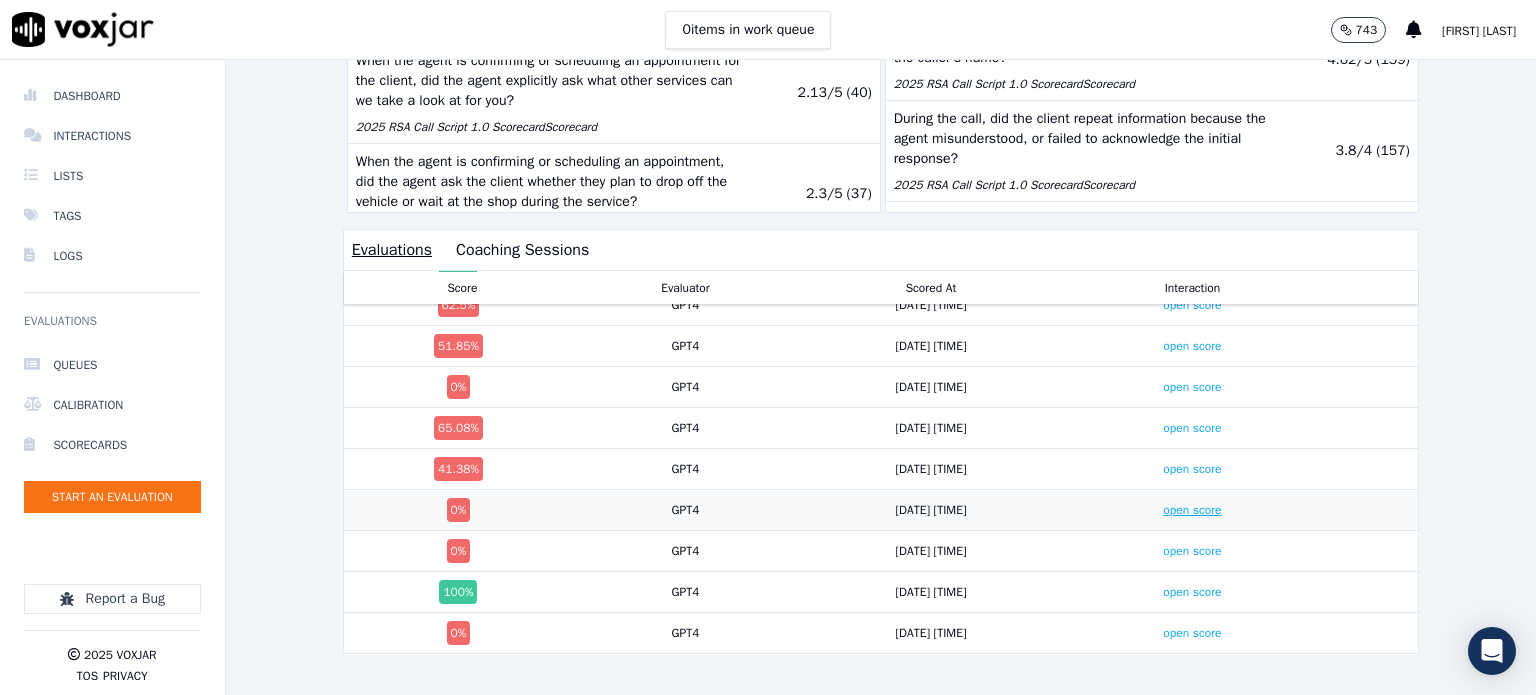 click on "open score" at bounding box center (1192, 510) 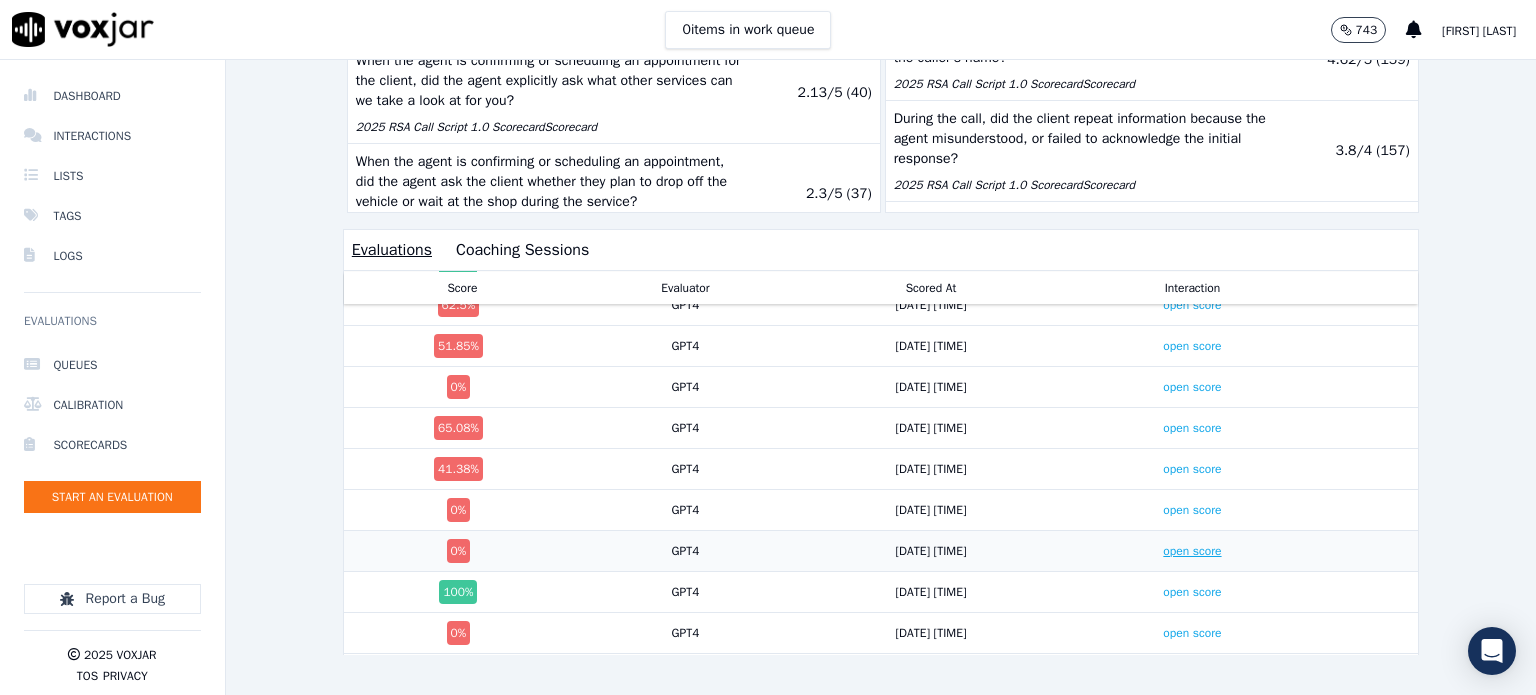 click on "open score" at bounding box center (1192, 551) 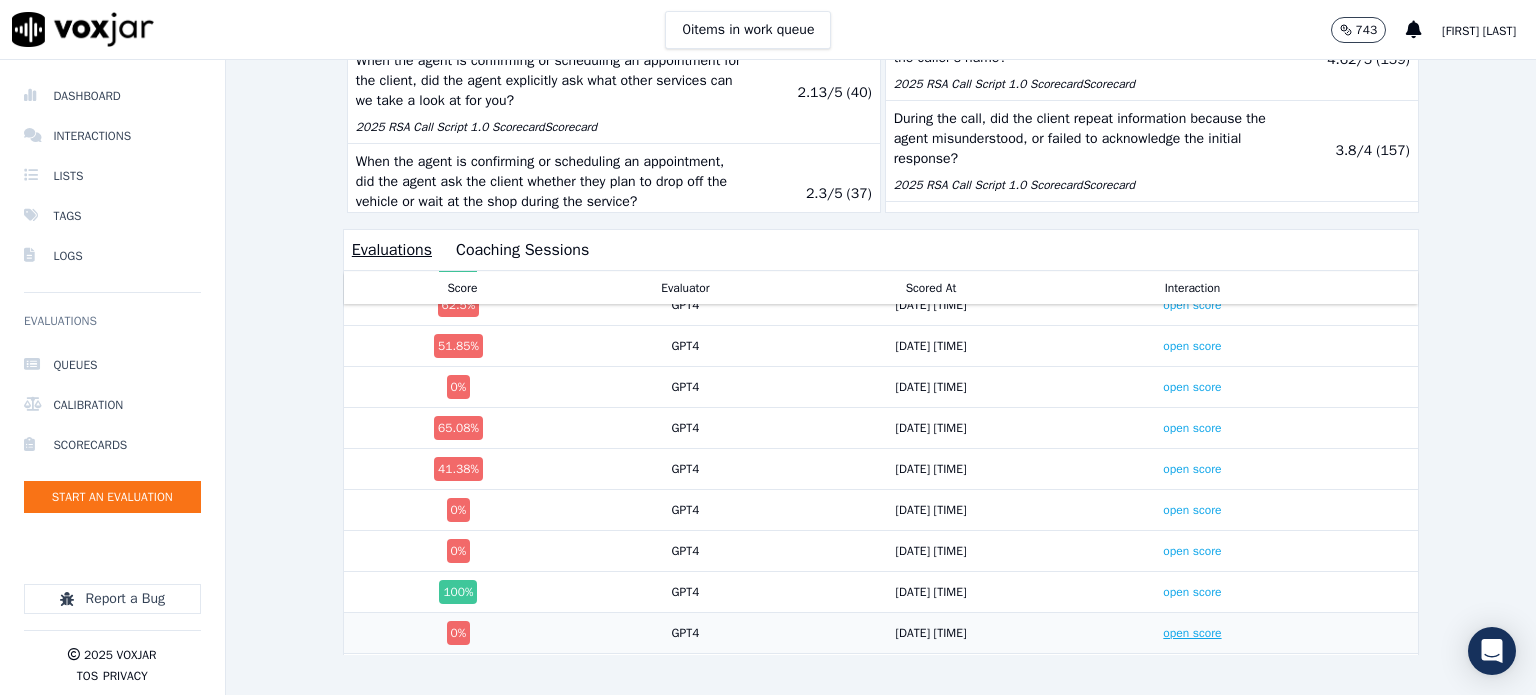 click on "open score" at bounding box center [1192, 633] 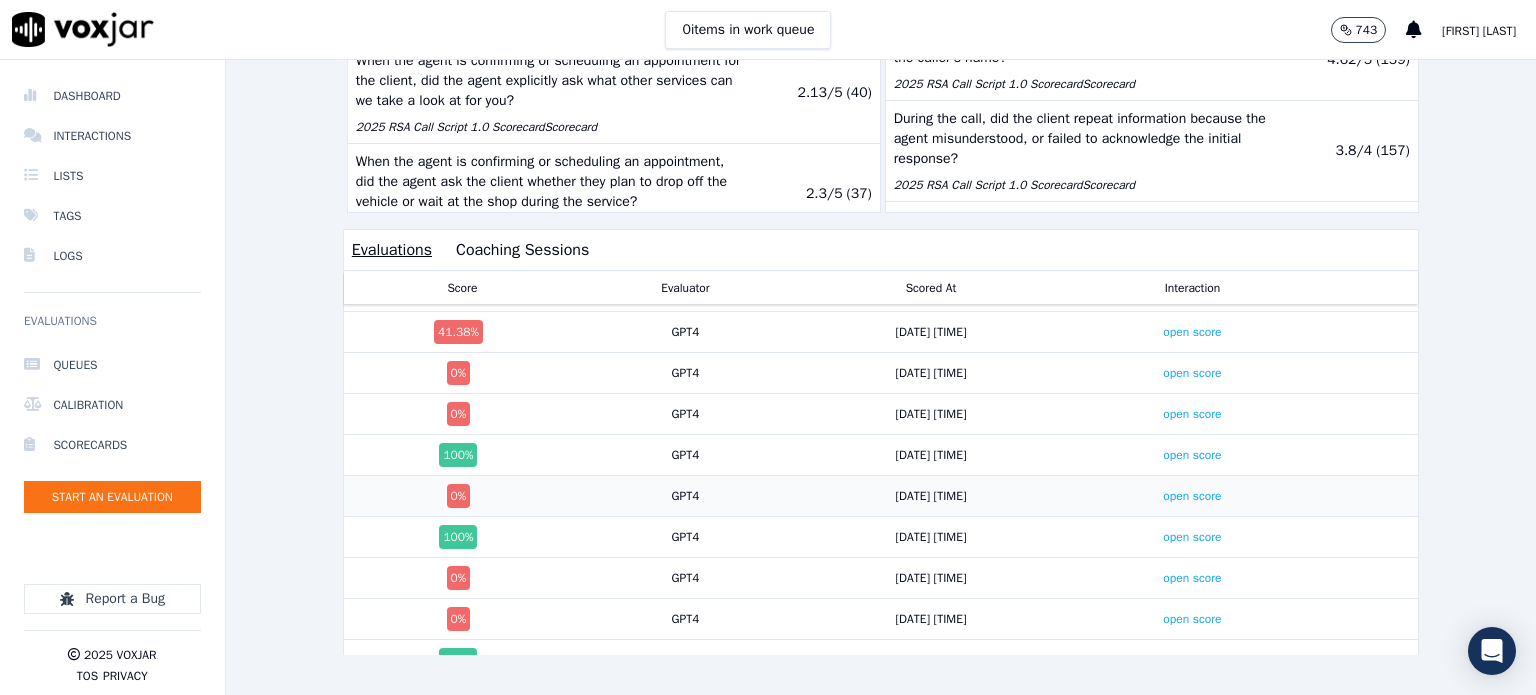 scroll, scrollTop: 1081, scrollLeft: 0, axis: vertical 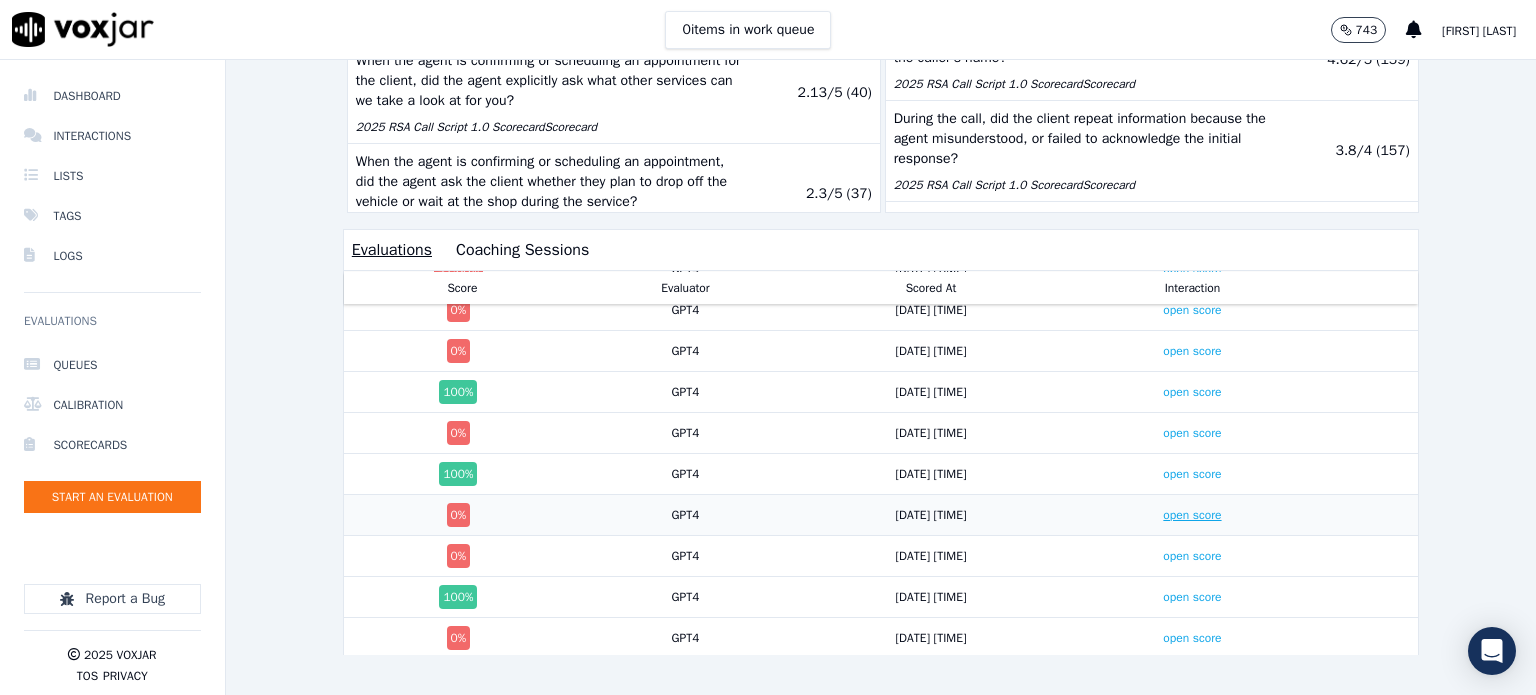 click on "open score" at bounding box center (1192, 515) 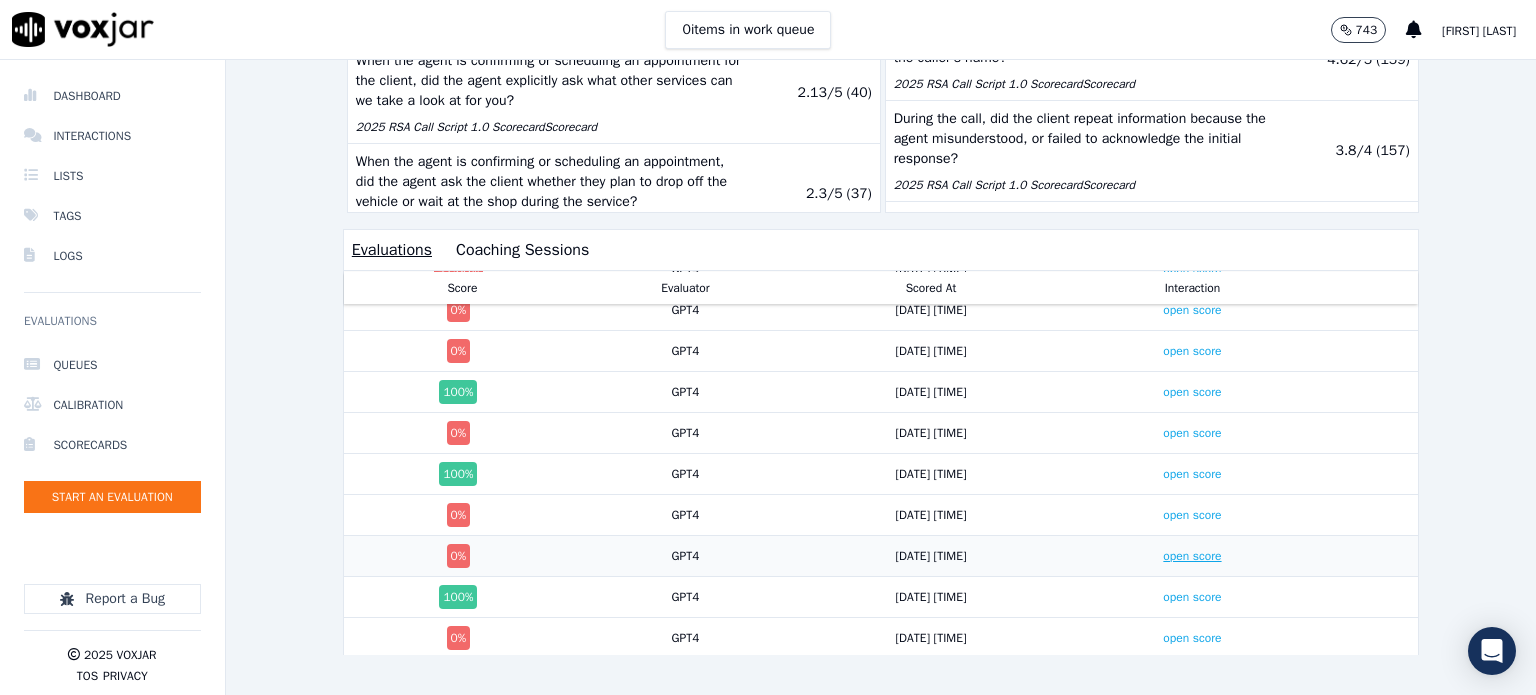 click on "open score" at bounding box center (1192, 556) 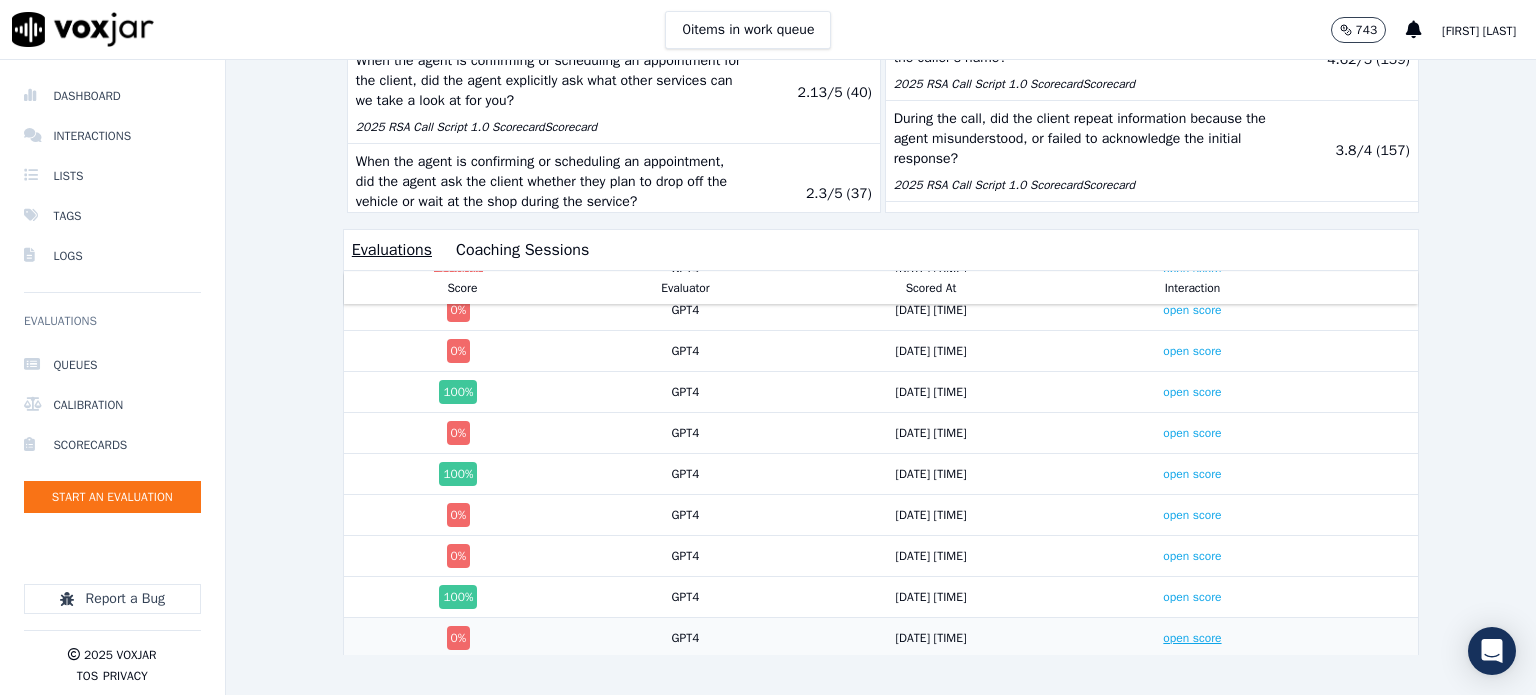 click on "open score" at bounding box center (1192, 638) 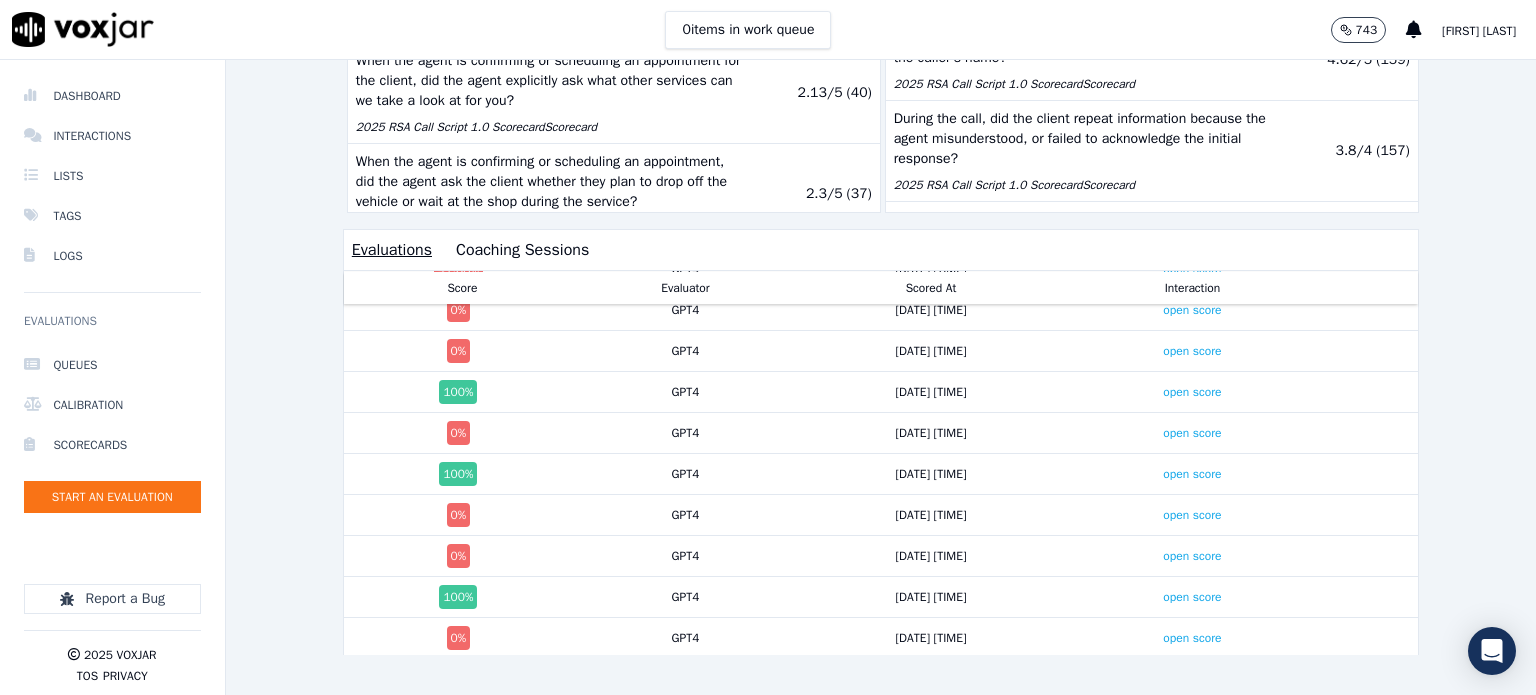 click on "7/1/25
-
7/16/25
Add a filter
Trenton Boudreaux         Team Rank
11/14   Above Me   Trevin Lee   Below Me   Alfonso Vela   Avg Score
44.13 %
17 %   Evaluations
326     1 %   Pass Rate
28.53 %
61 %   Coaching Sessions
--
0%         Weaknesses   Bottom  Questions   Avg Points     When the client objects to the price, appointment time, or offer, and after the agent agrees with the objection and explains the value of the proposal by mentioning at least two value propositions, did the agent then explicitly ask to book the appointment?
2025 RSA Call Script 1.0 Scorecard  Scorecard   1.5 / 15   ( 10 )   Did the call result in an appointment being set for the customer?   Appointment Yes/No  Scorecard   22.01 / 100   ( 159 )     2025 RSA Call Script 1.0 Scorecard  Scorecard   4.05 / 10   ( 84 )      Scorecard   2.13 / 5" 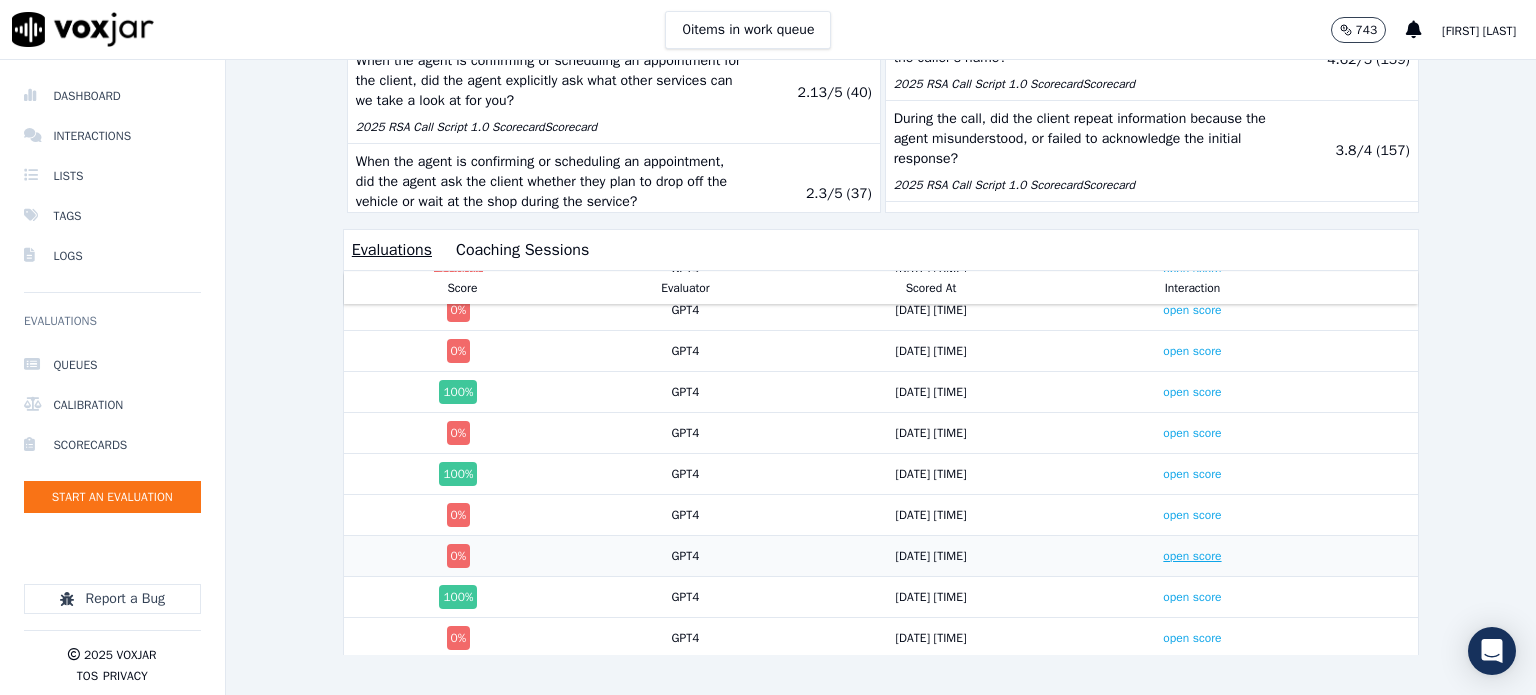 click on "open score" at bounding box center [1192, 556] 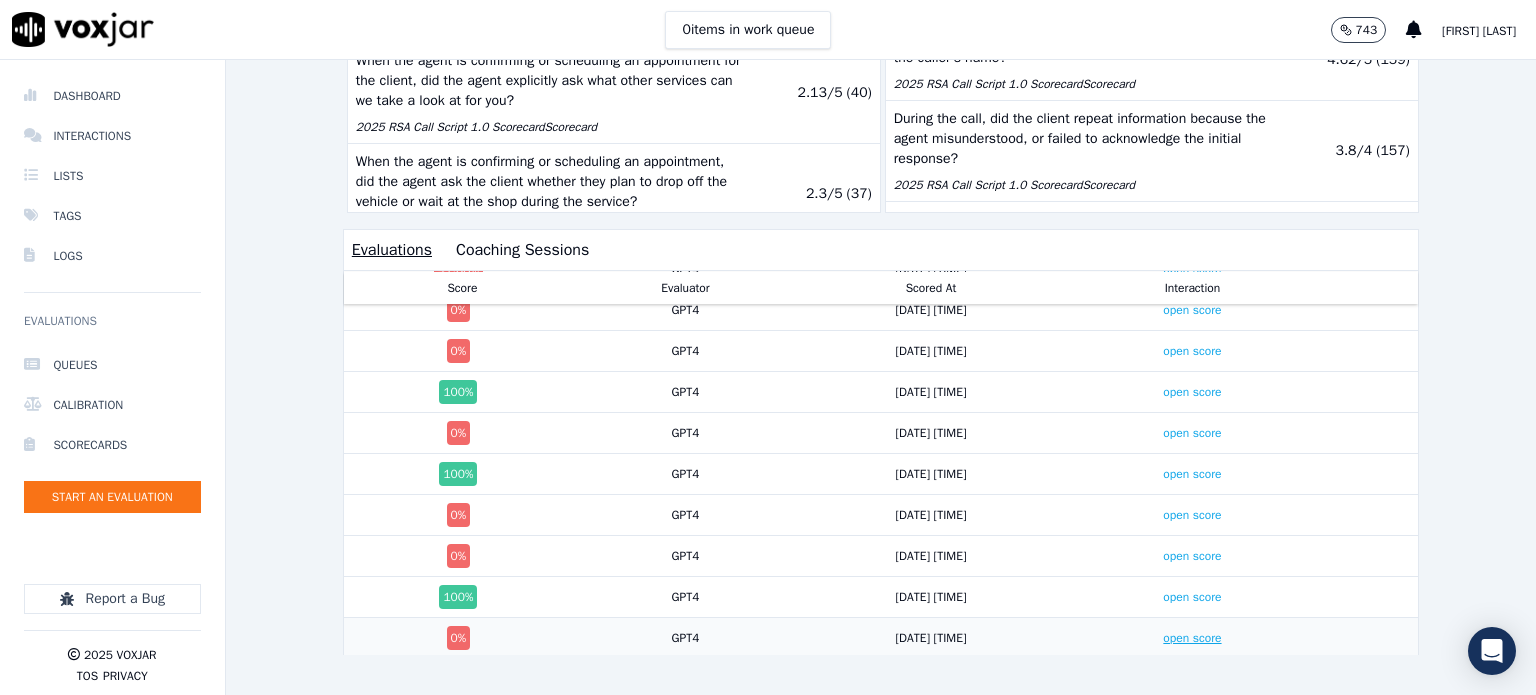 click on "open score" at bounding box center [1192, 638] 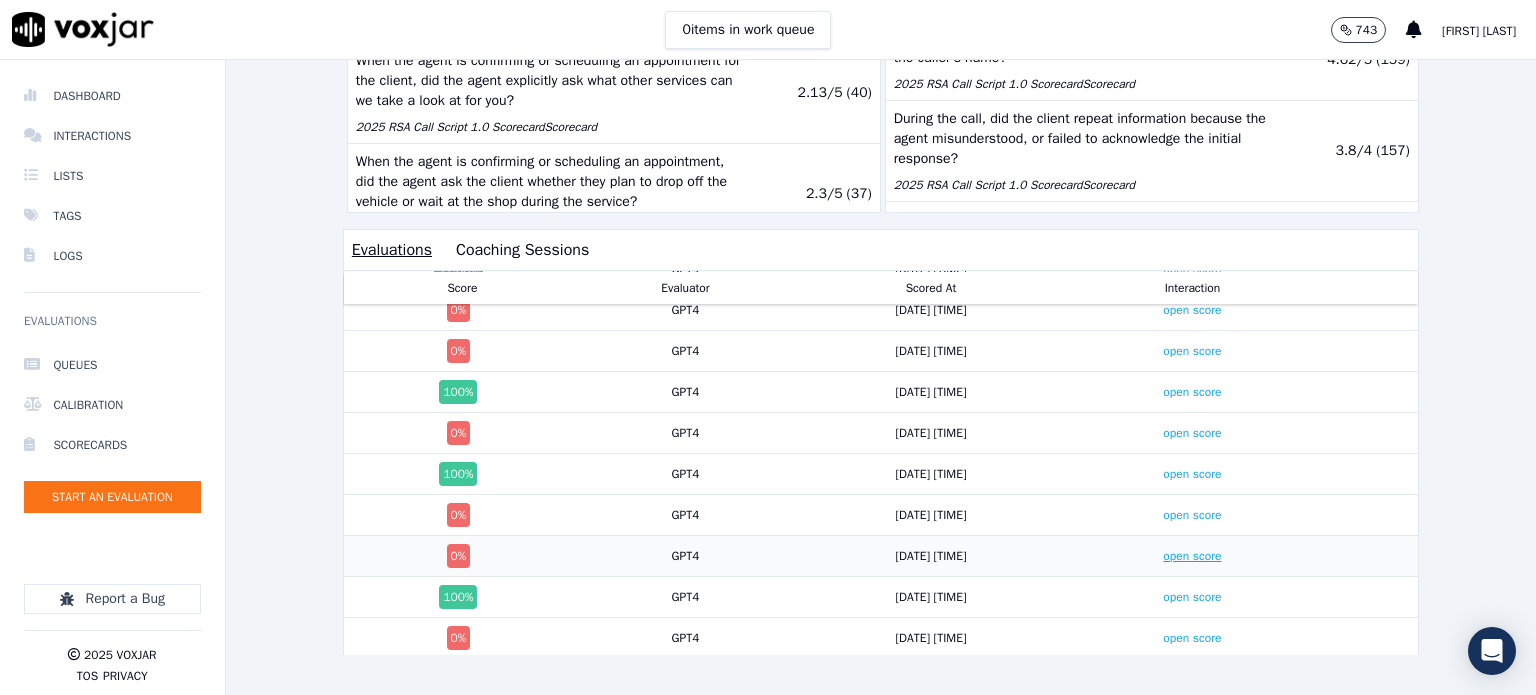 click on "open score" at bounding box center (1192, 556) 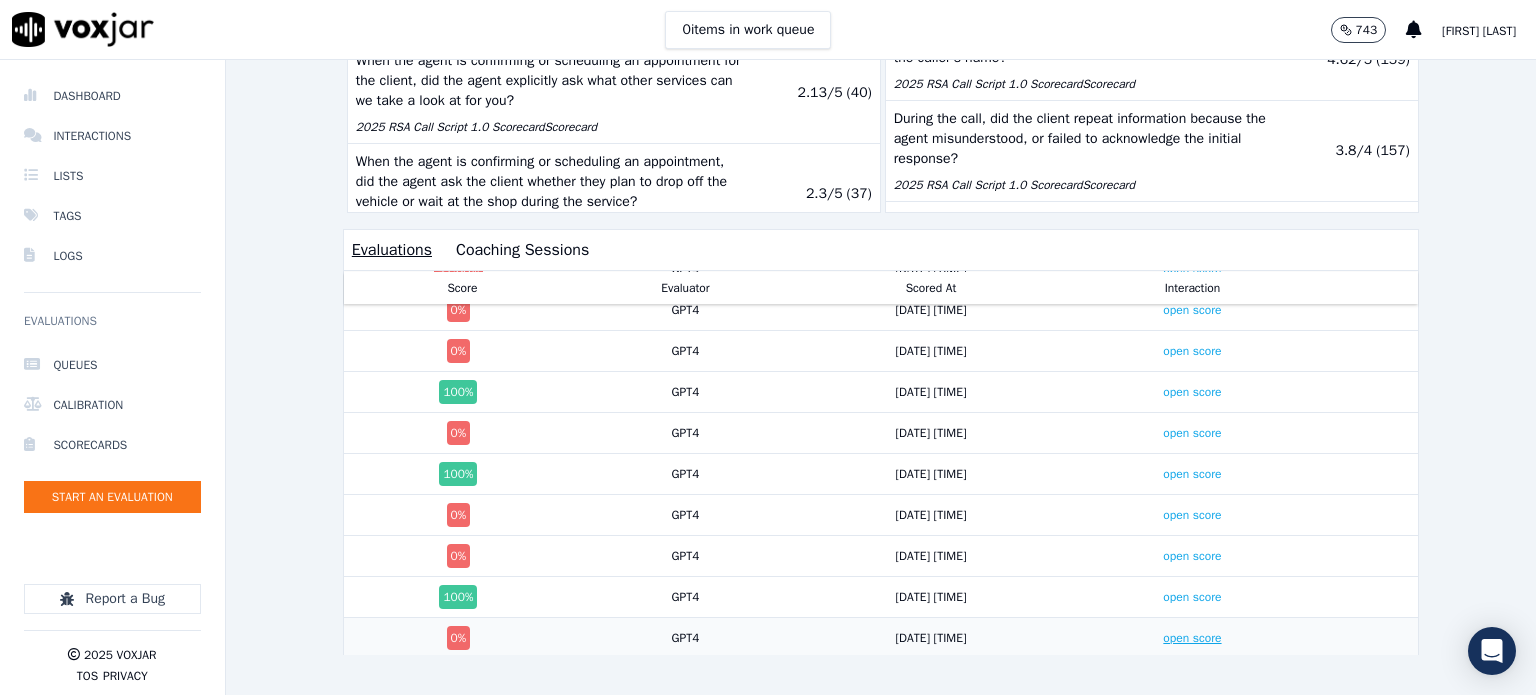 click on "open score" at bounding box center (1192, 638) 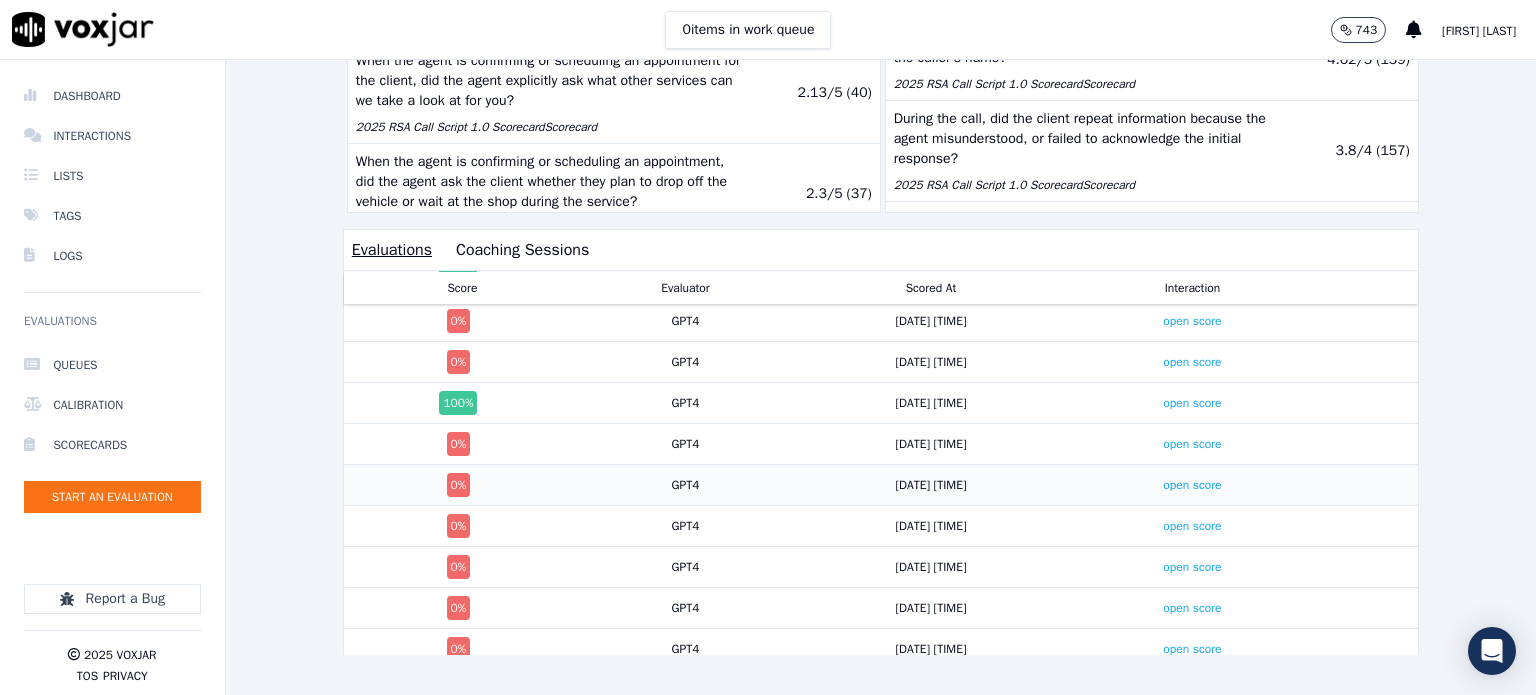 scroll, scrollTop: 1281, scrollLeft: 0, axis: vertical 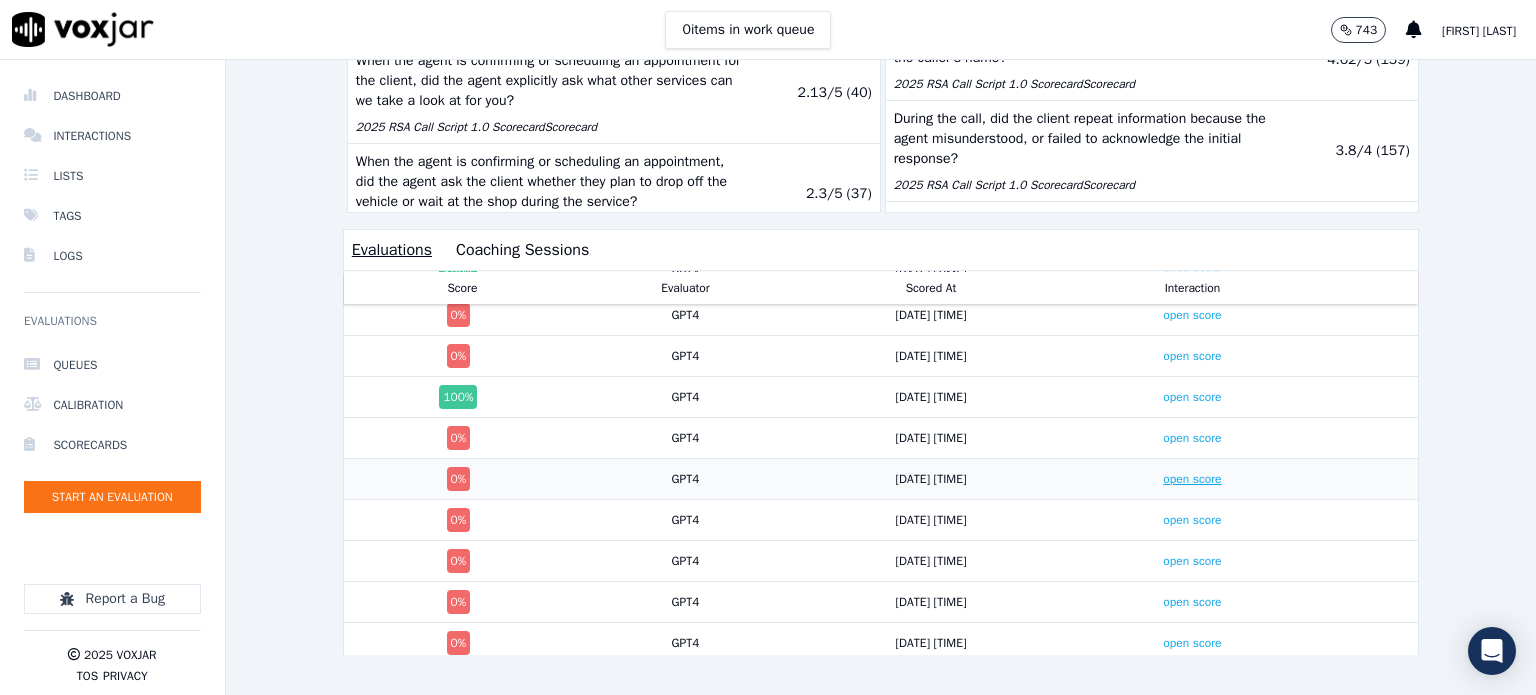 click on "open score" at bounding box center [1192, 479] 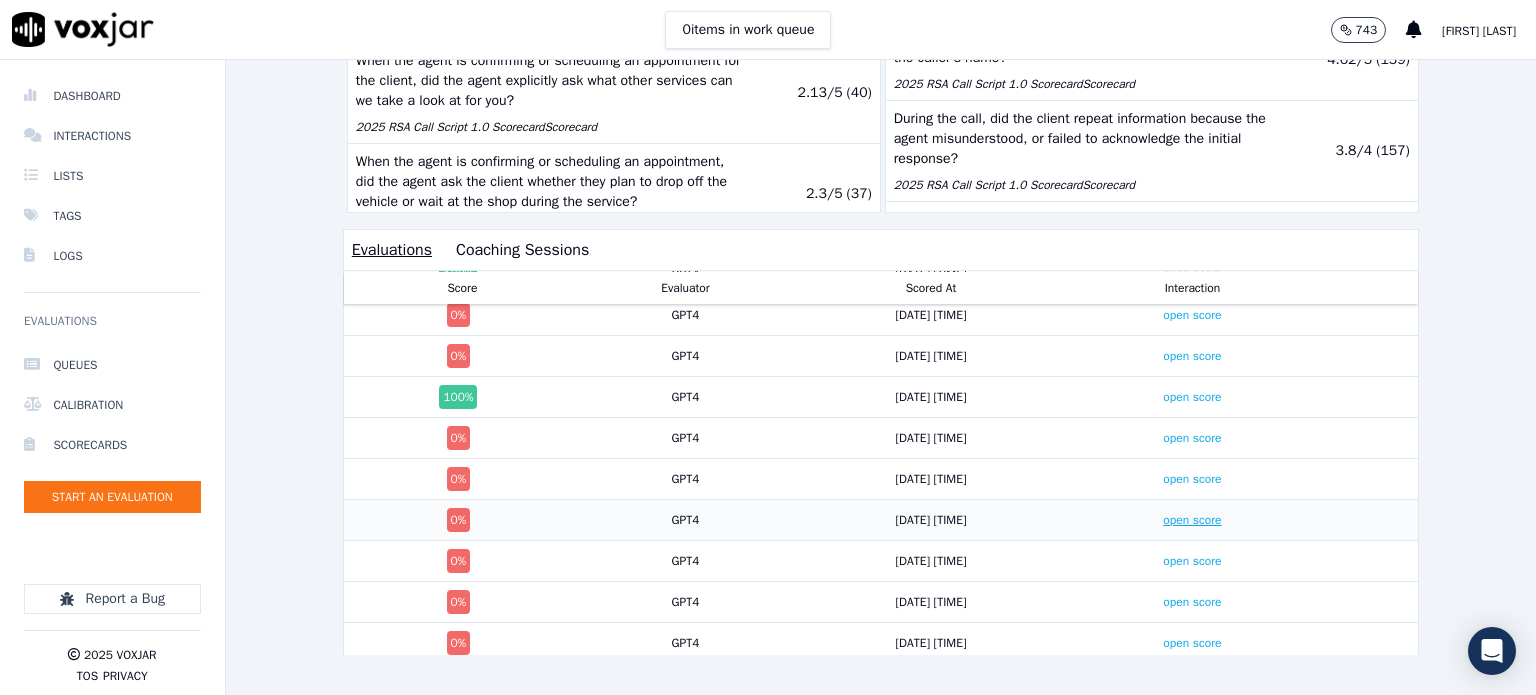 click on "open score" at bounding box center (1192, 520) 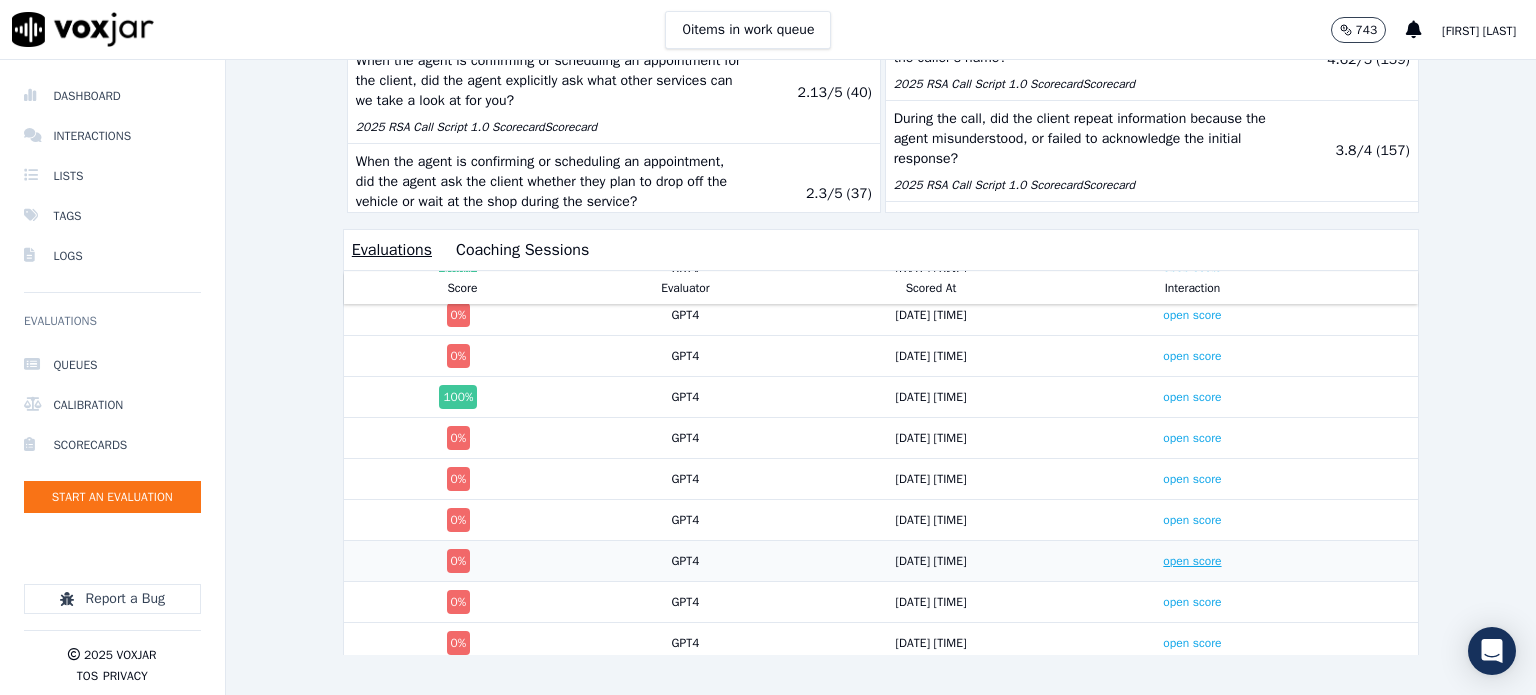 click on "open score" at bounding box center (1192, 561) 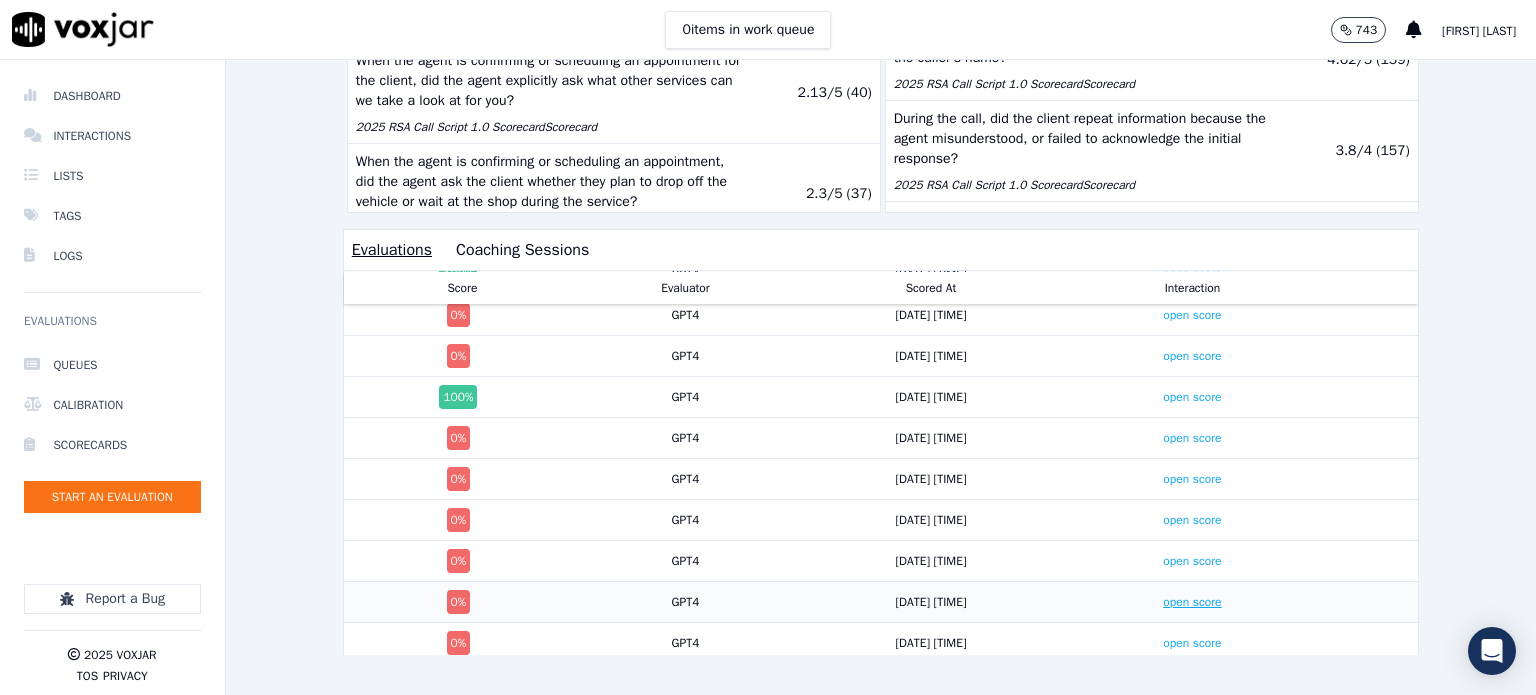 click on "open score" at bounding box center [1192, 602] 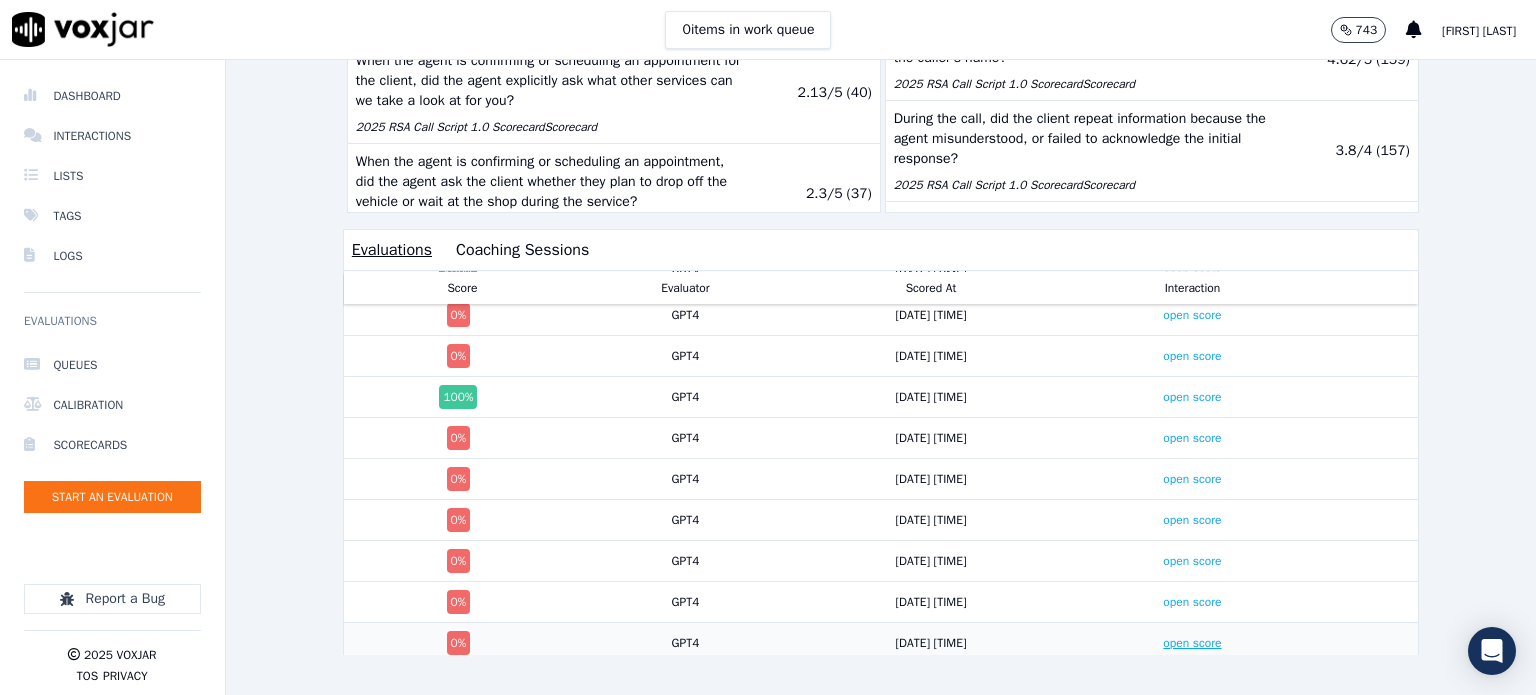 click on "open score" at bounding box center [1192, 643] 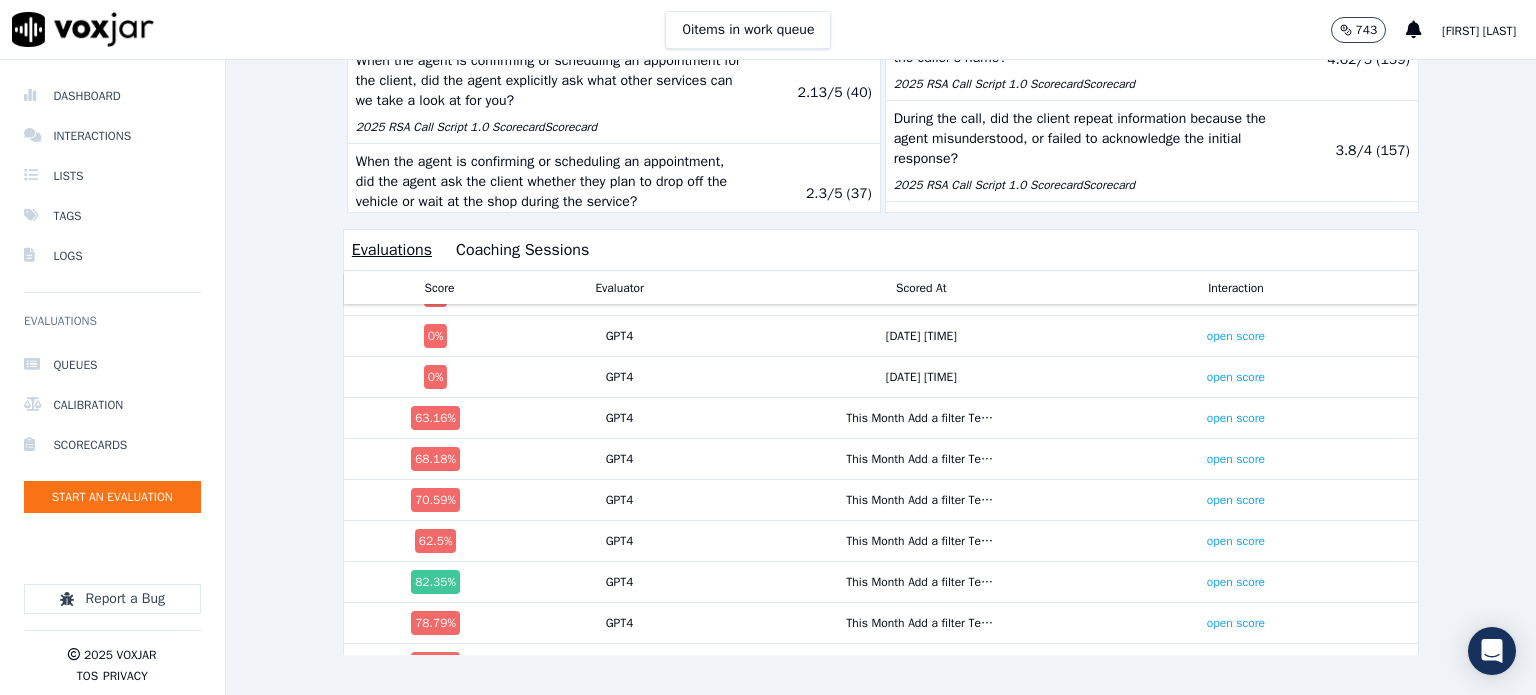 scroll, scrollTop: 1721, scrollLeft: 0, axis: vertical 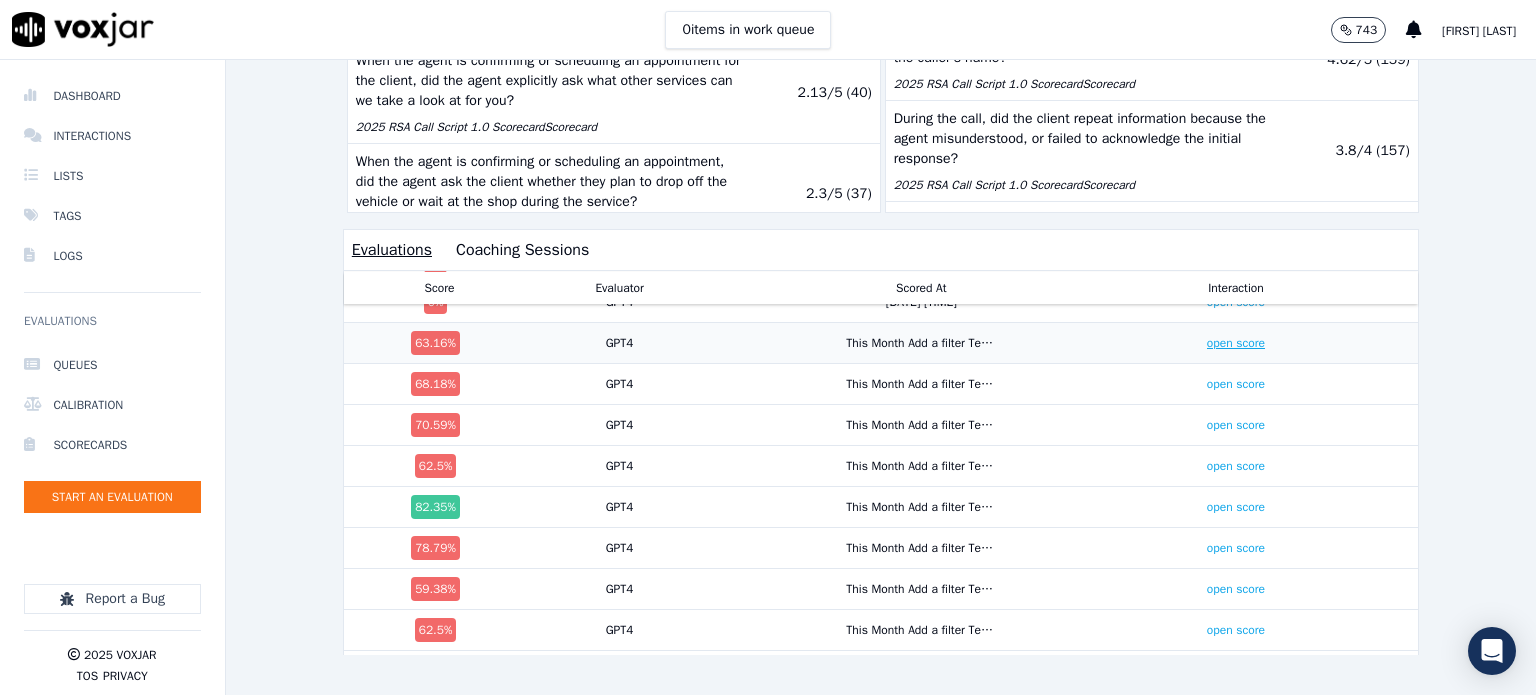 click on "open score" at bounding box center (1236, 343) 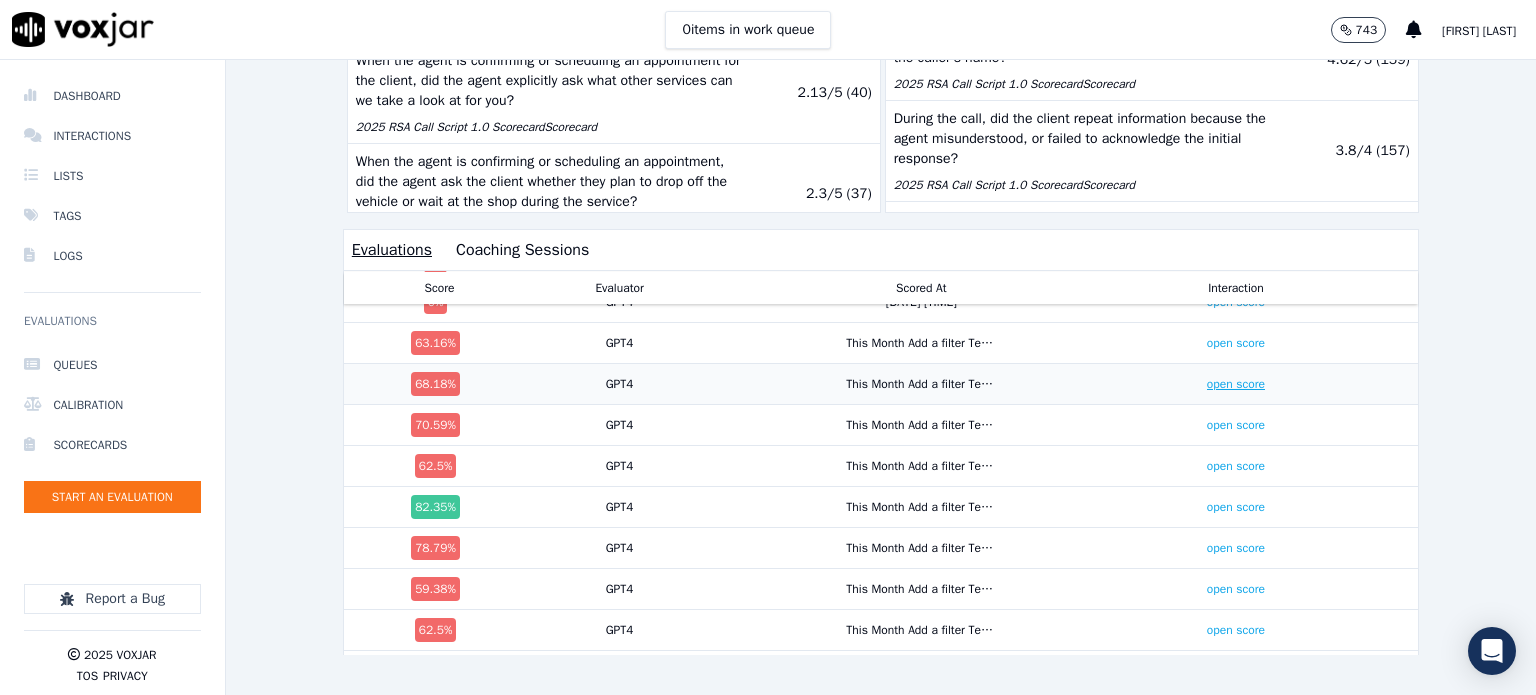 click on "open score" at bounding box center [1236, 384] 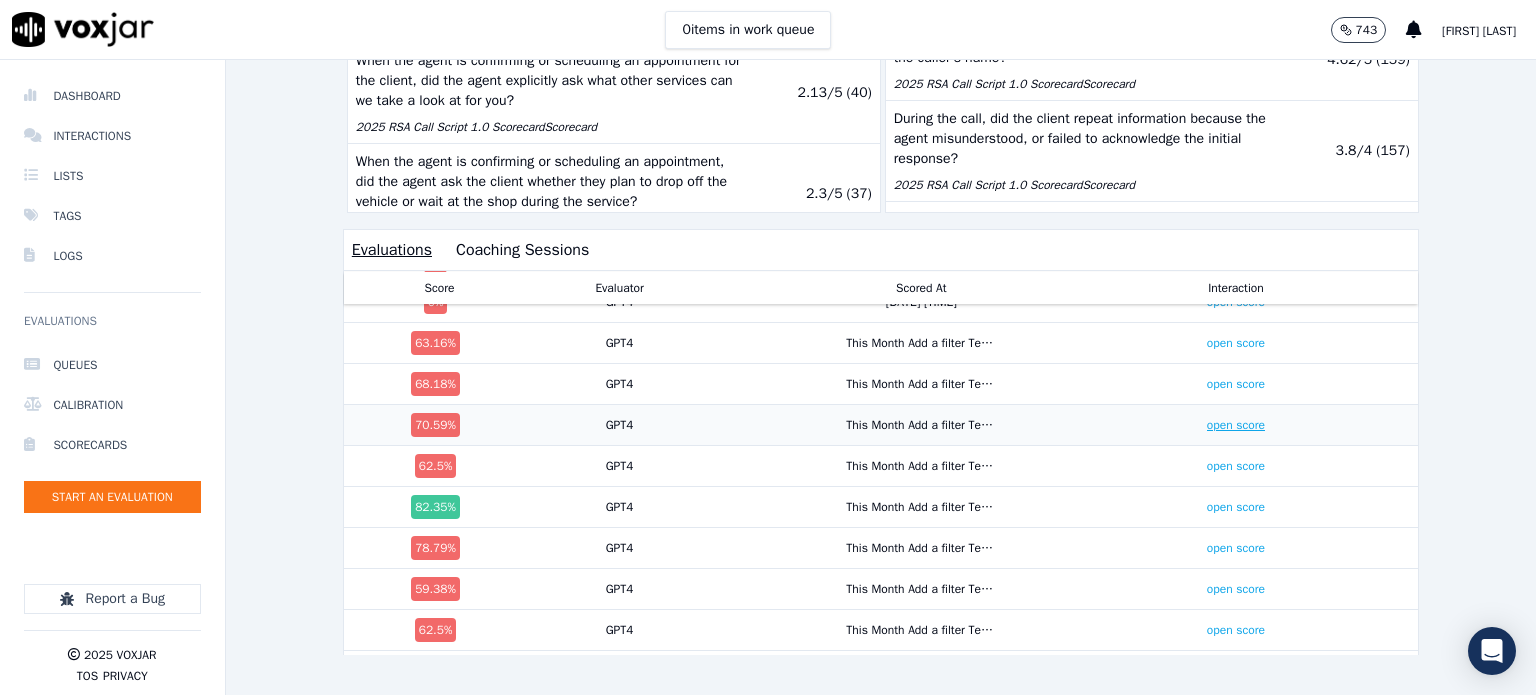 click on "open score" at bounding box center [1236, 425] 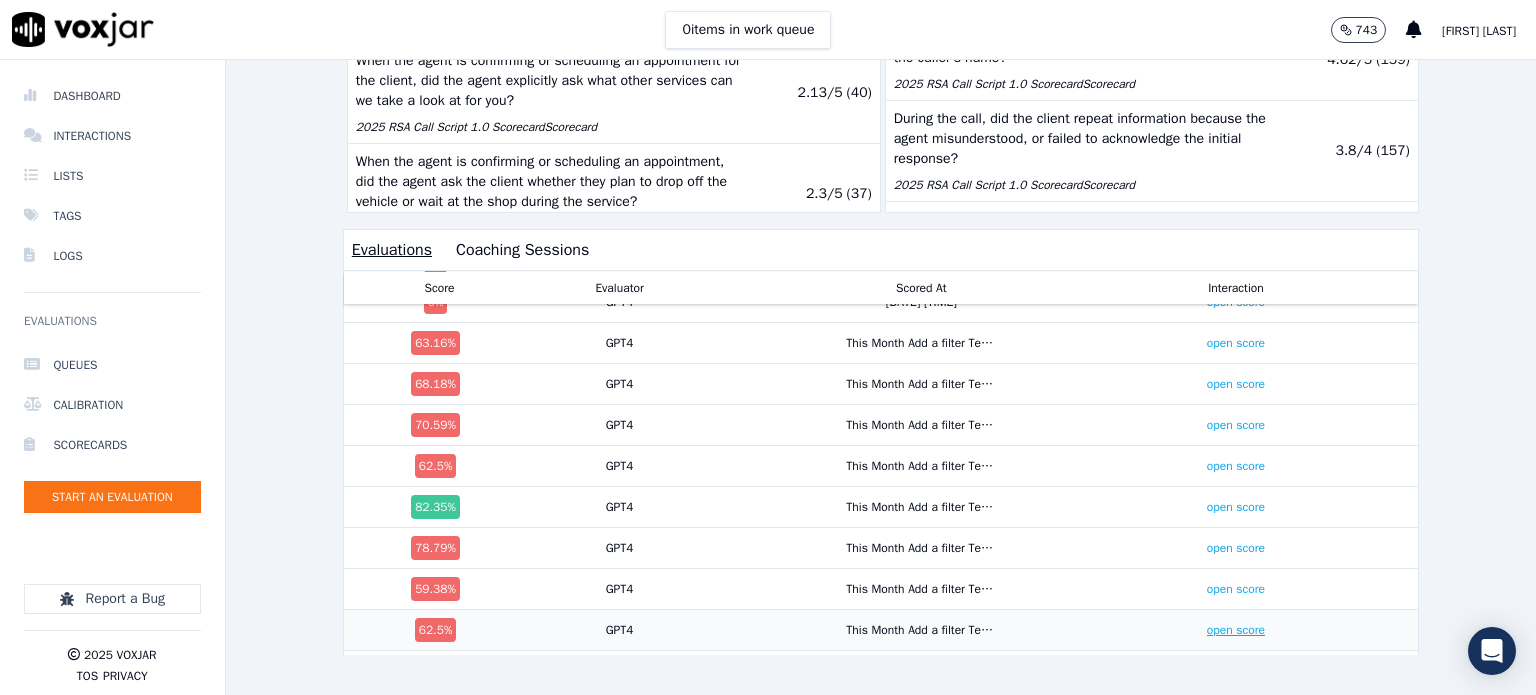 click on "open score" at bounding box center (1236, 630) 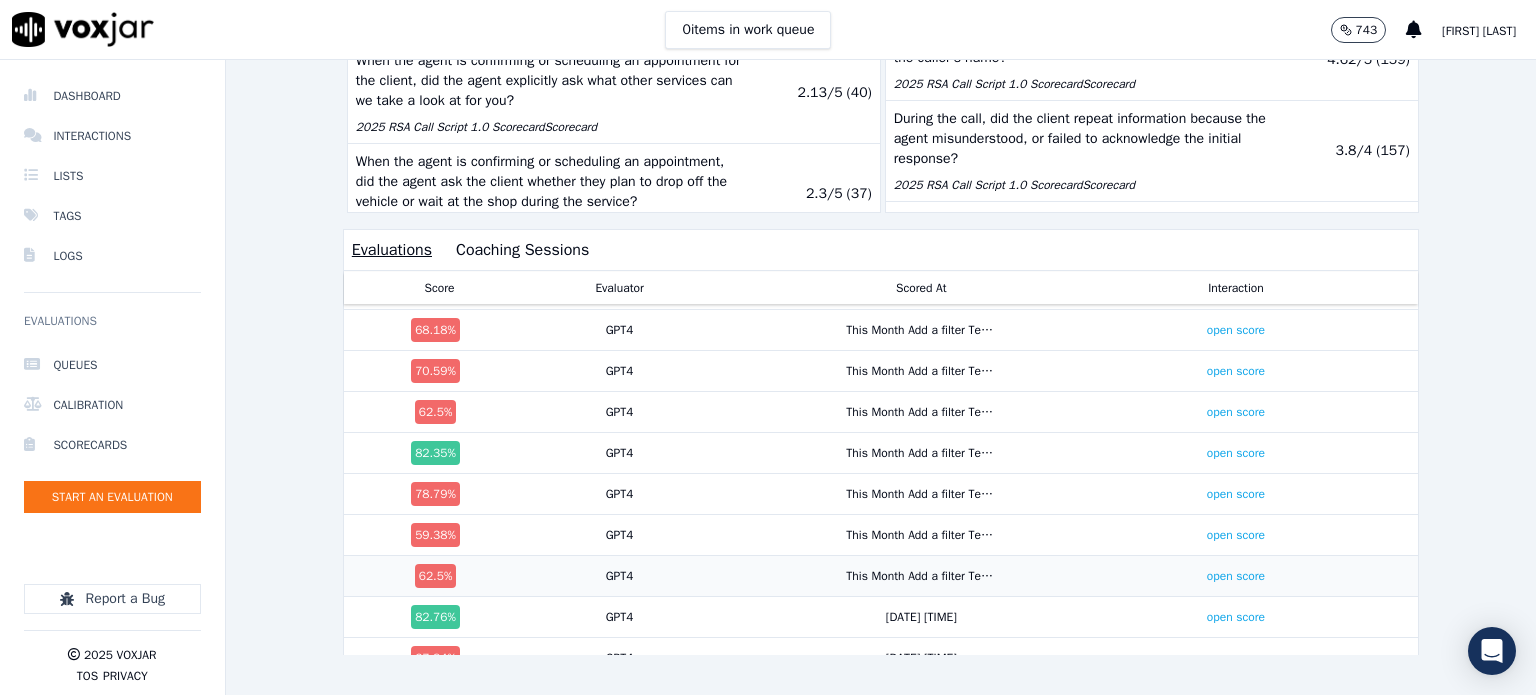 scroll, scrollTop: 1863, scrollLeft: 0, axis: vertical 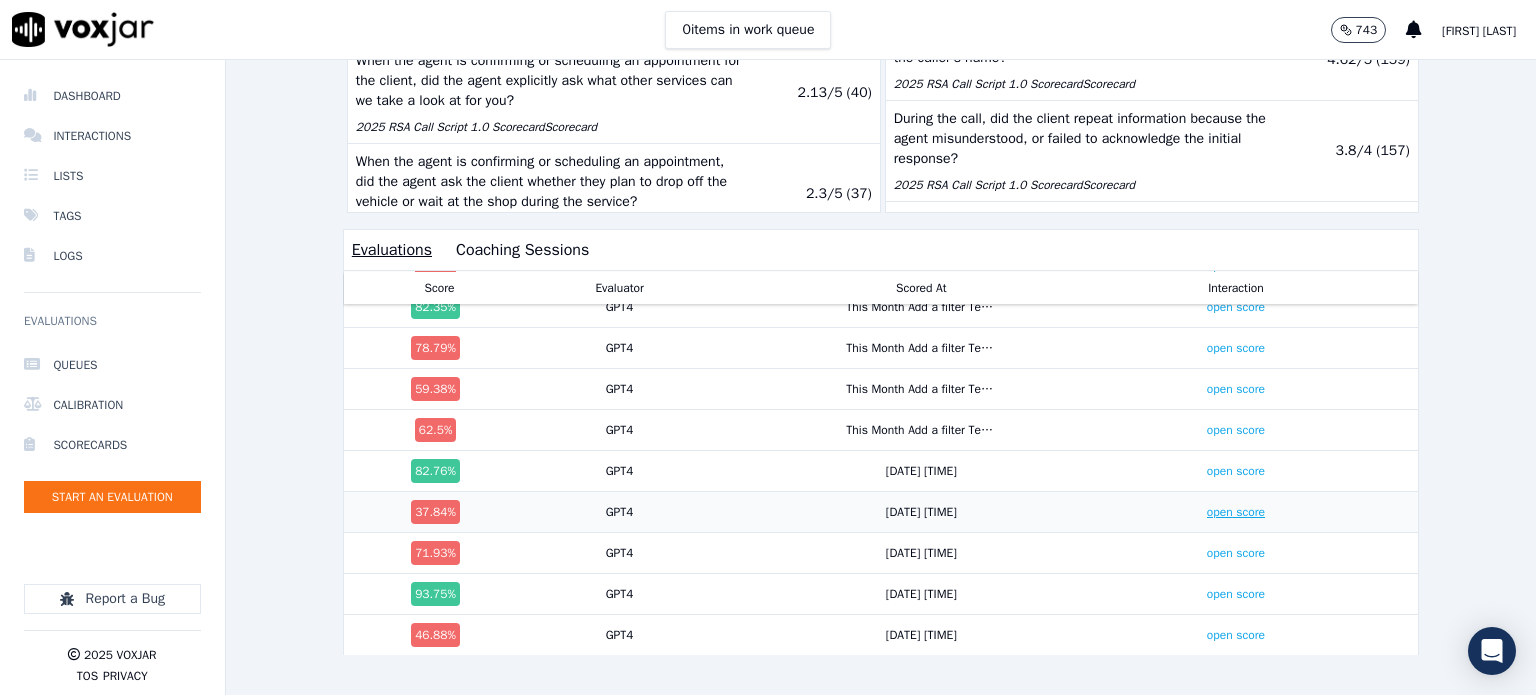 click on "open score" at bounding box center [1236, 512] 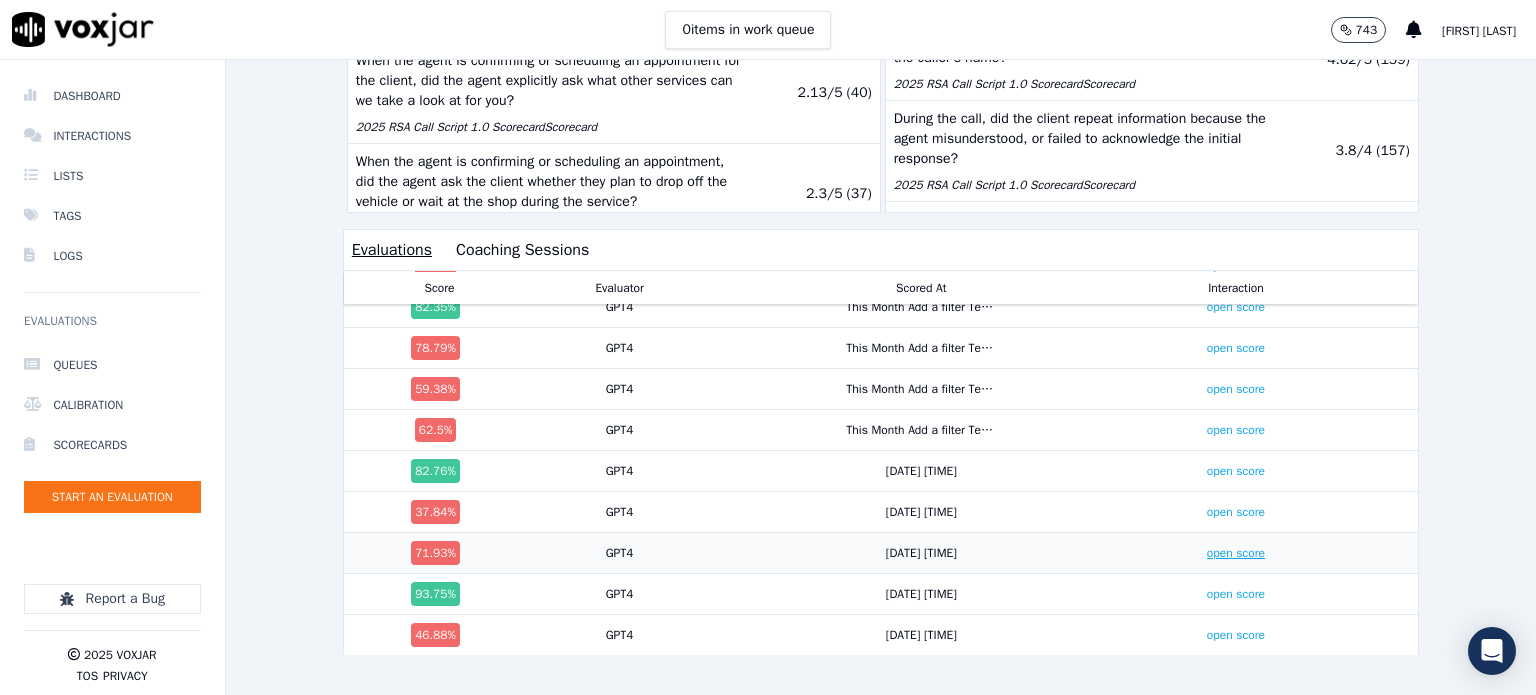 click on "open score" at bounding box center (1236, 553) 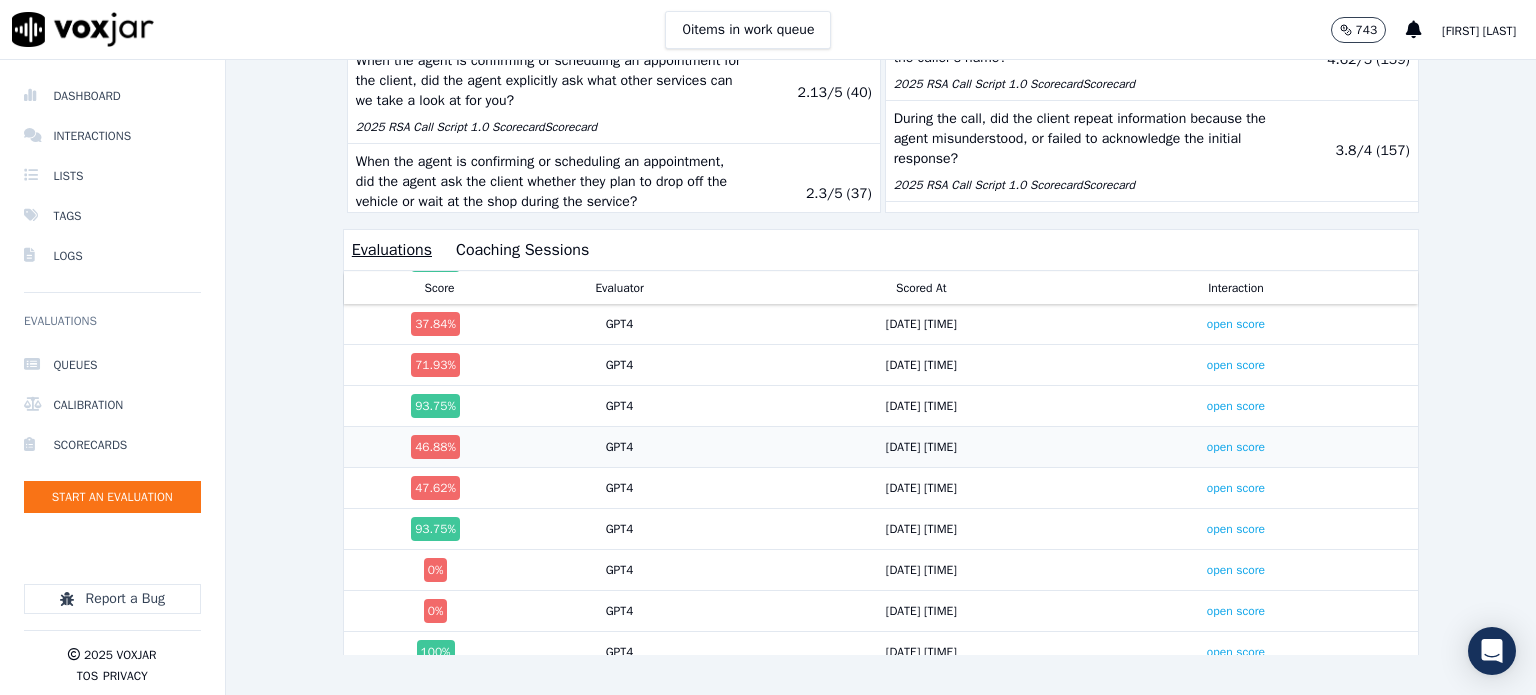scroll, scrollTop: 2063, scrollLeft: 0, axis: vertical 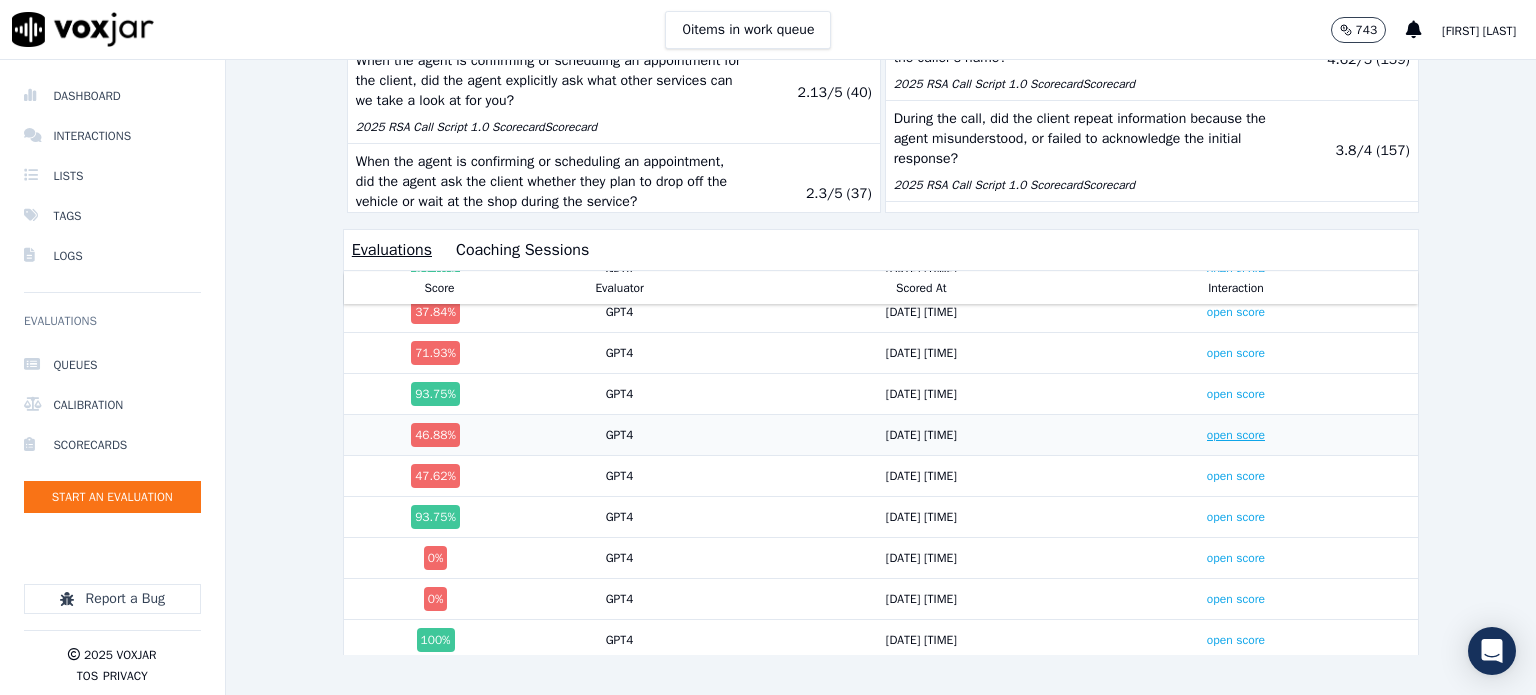 click on "open score" at bounding box center [1236, 435] 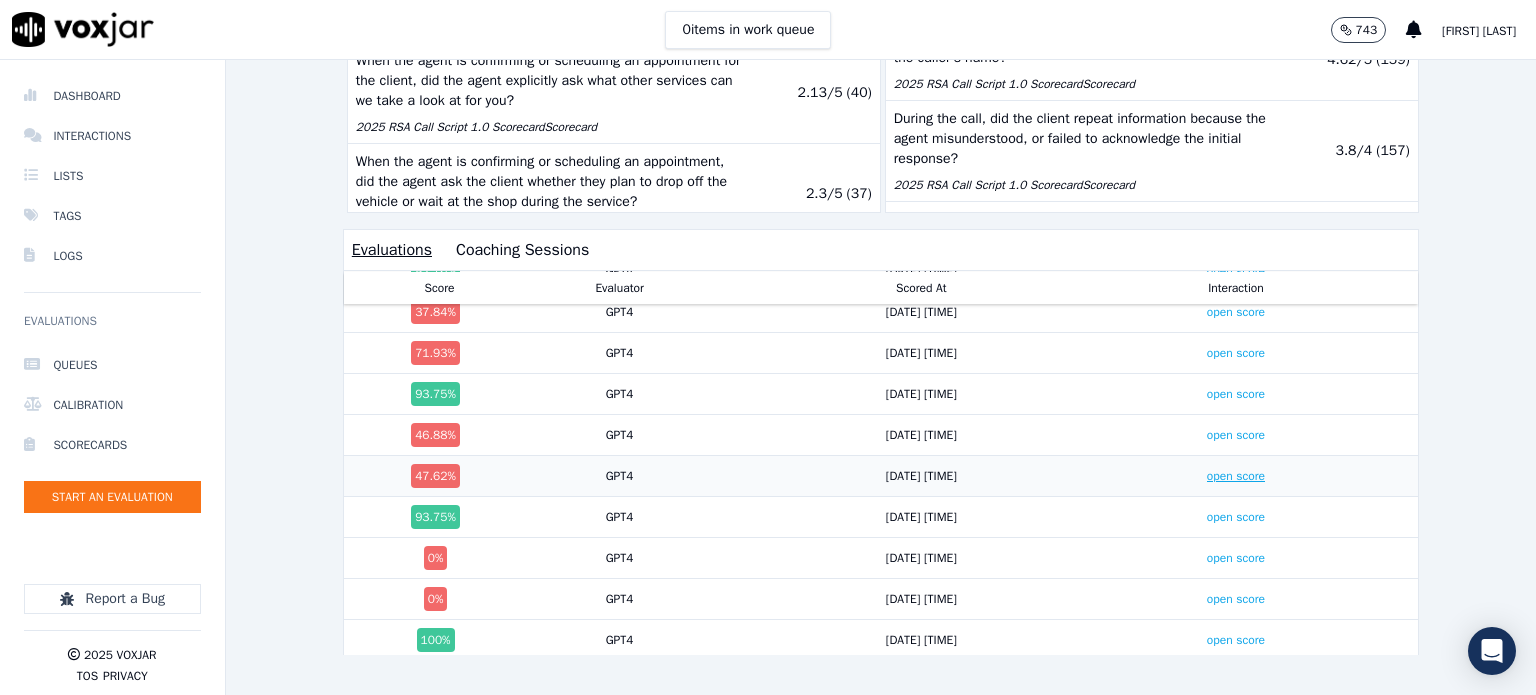 click on "open score" at bounding box center [1236, 476] 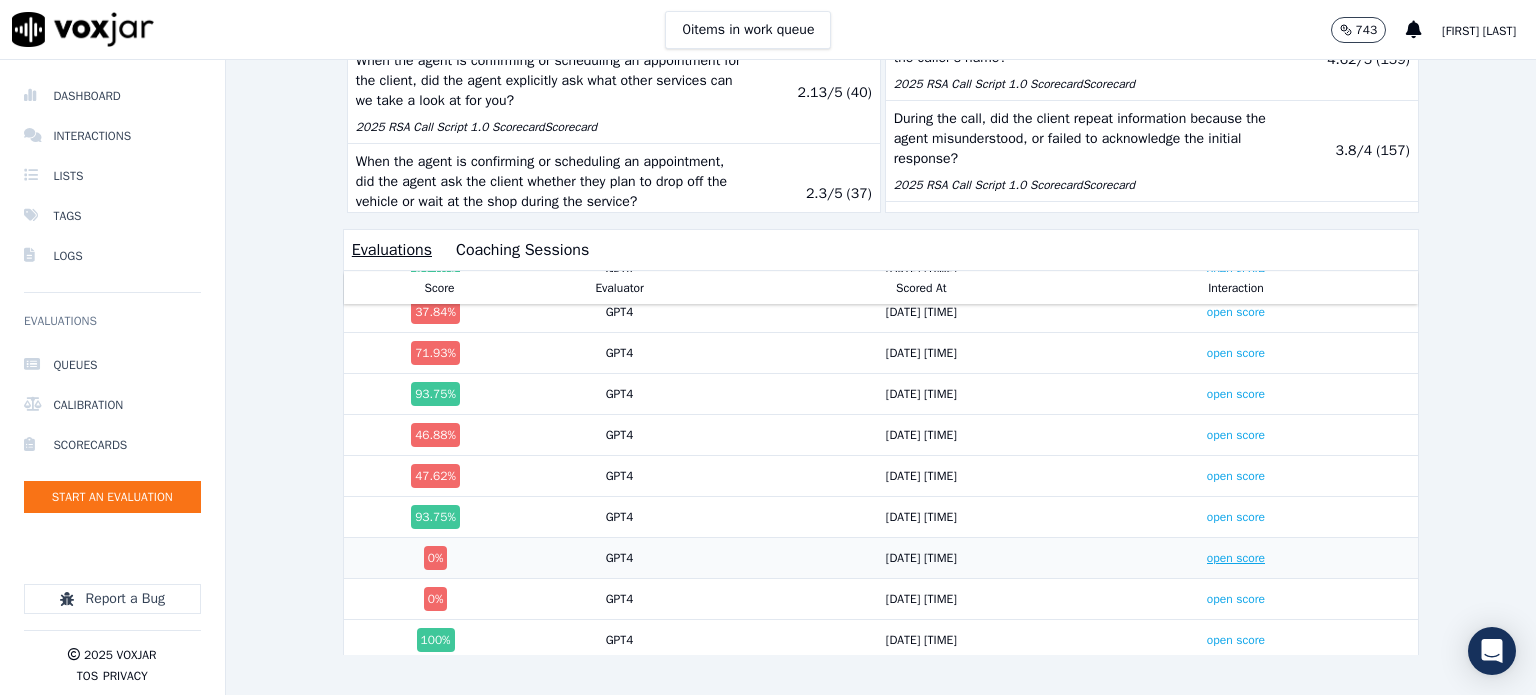 click on "open score" at bounding box center (1236, 558) 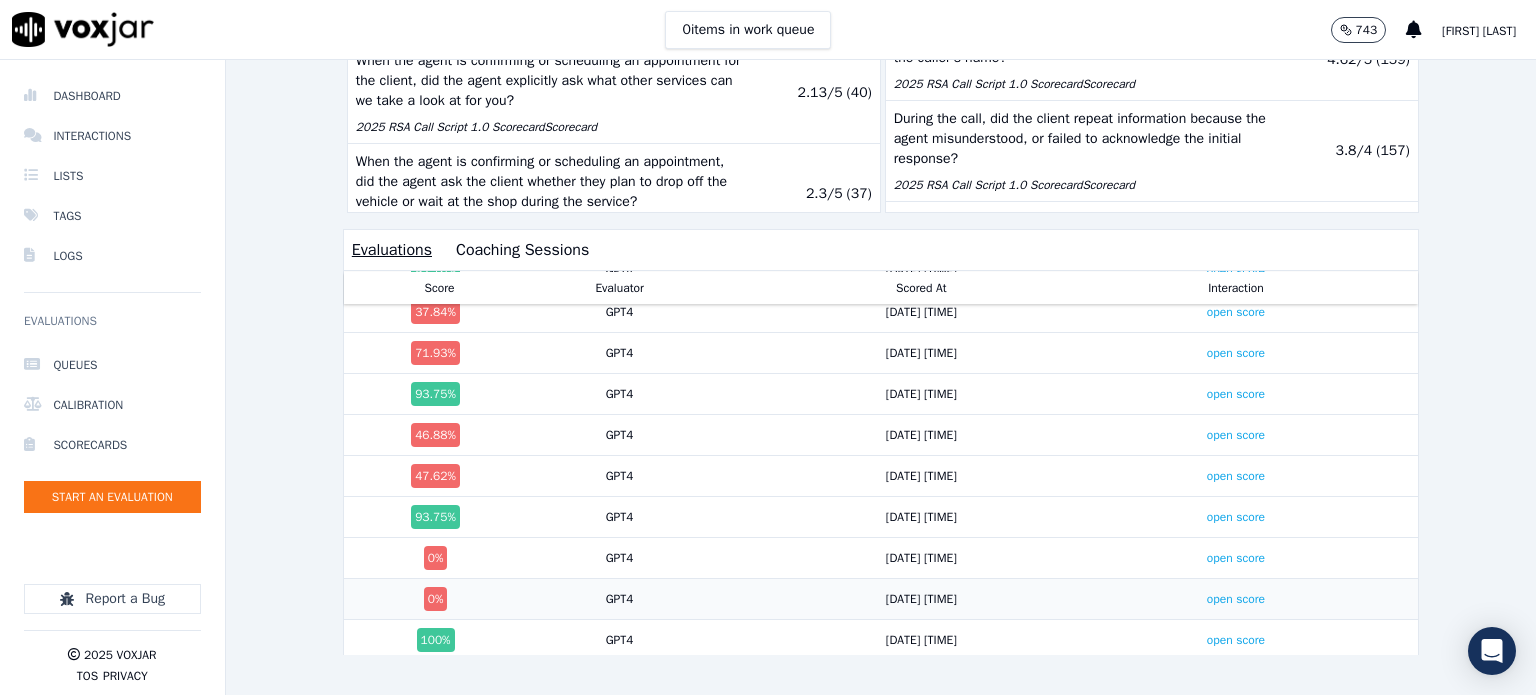 click on "open score" at bounding box center [1236, 599] 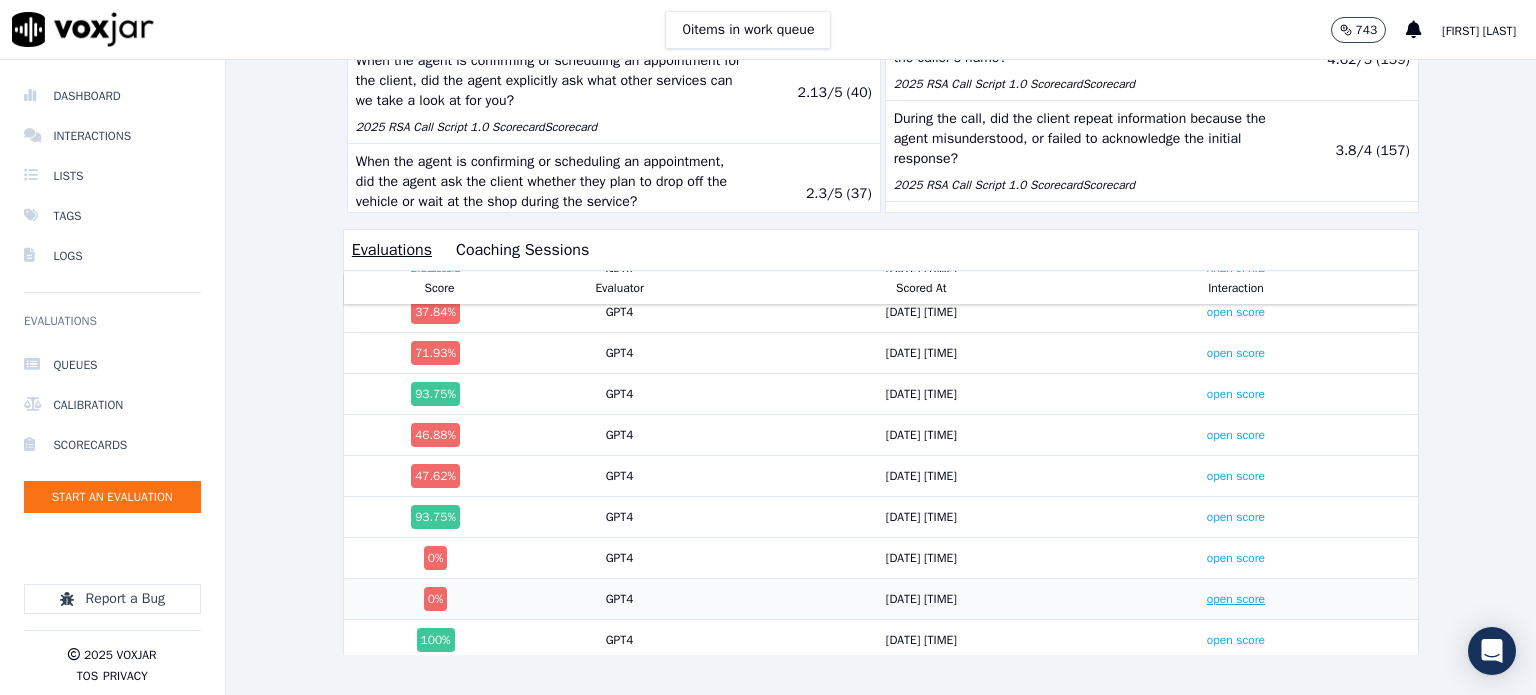 click on "open score" at bounding box center [1236, 599] 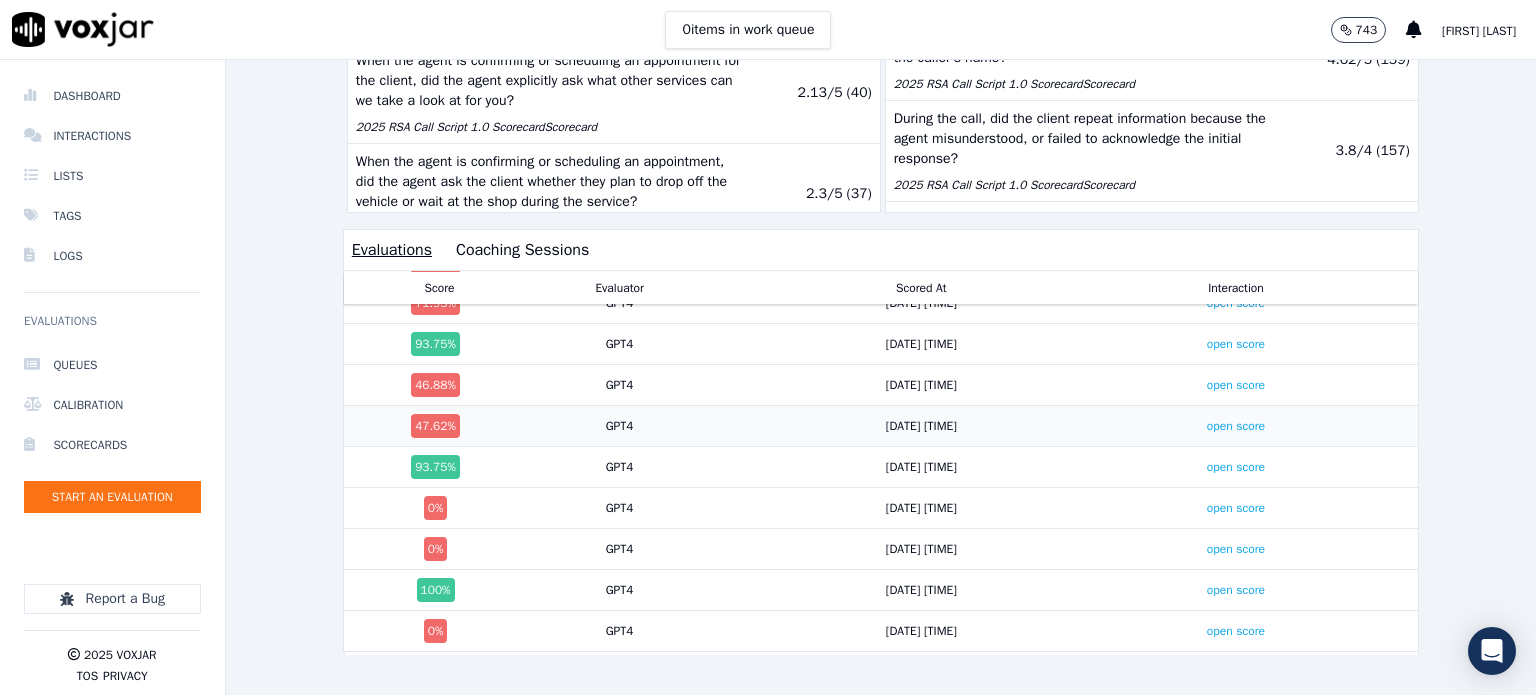 scroll, scrollTop: 2137, scrollLeft: 0, axis: vertical 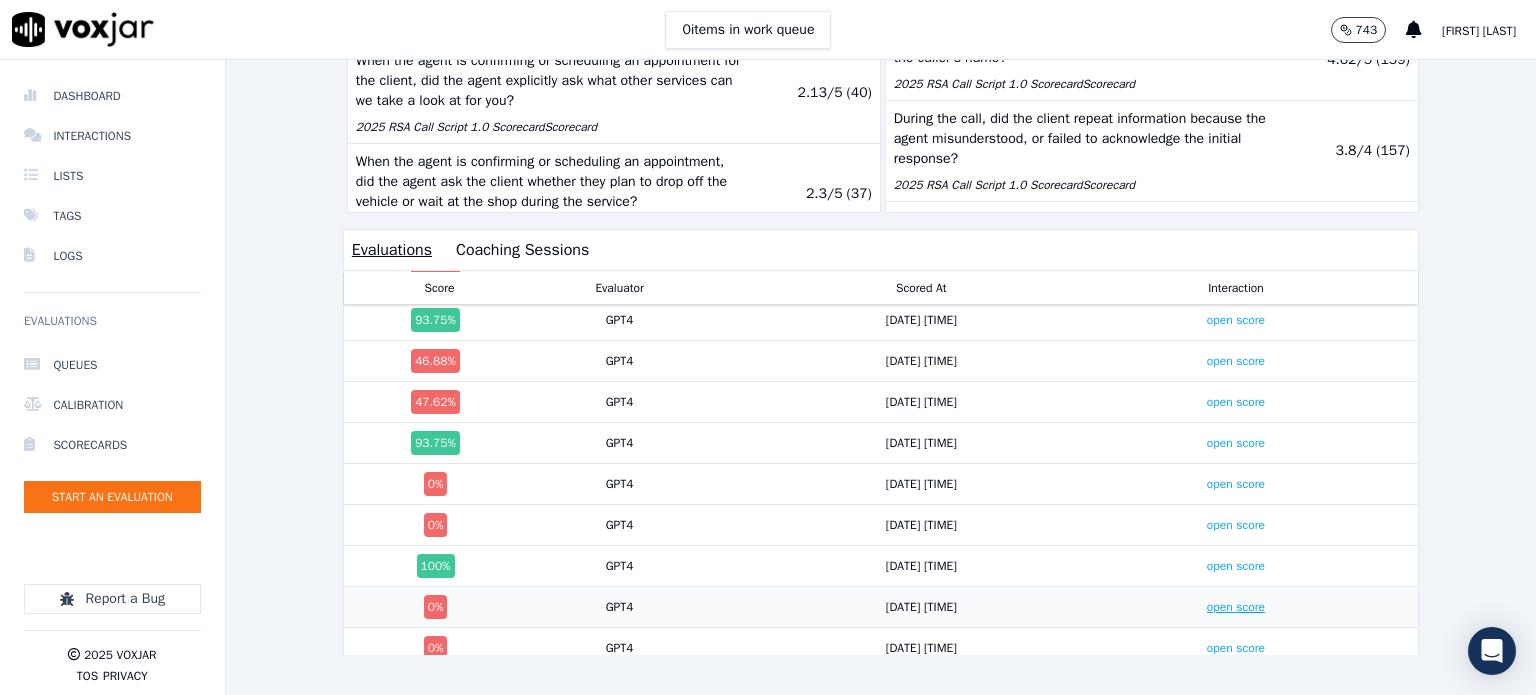 click on "open score" at bounding box center [1236, 607] 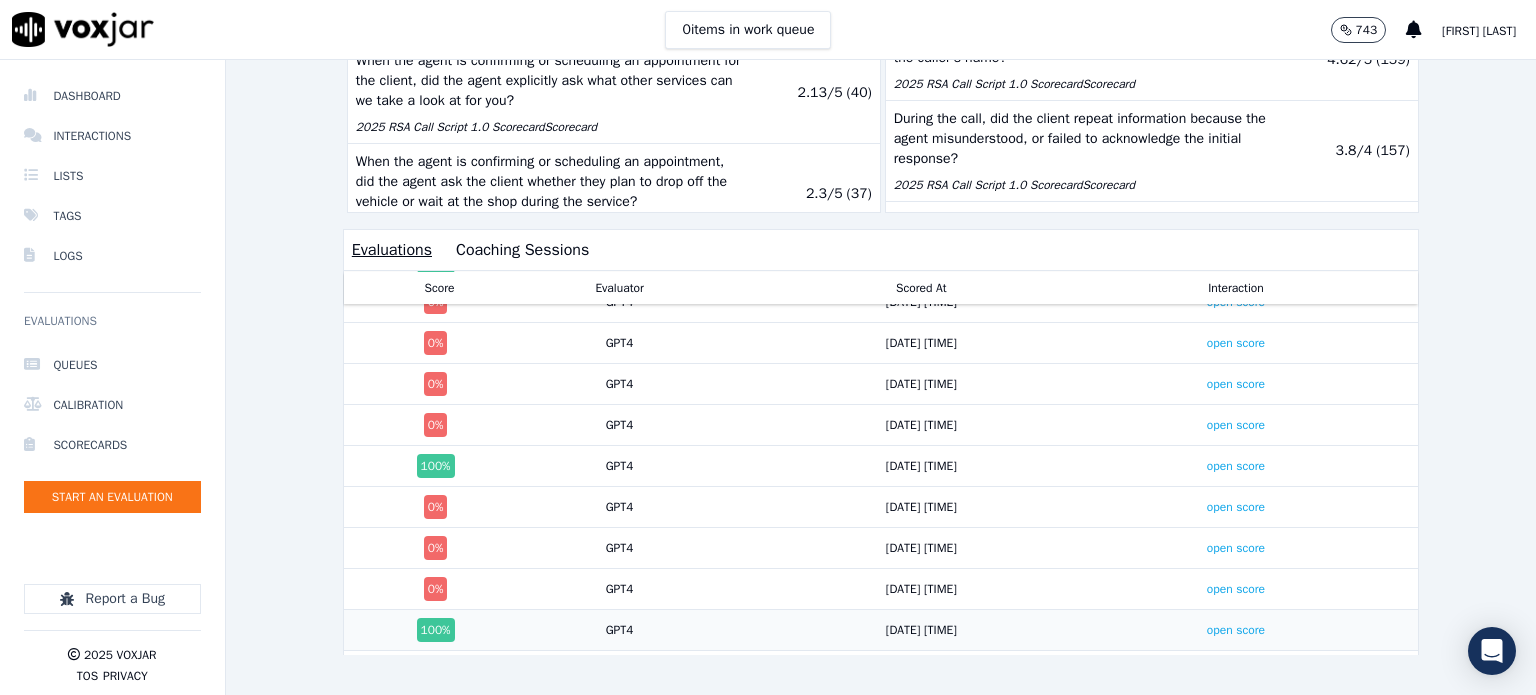 scroll, scrollTop: 2437, scrollLeft: 0, axis: vertical 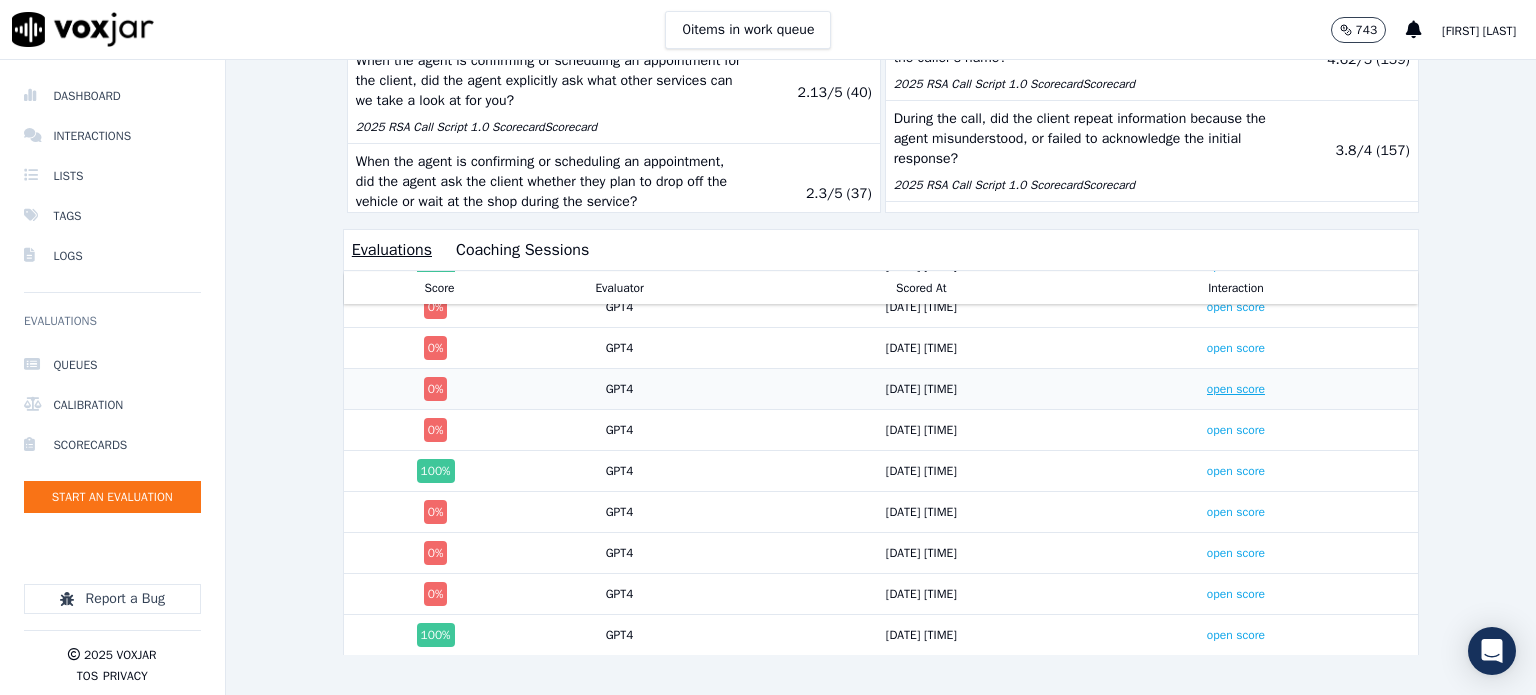 click on "open score" at bounding box center [1236, 389] 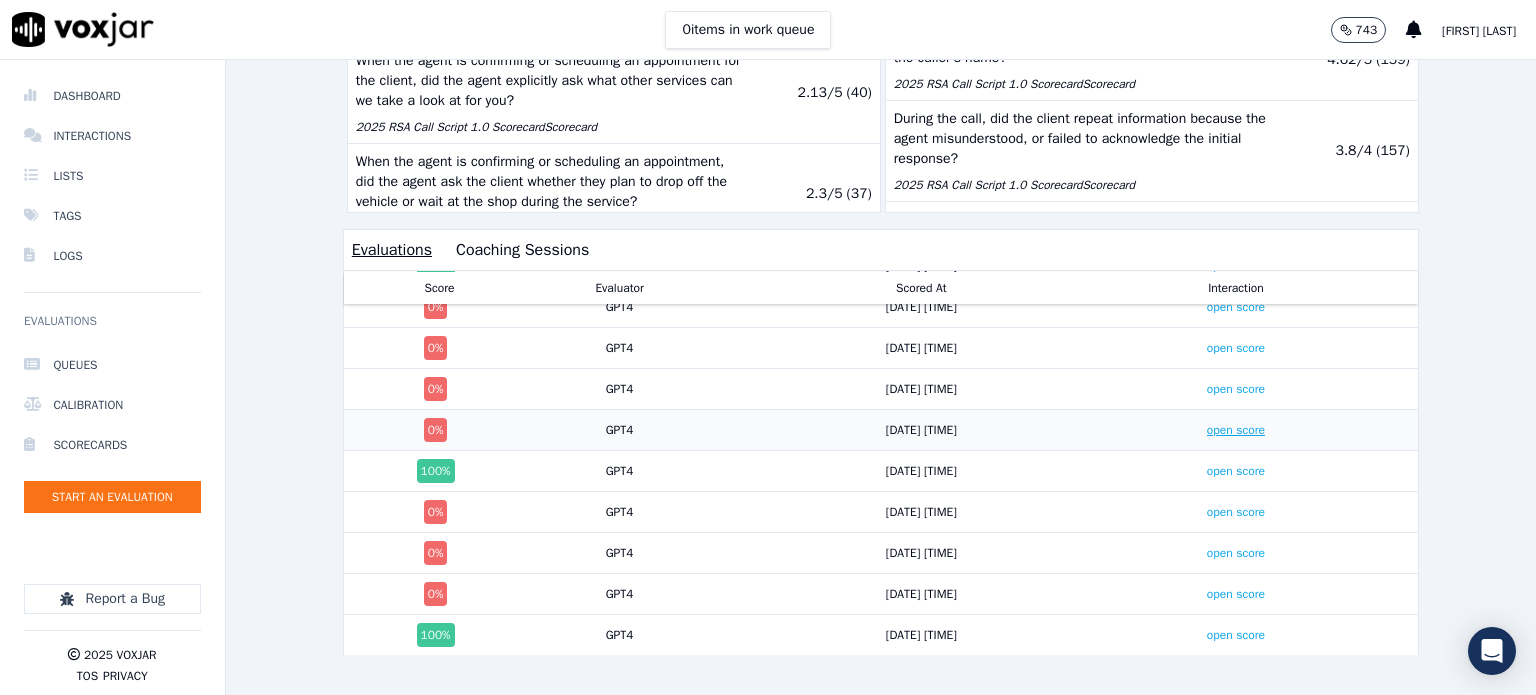 click on "open score" at bounding box center (1236, 430) 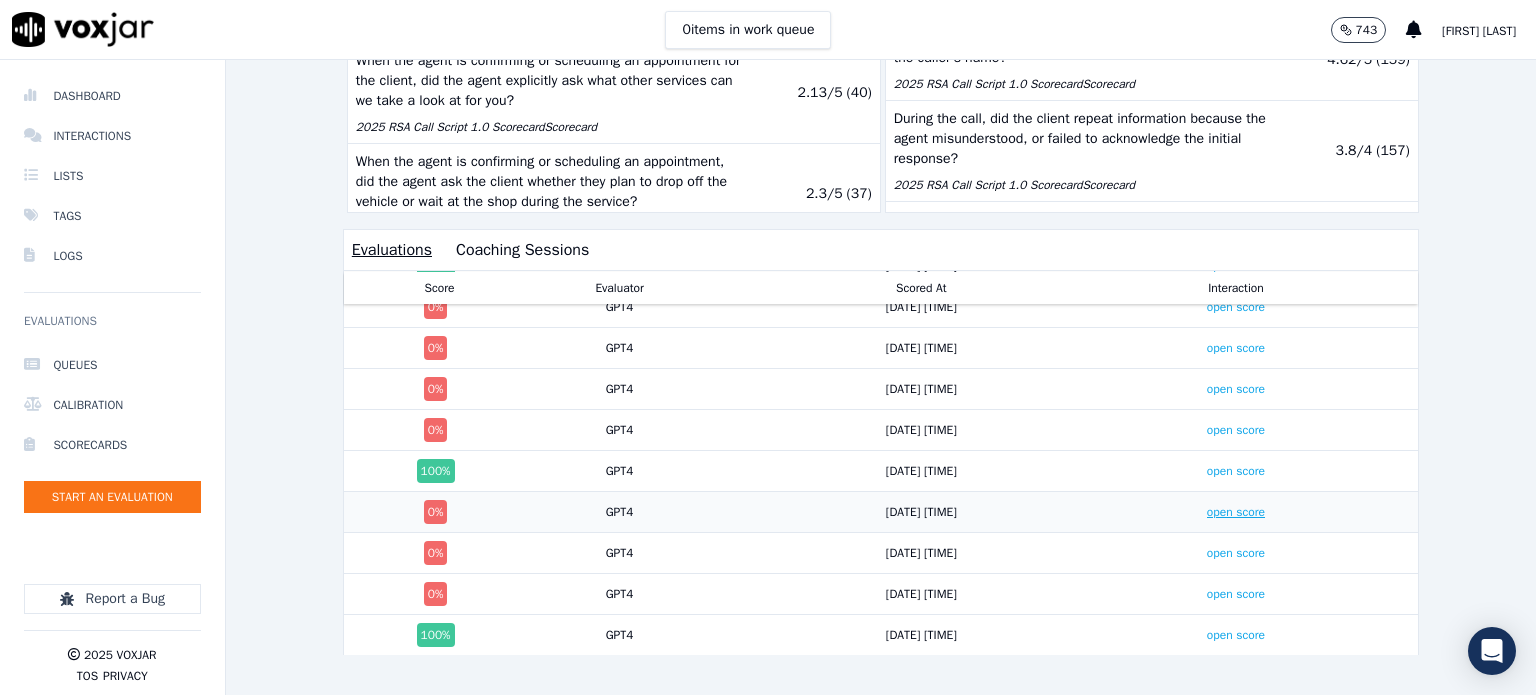 click on "open score" at bounding box center (1236, 512) 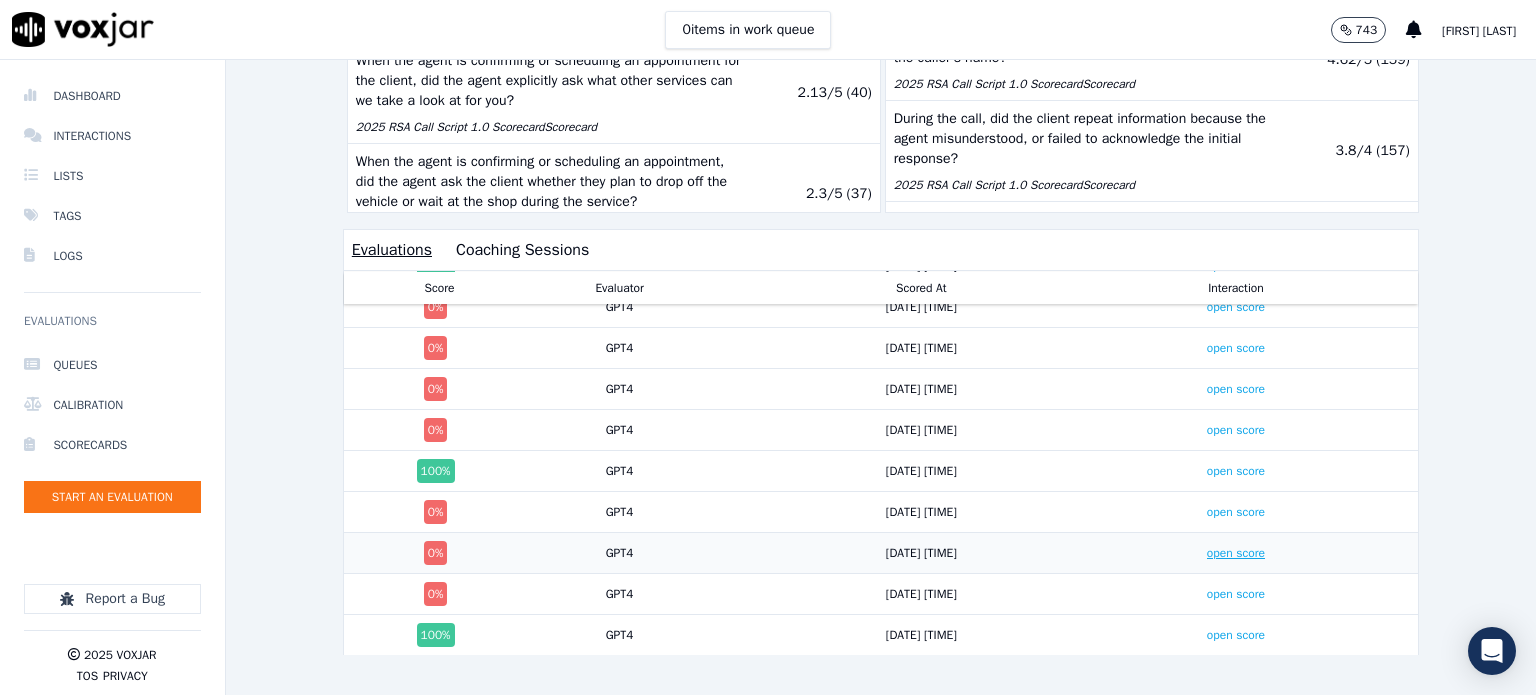 click on "open score" at bounding box center [1236, 553] 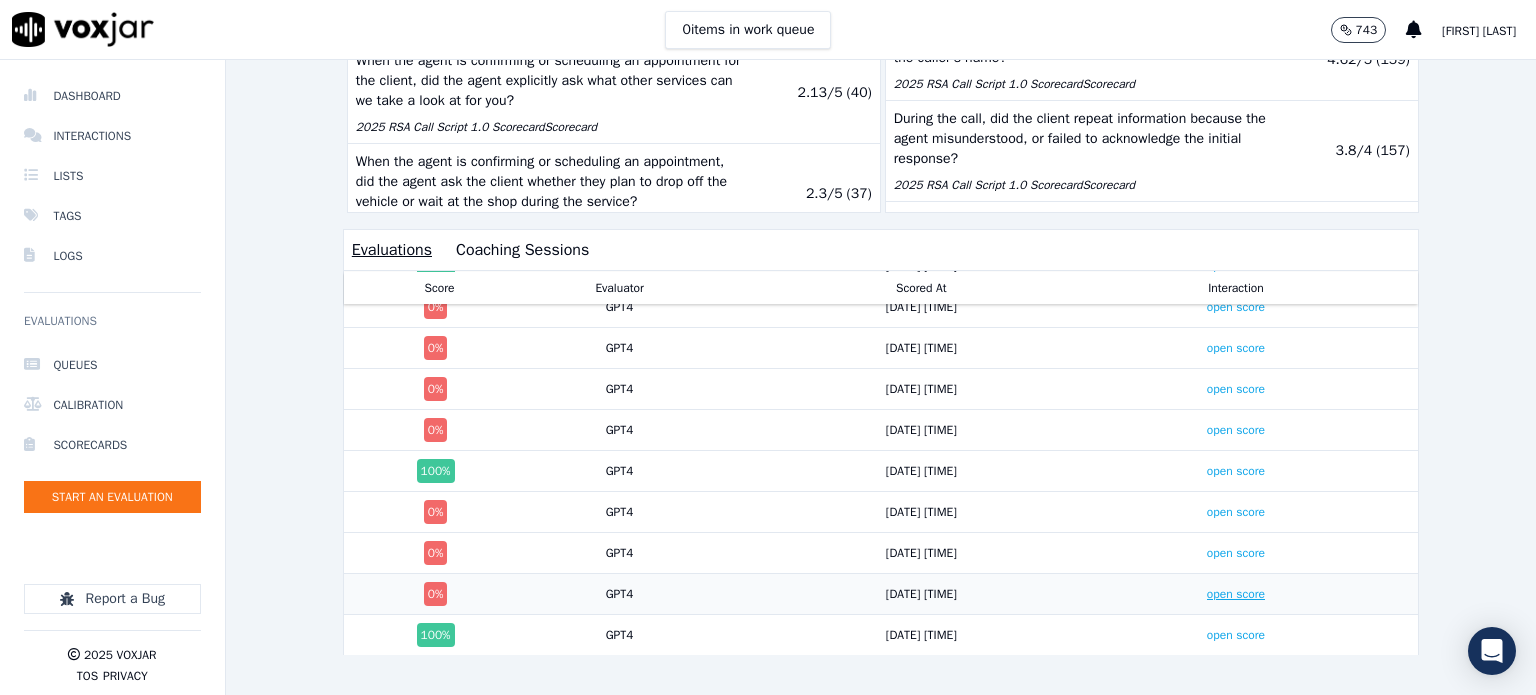 click on "open score" at bounding box center [1236, 594] 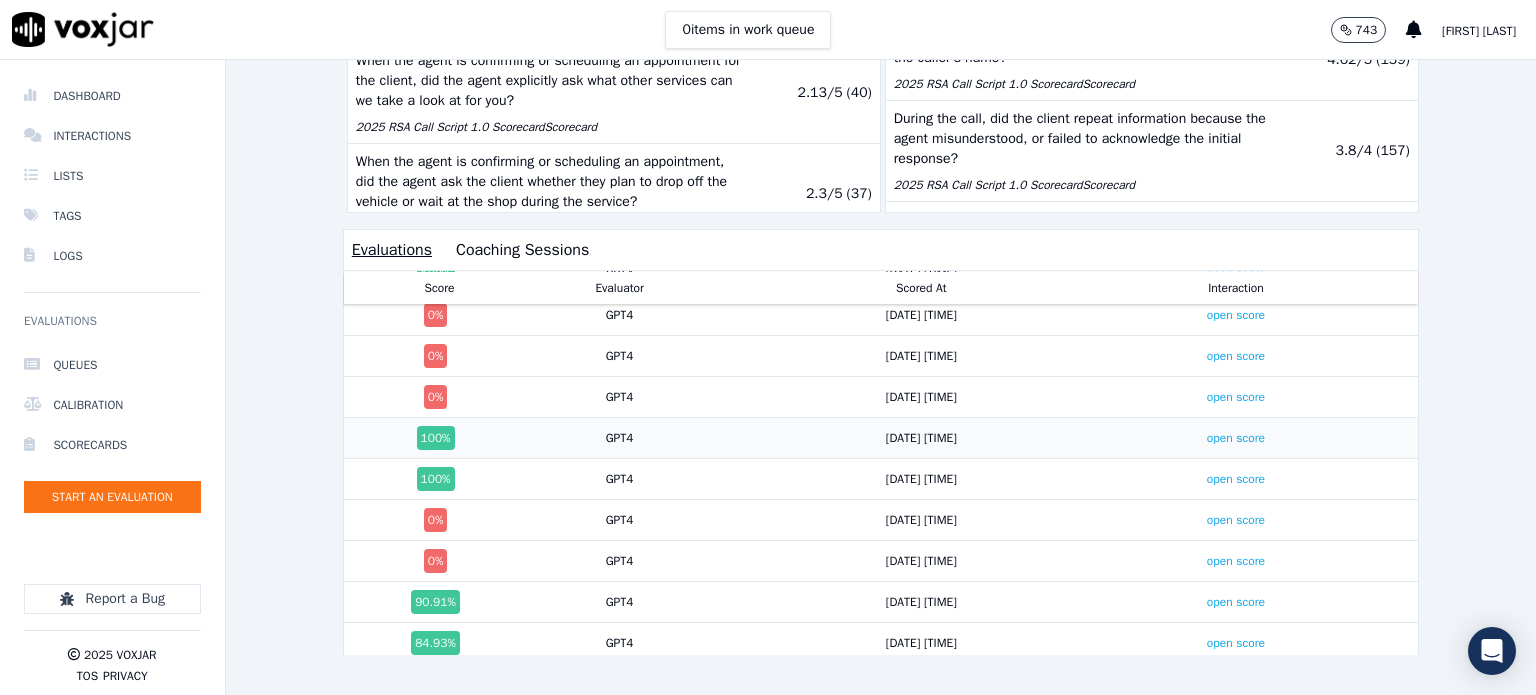 scroll, scrollTop: 2637, scrollLeft: 0, axis: vertical 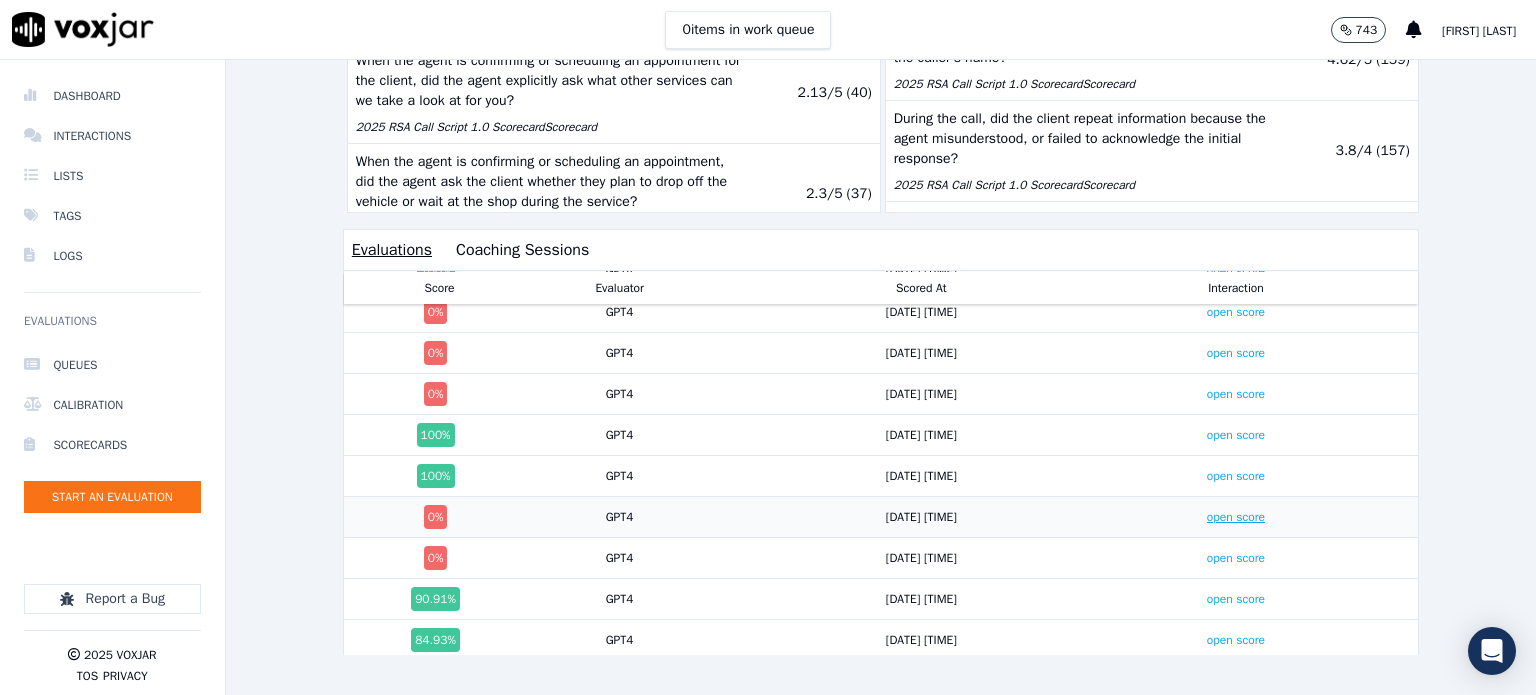 click on "open score" at bounding box center [1236, 517] 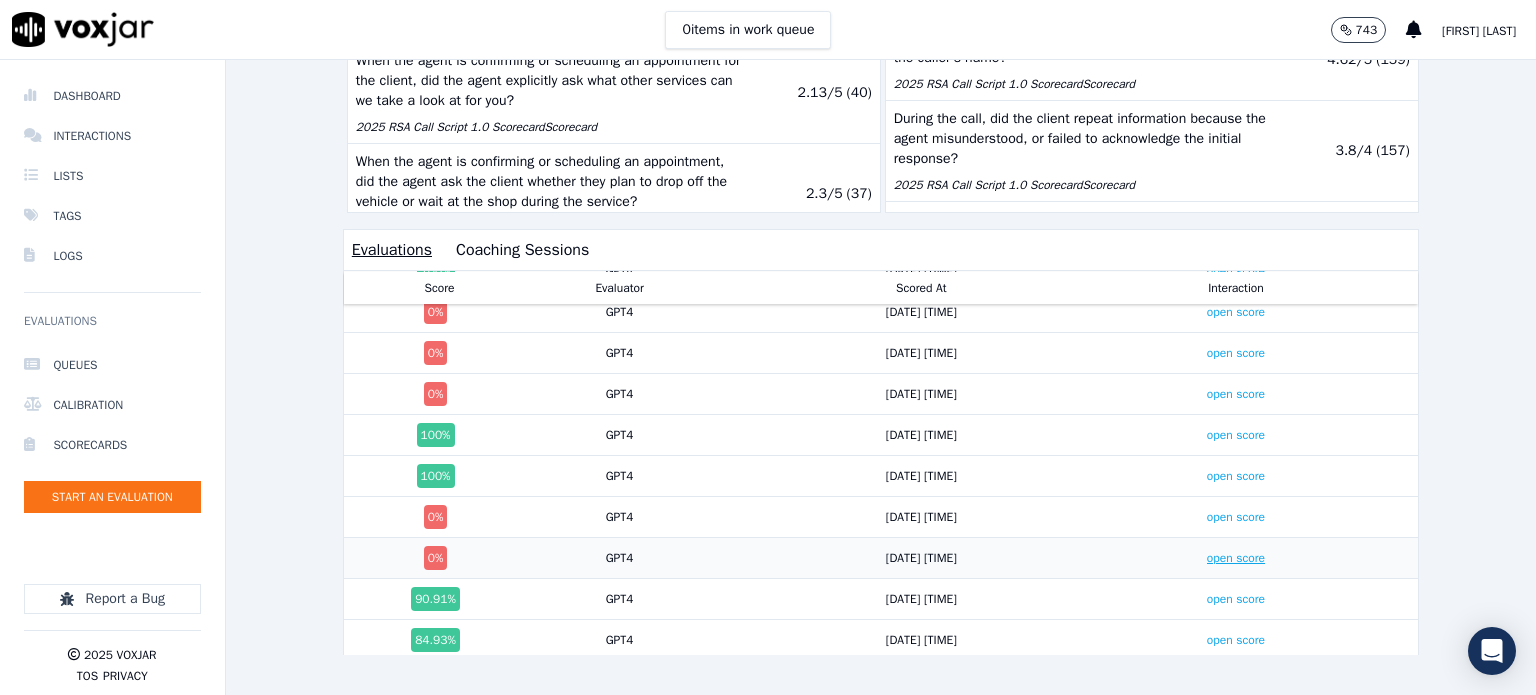 click on "open score" at bounding box center [1236, 558] 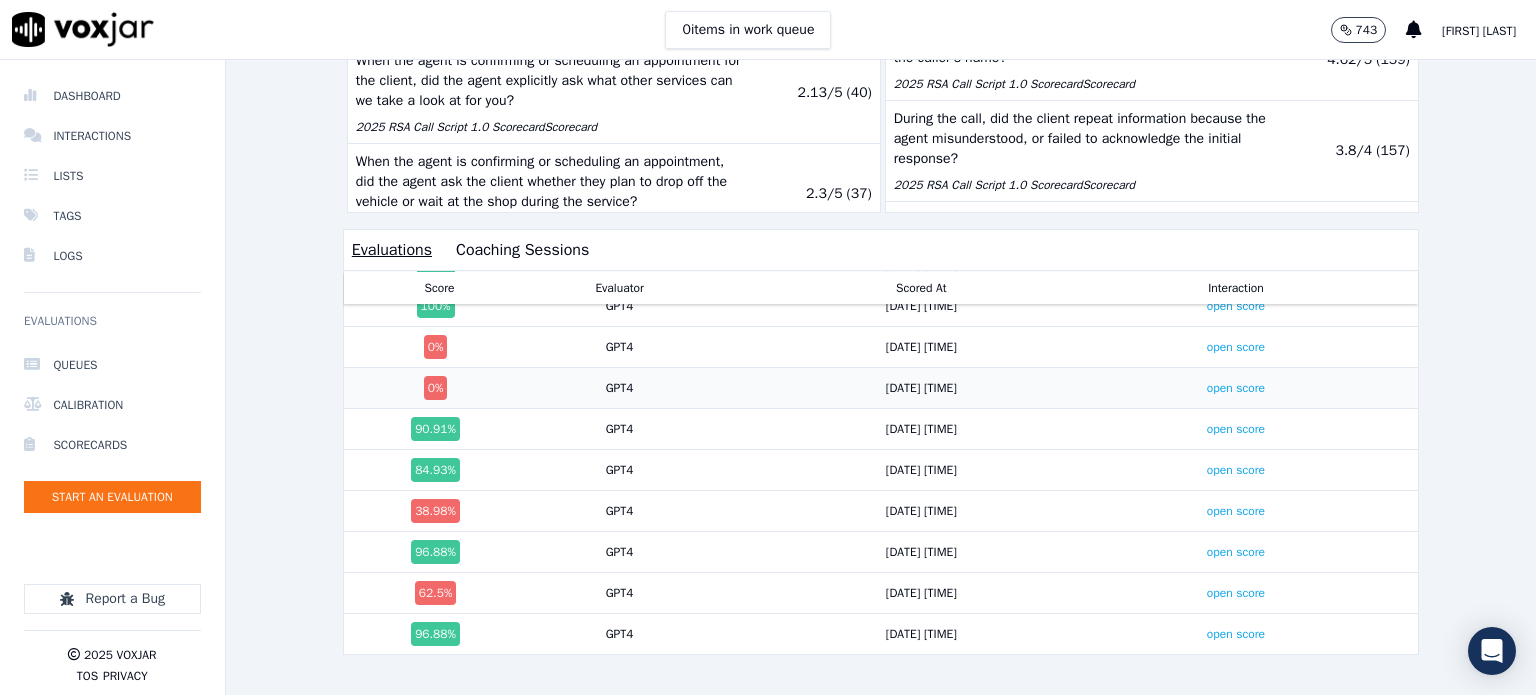scroll, scrollTop: 2837, scrollLeft: 0, axis: vertical 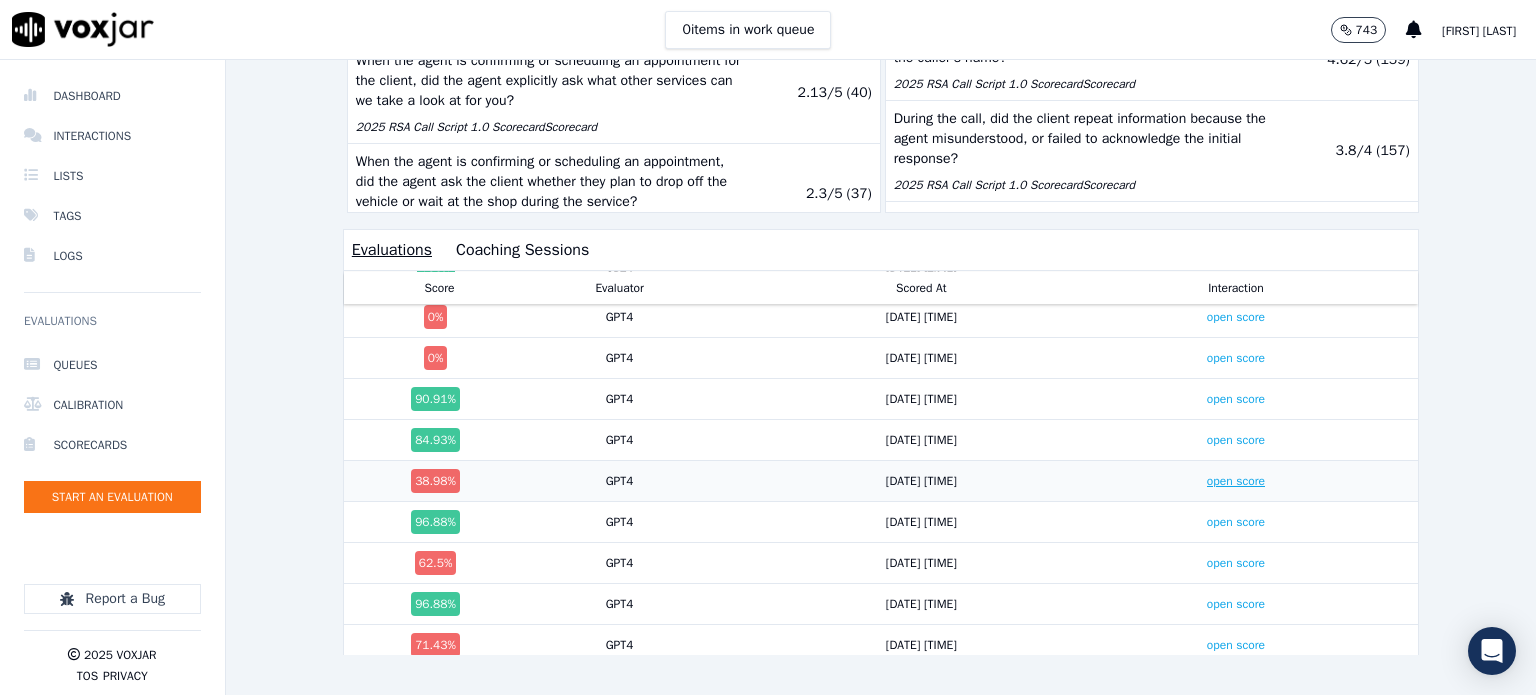 click on "open score" at bounding box center [1236, 481] 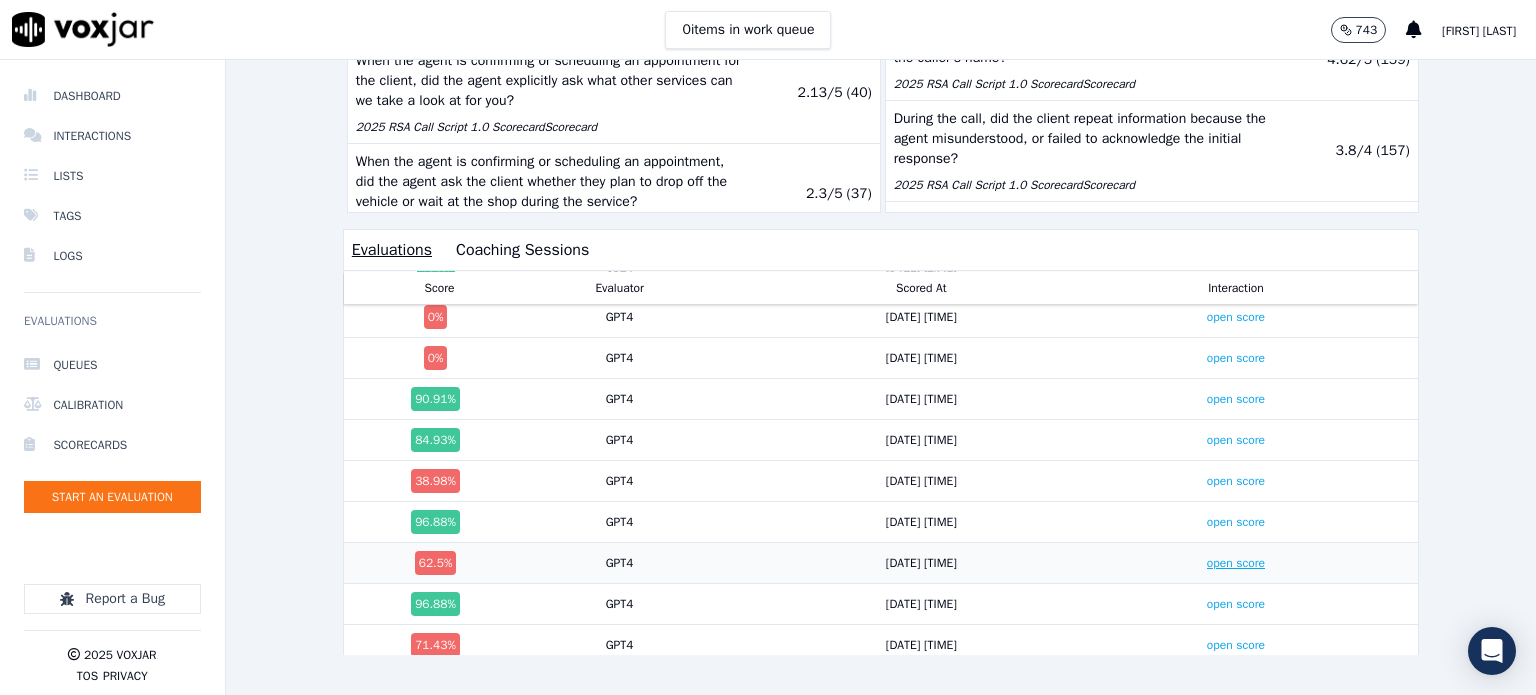 click on "open score" at bounding box center (1236, 563) 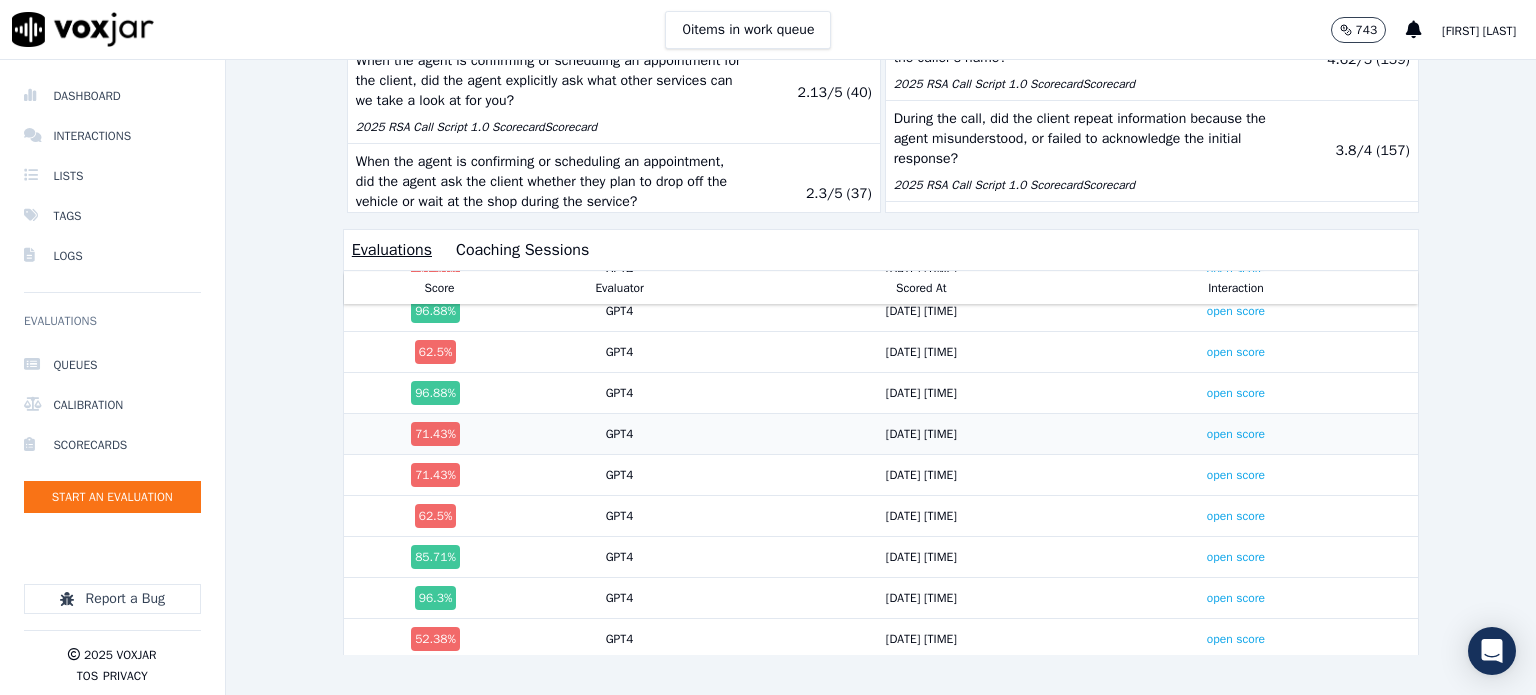 scroll, scrollTop: 3053, scrollLeft: 0, axis: vertical 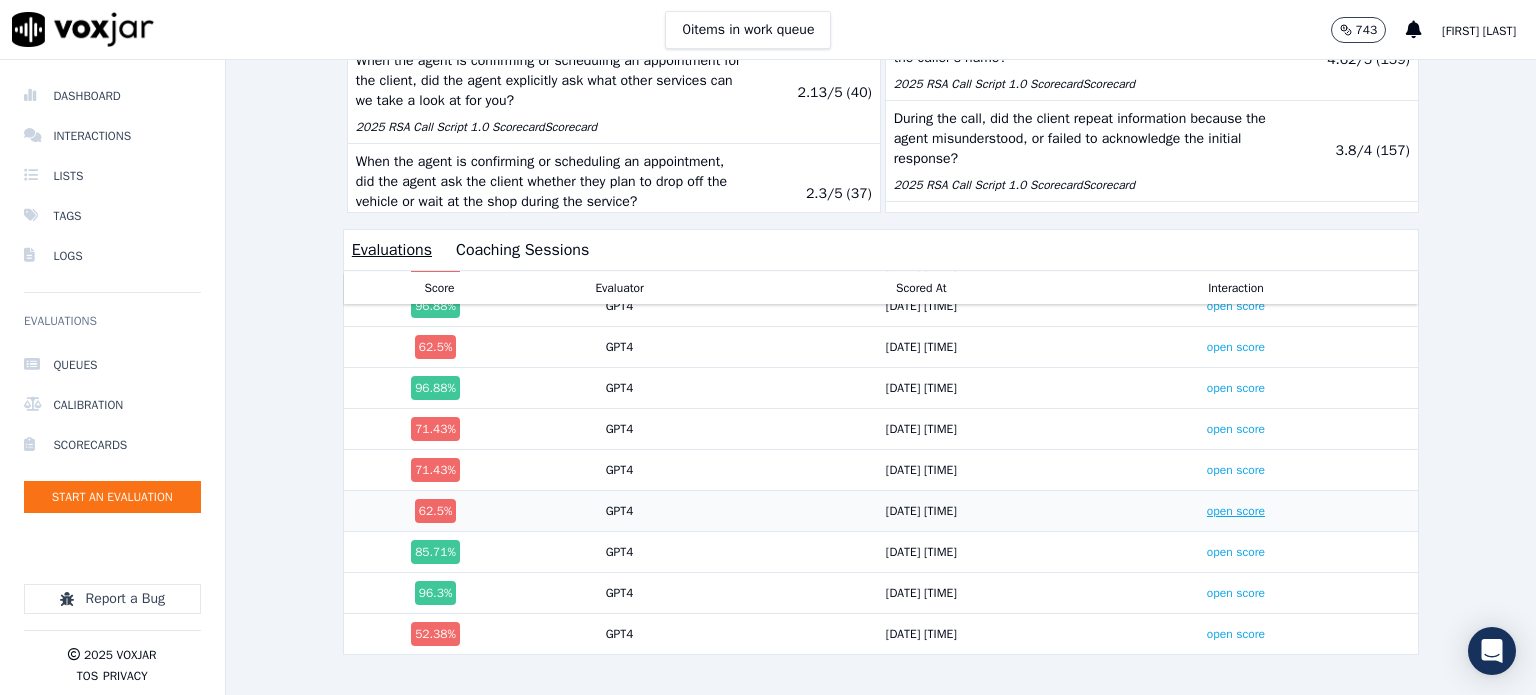 click on "open score" at bounding box center (1236, 511) 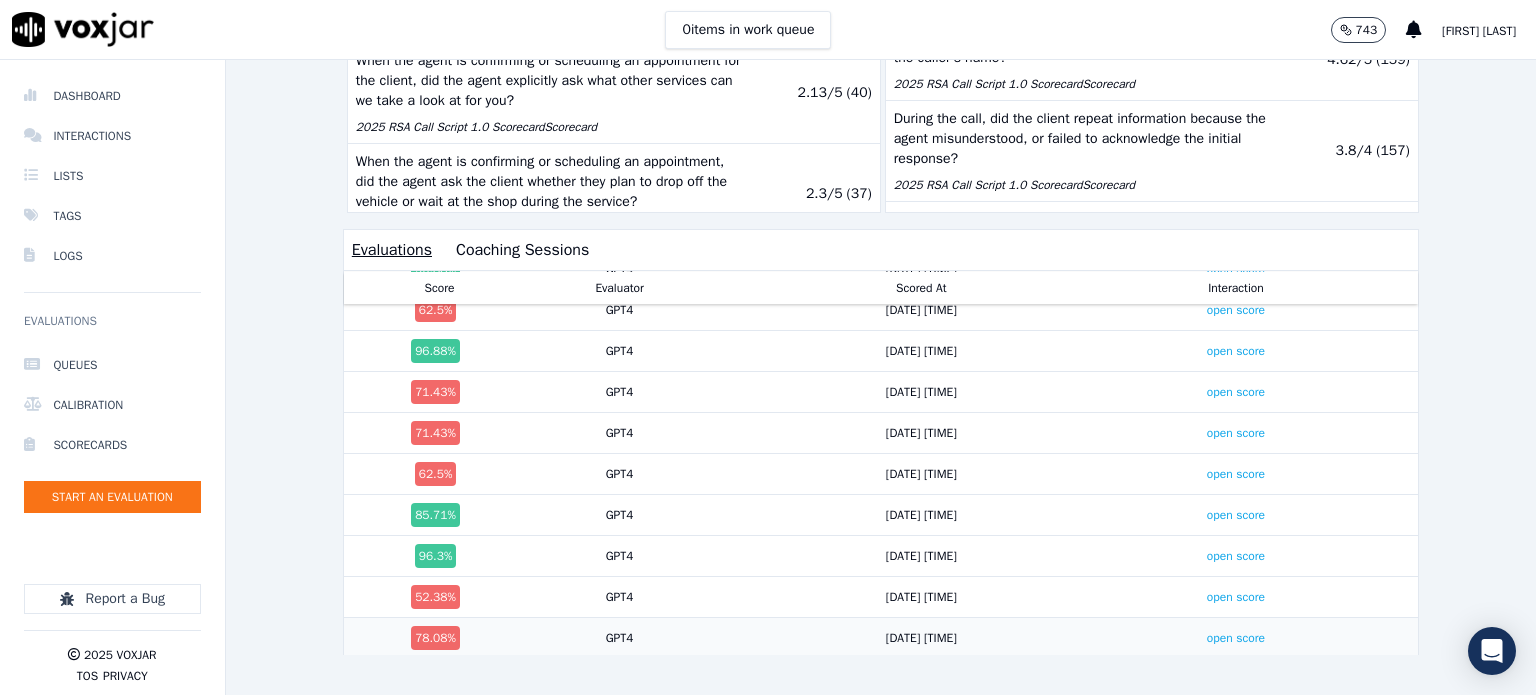 scroll, scrollTop: 3153, scrollLeft: 0, axis: vertical 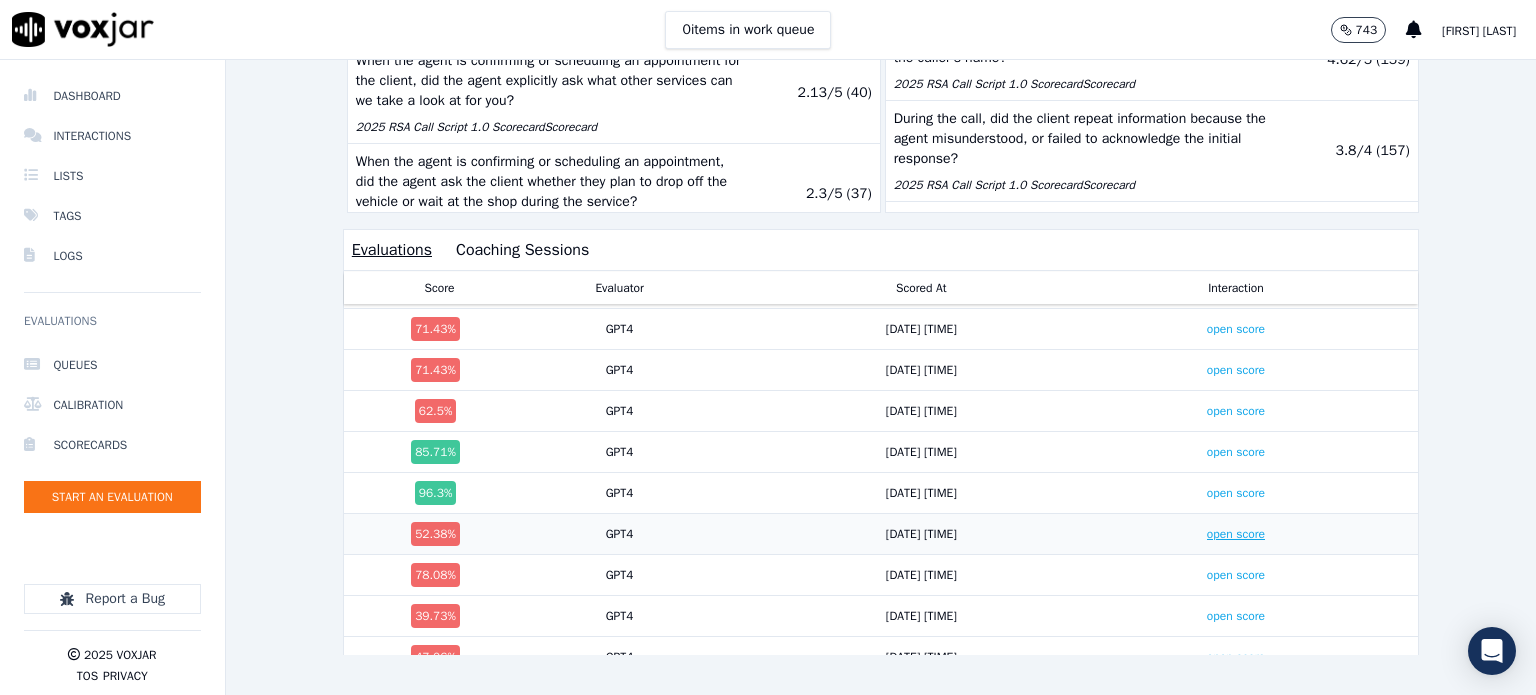 click on "open score" at bounding box center [1236, 534] 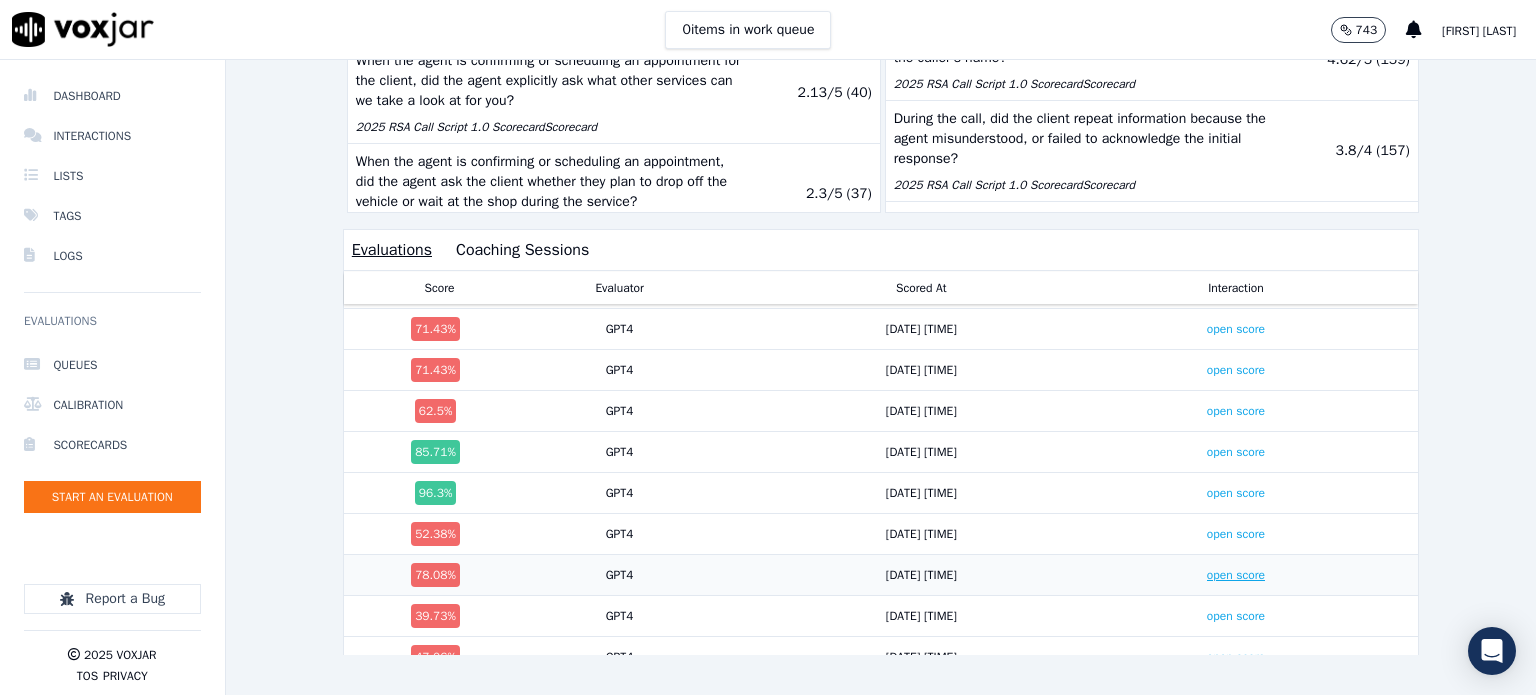 click on "open score" at bounding box center [1236, 575] 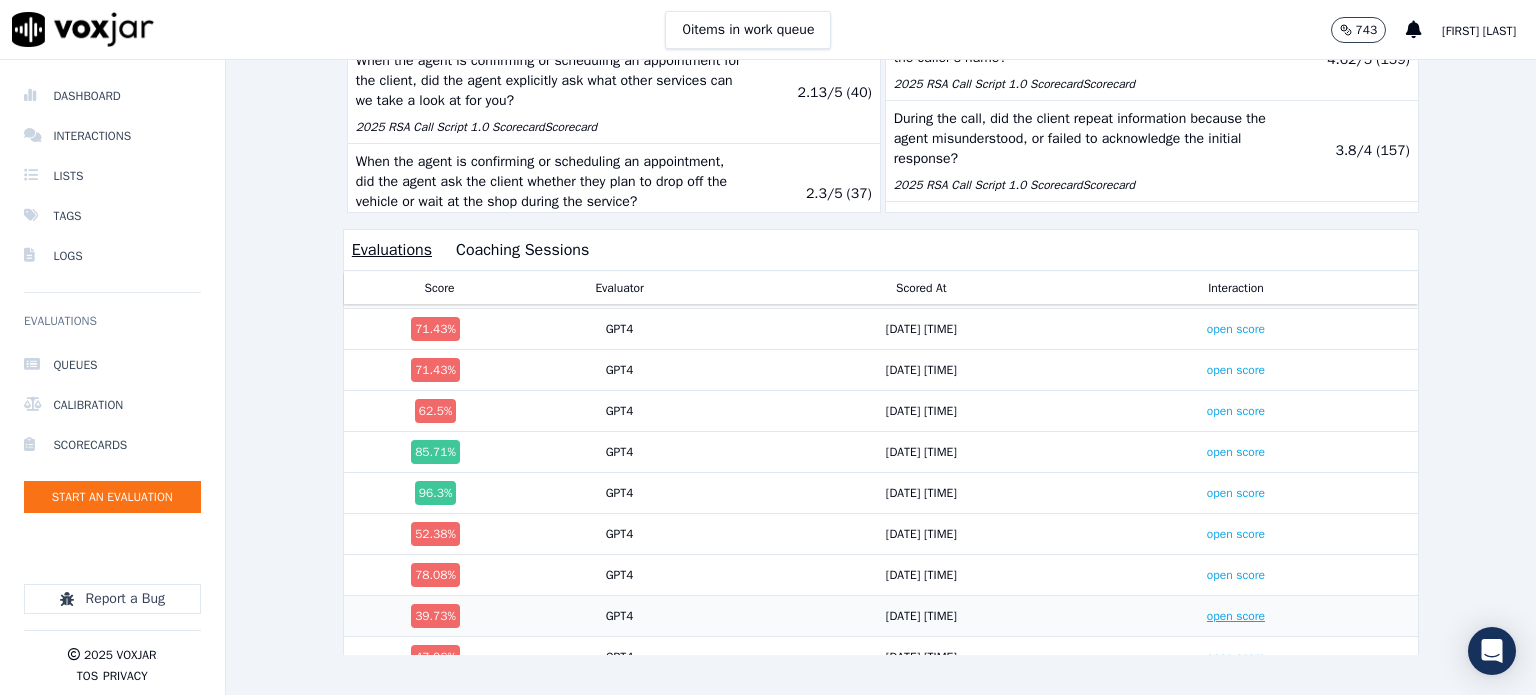click on "open score" at bounding box center [1236, 616] 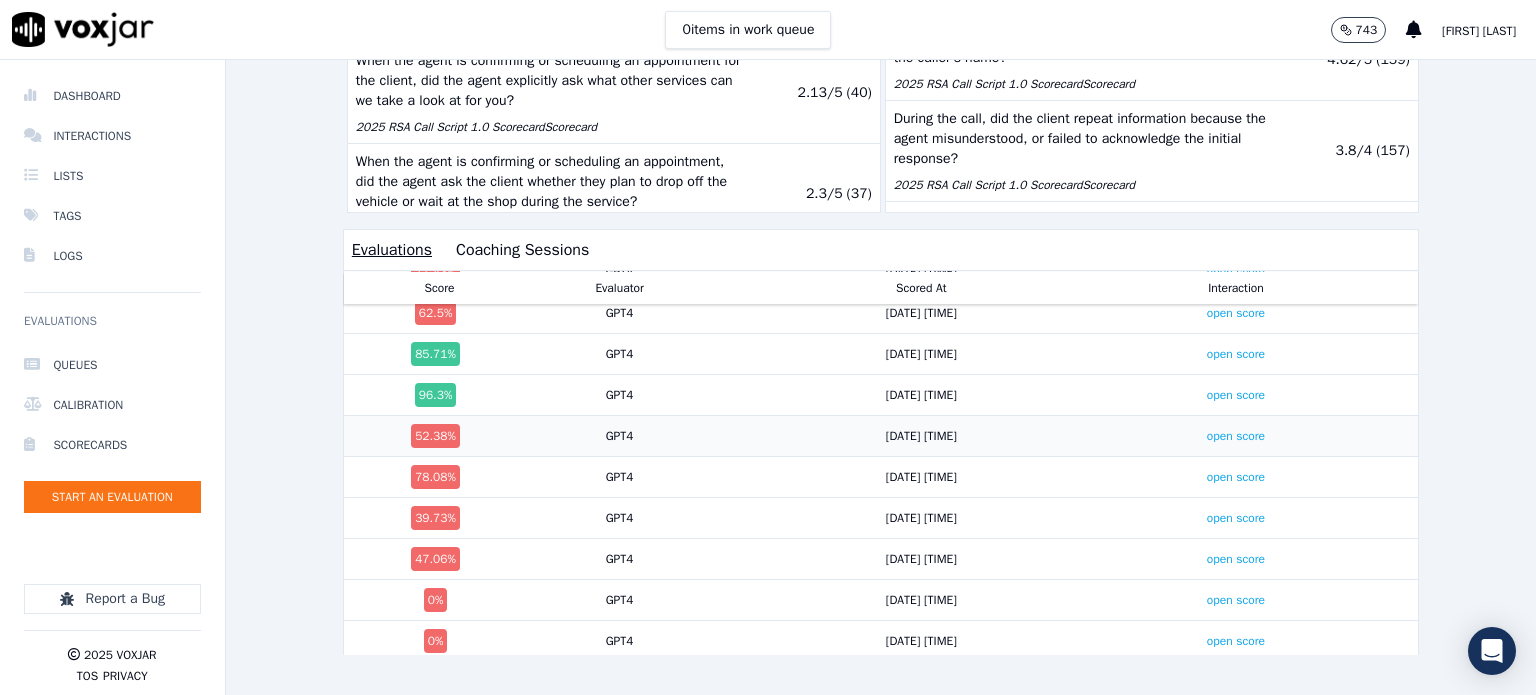 scroll, scrollTop: 3253, scrollLeft: 0, axis: vertical 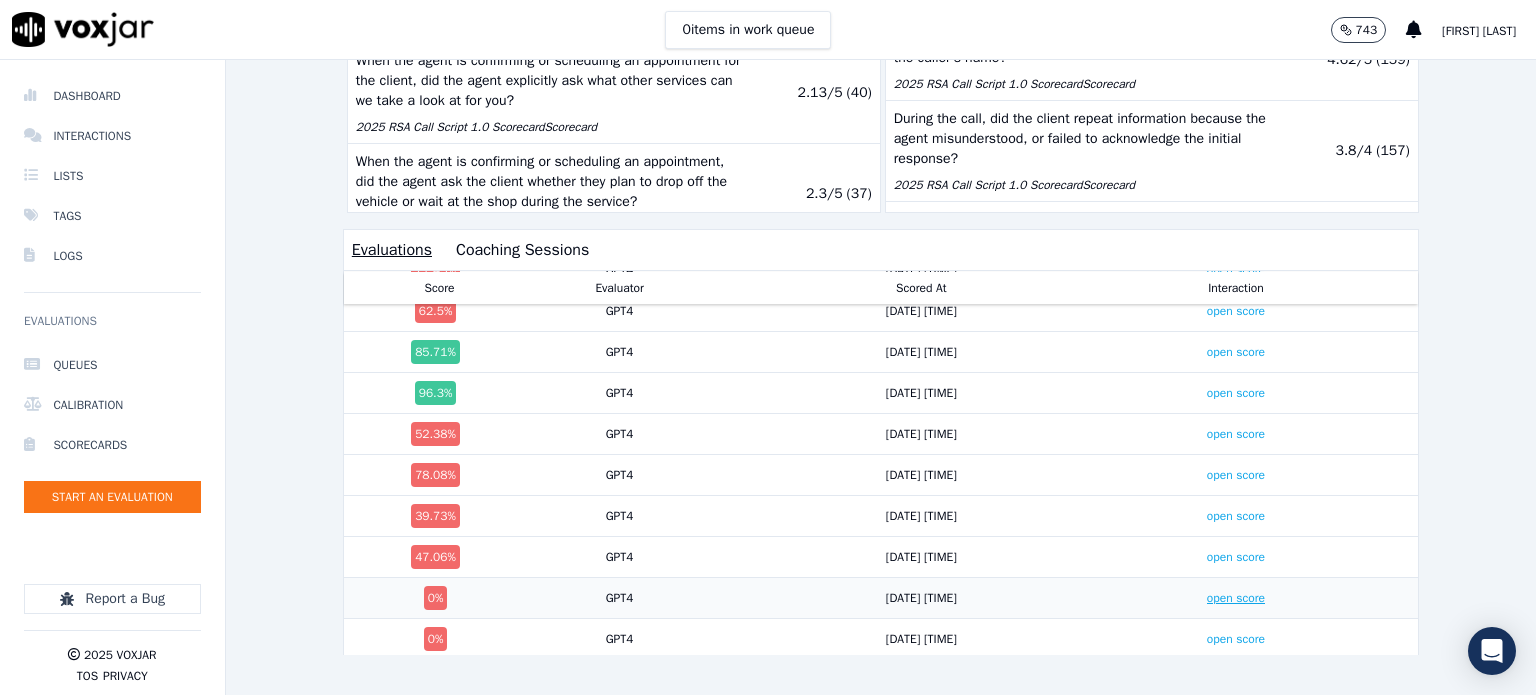 click on "open score" at bounding box center [1236, 598] 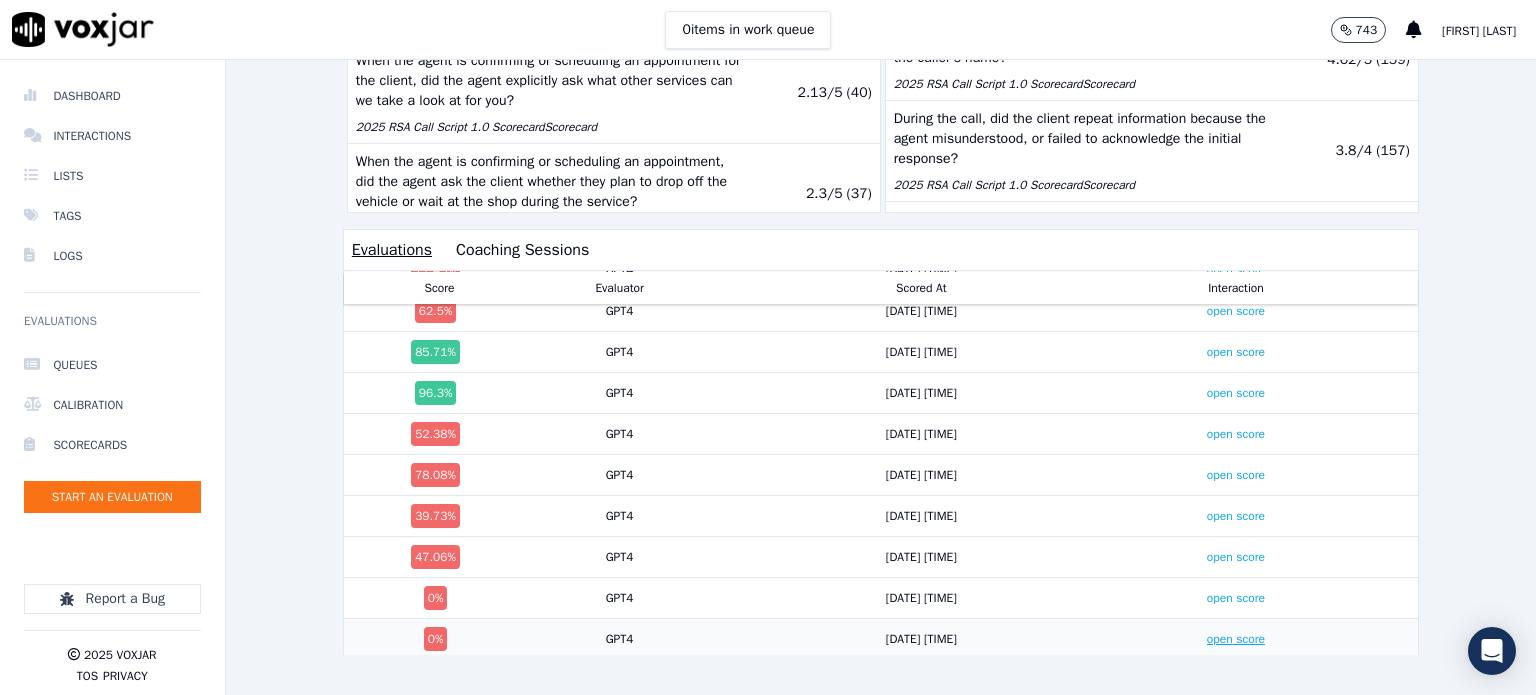 click on "open score" at bounding box center [1236, 639] 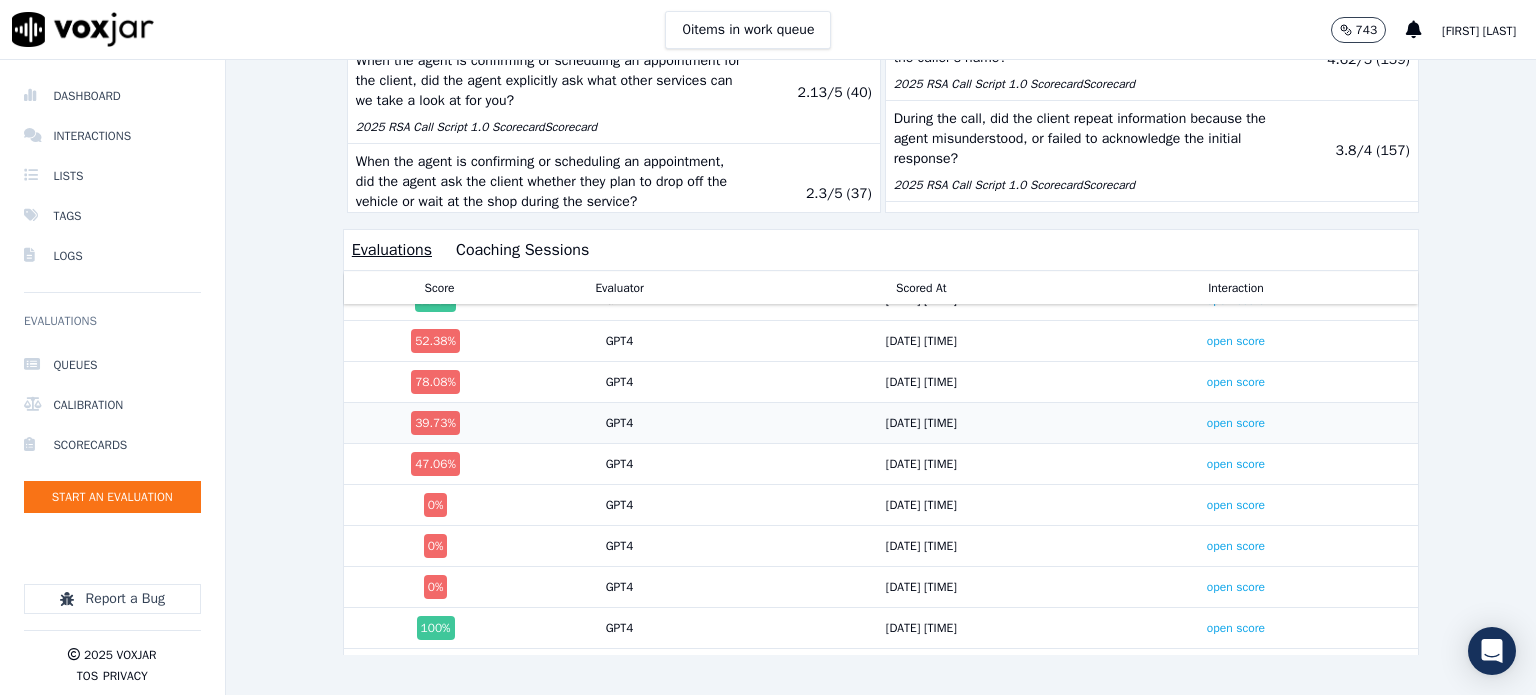 scroll, scrollTop: 3353, scrollLeft: 0, axis: vertical 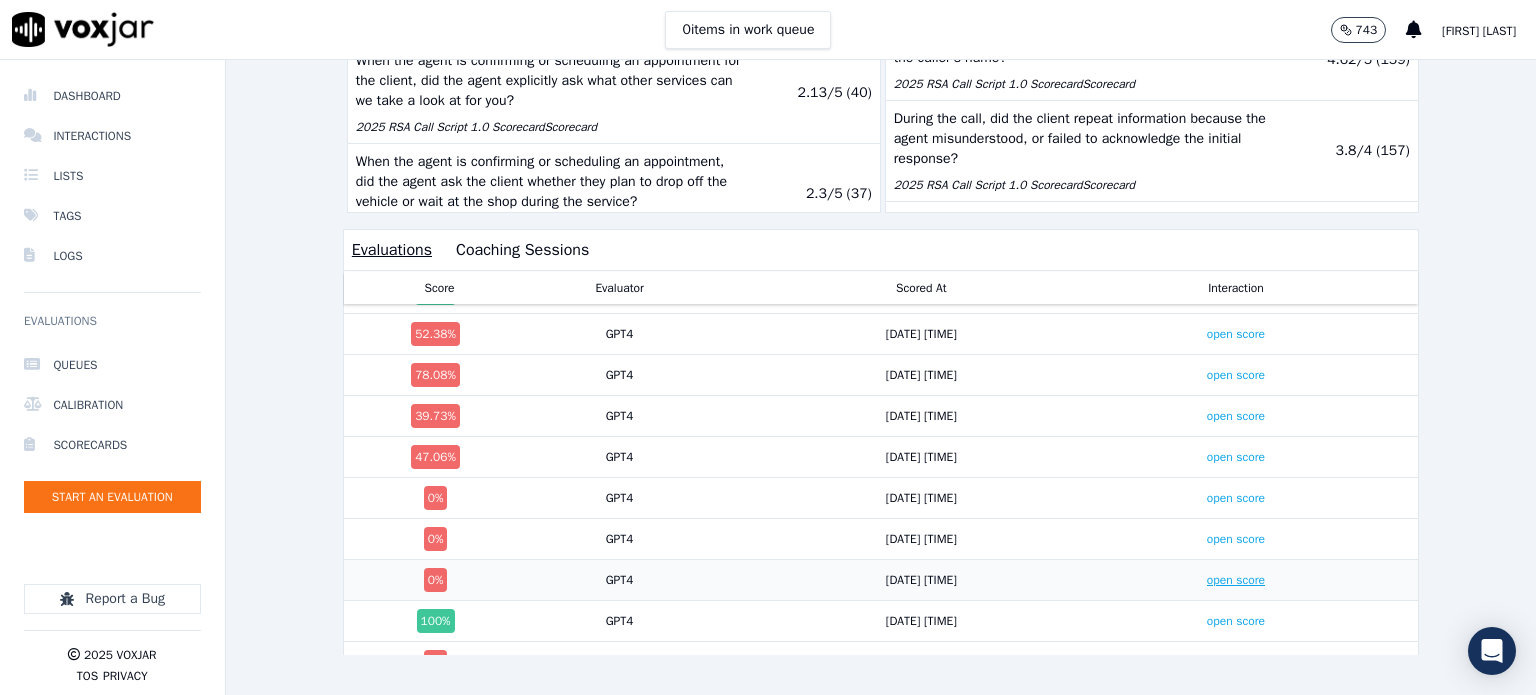 click on "open score" at bounding box center (1236, 580) 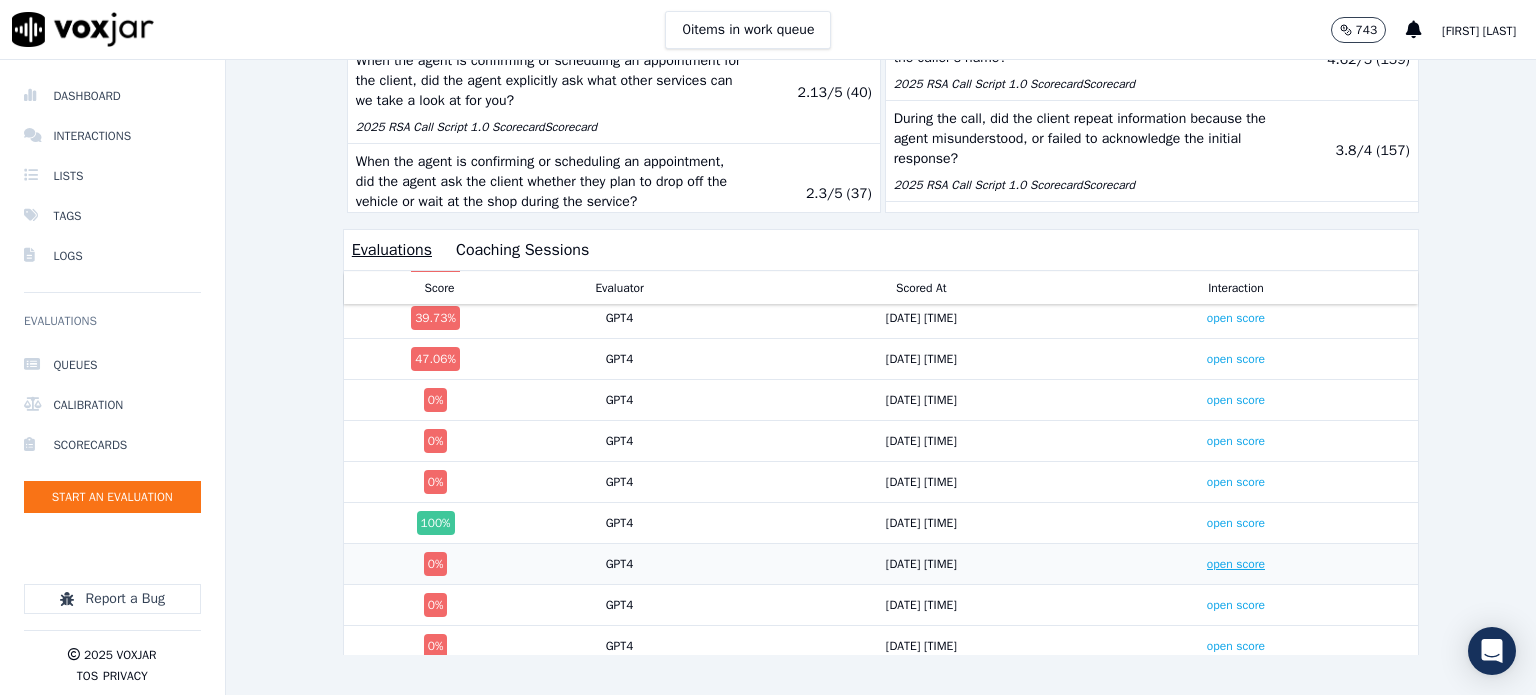 scroll, scrollTop: 3453, scrollLeft: 0, axis: vertical 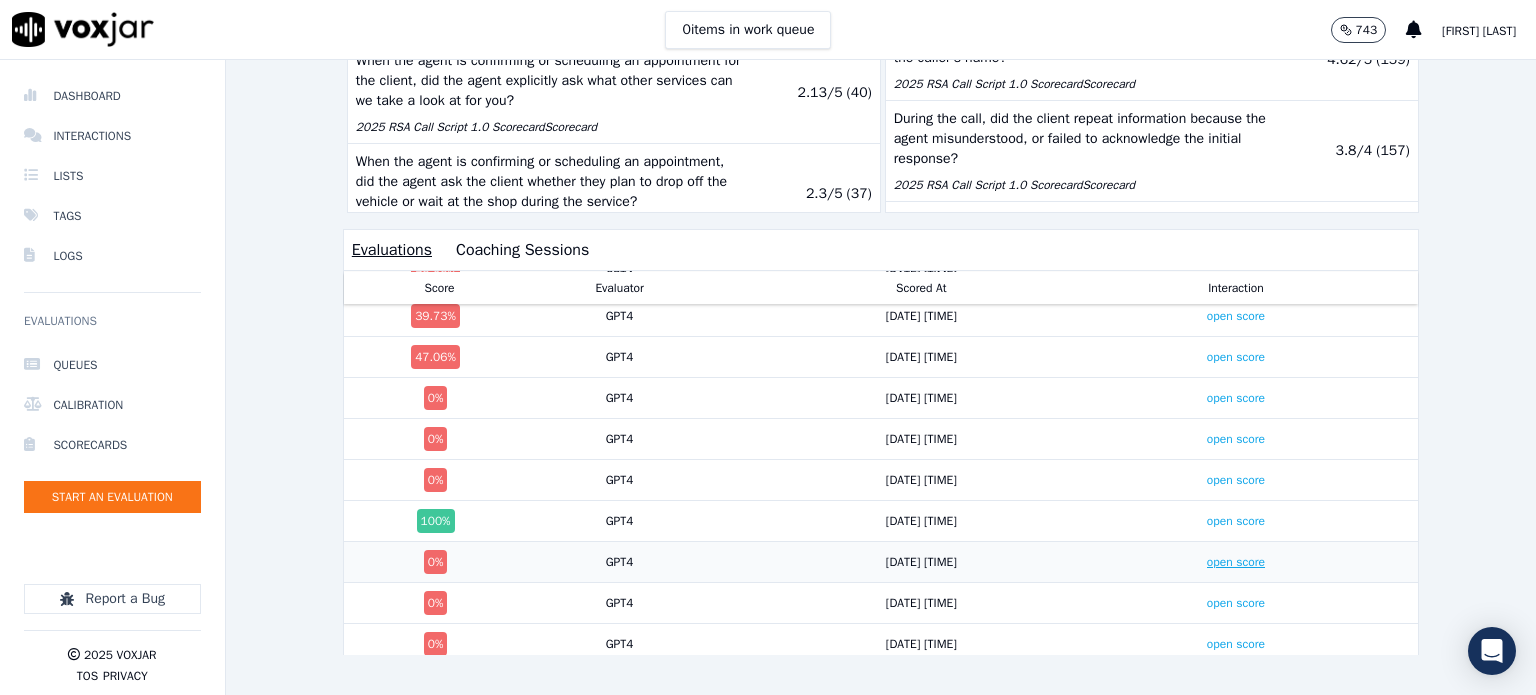 click on "open score" at bounding box center [1236, 562] 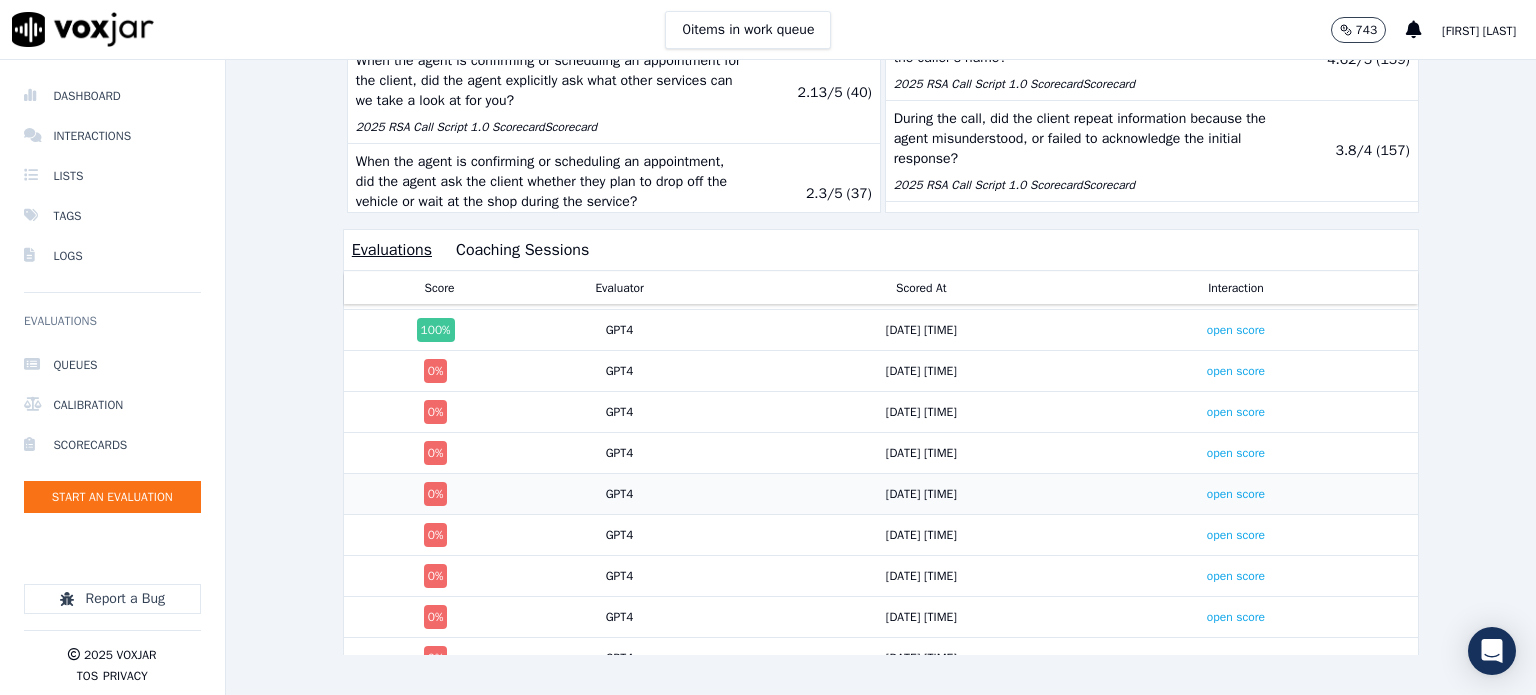 scroll, scrollTop: 3653, scrollLeft: 0, axis: vertical 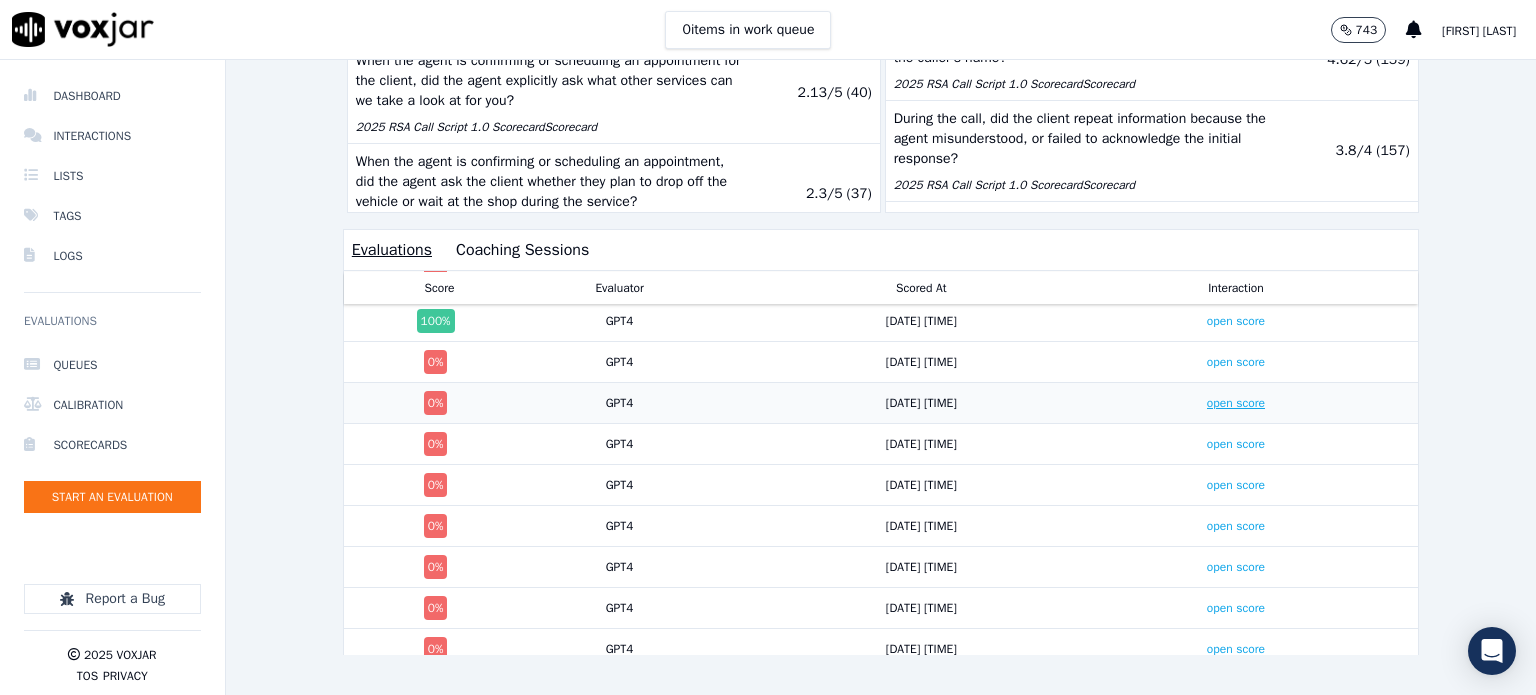 click on "open score" at bounding box center (1236, 403) 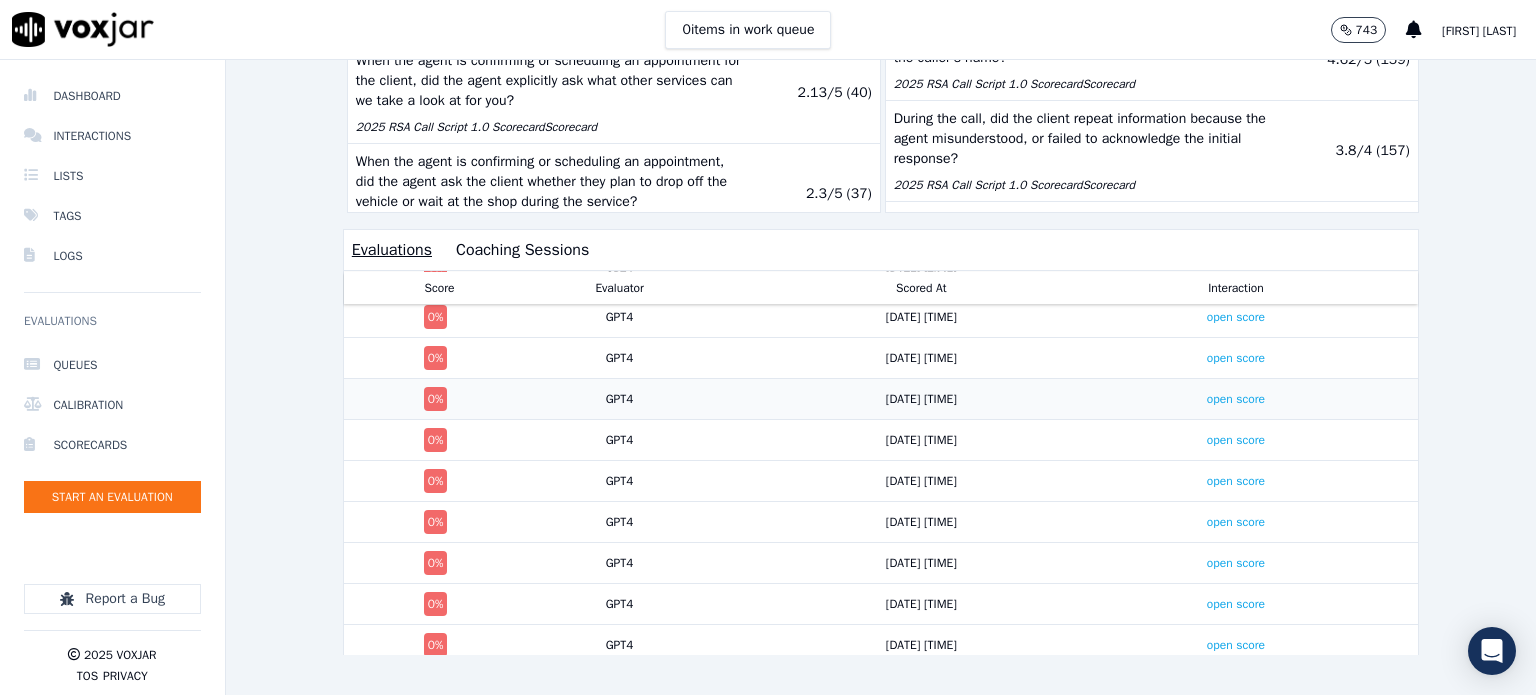 scroll, scrollTop: 3745, scrollLeft: 0, axis: vertical 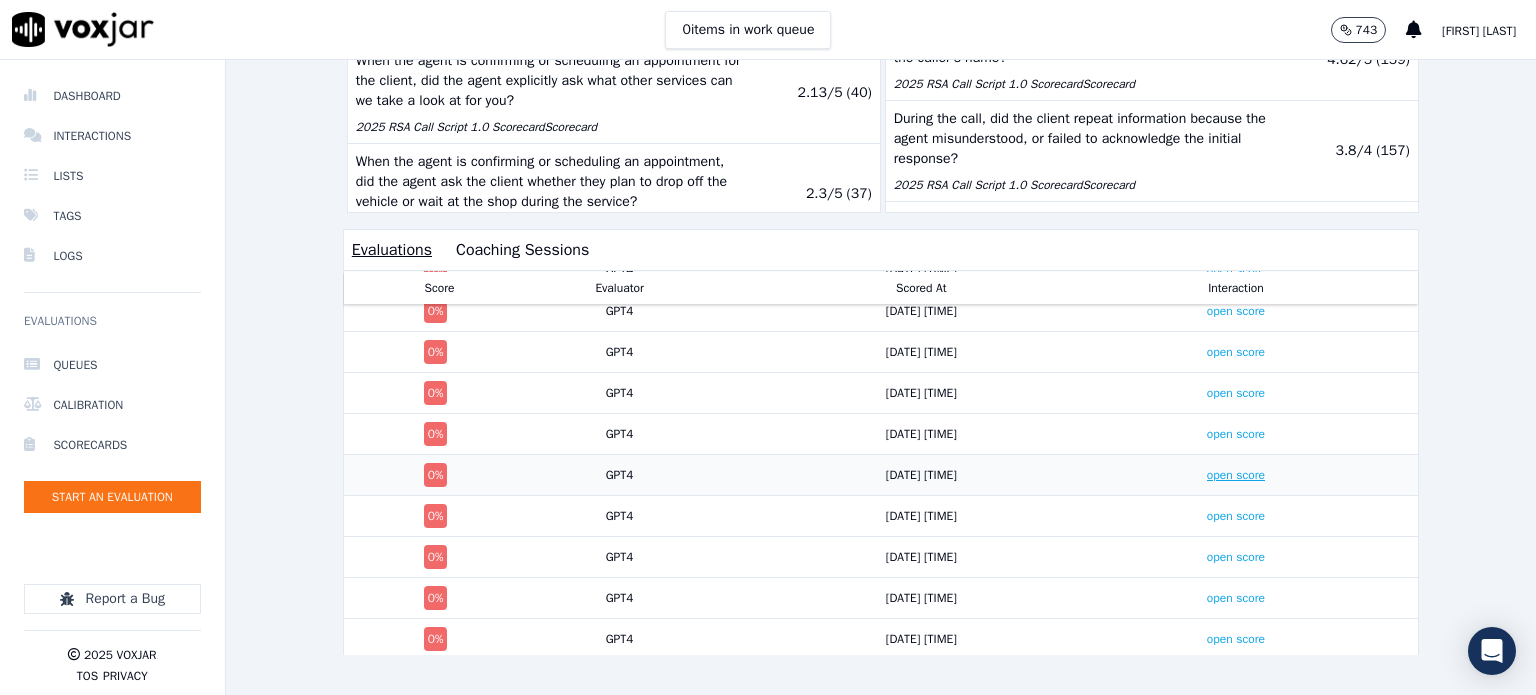 click on "open score" at bounding box center [1236, 475] 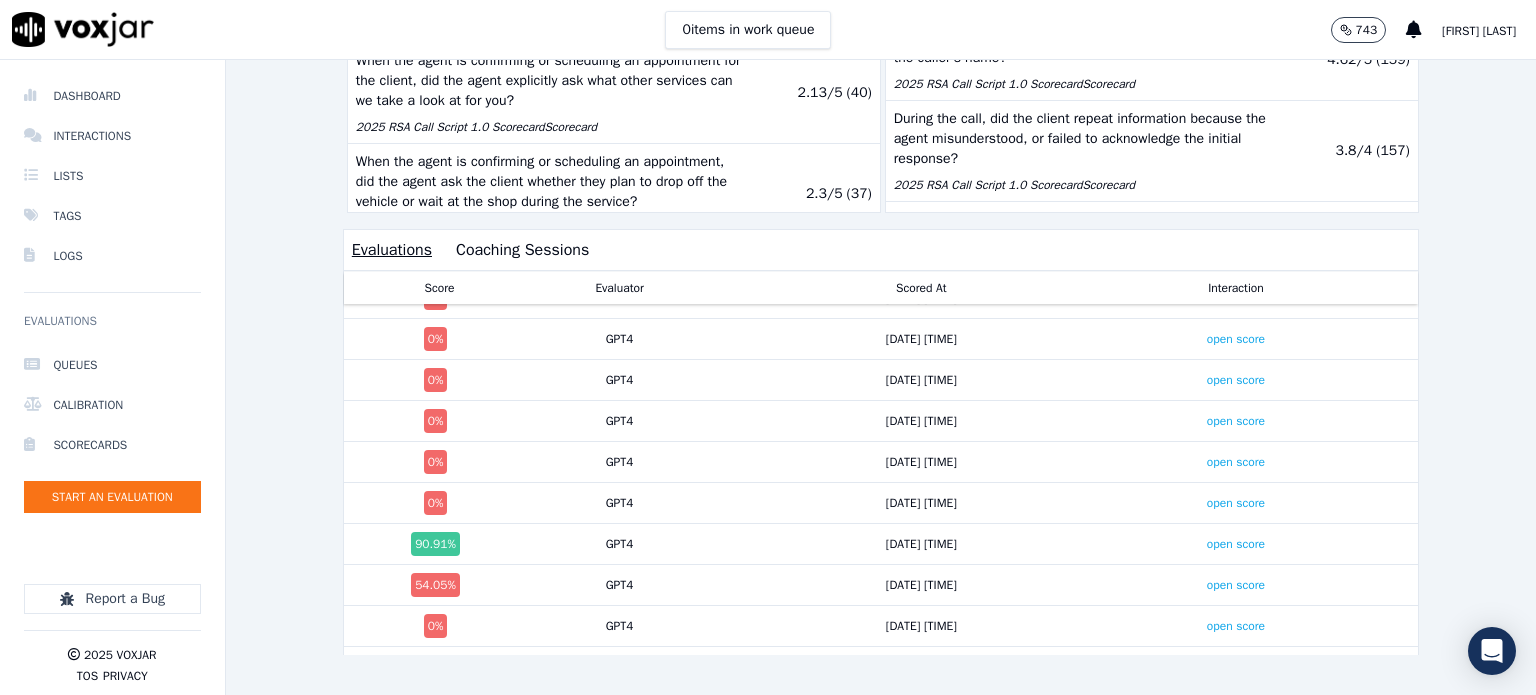 scroll, scrollTop: 3945, scrollLeft: 0, axis: vertical 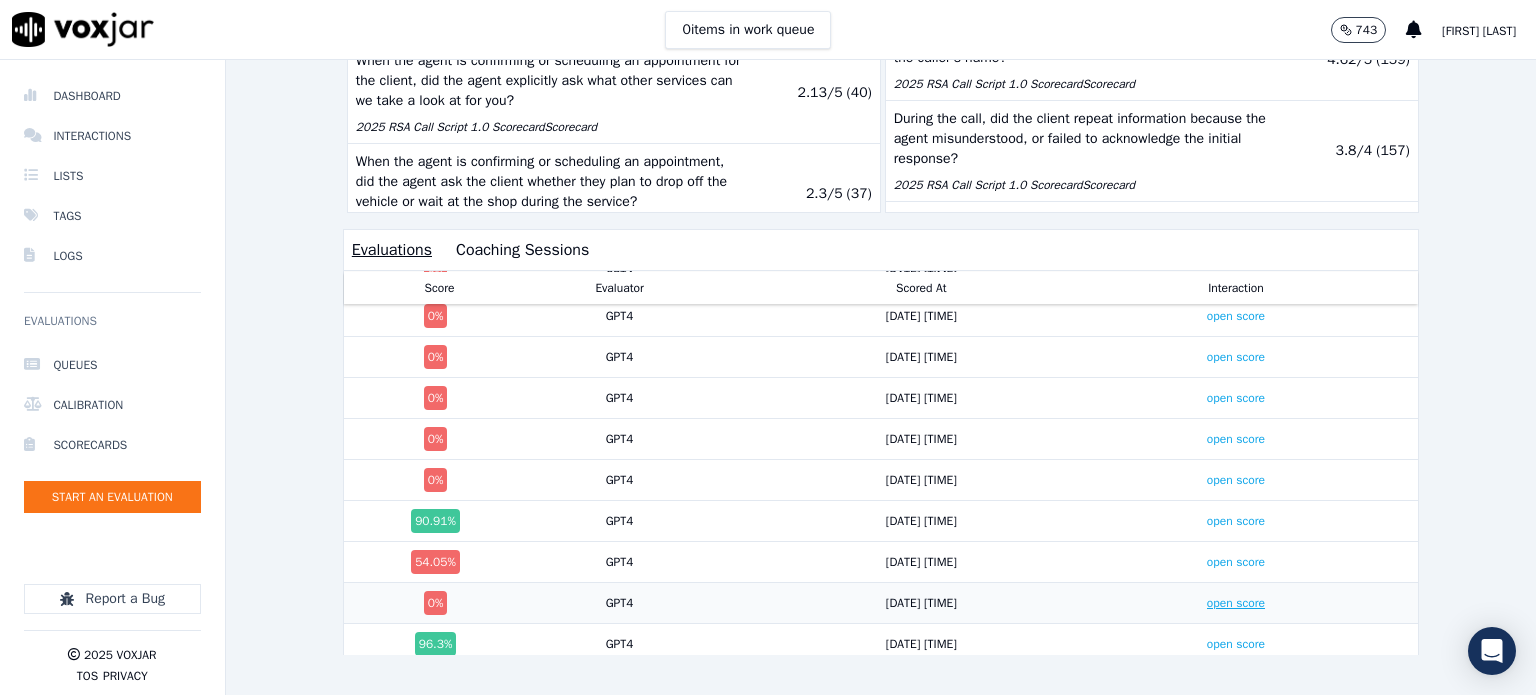 click on "open score" at bounding box center [1236, 603] 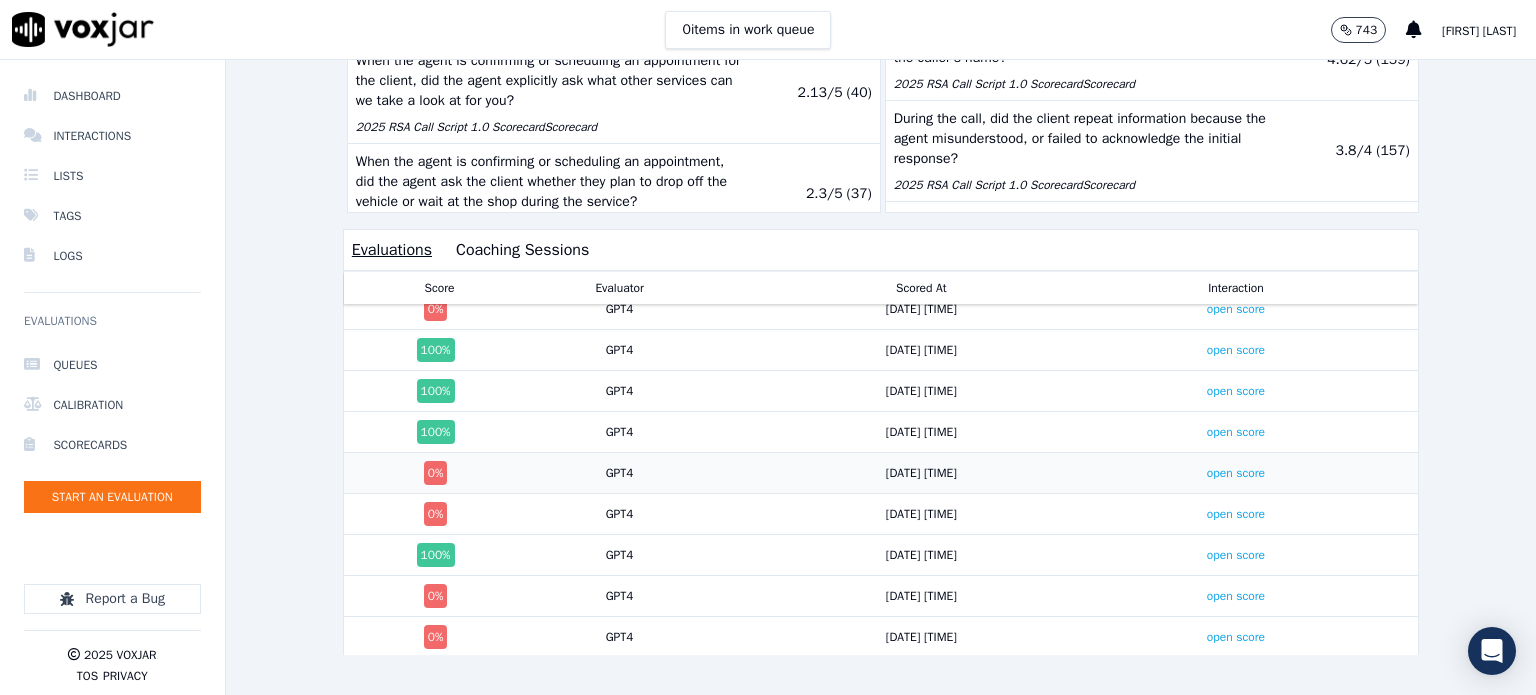 scroll, scrollTop: 0, scrollLeft: 0, axis: both 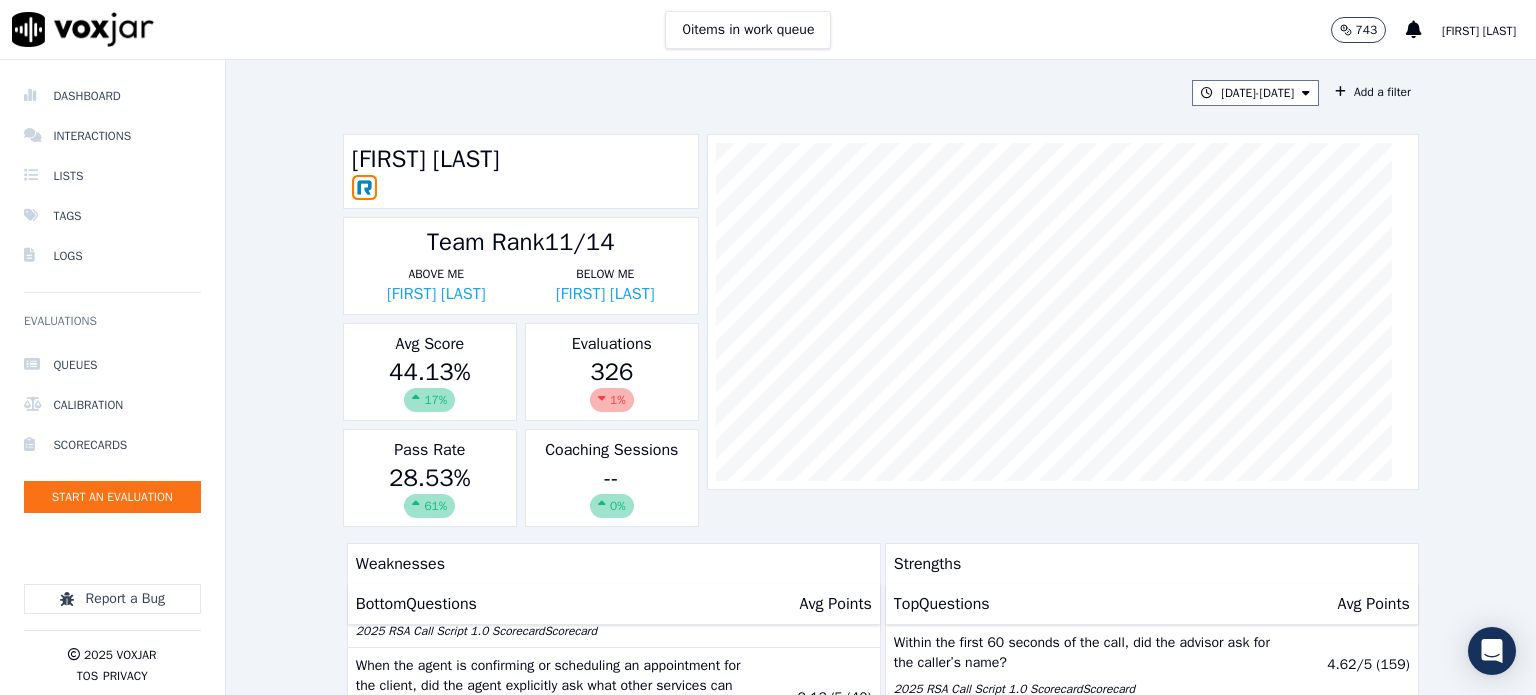 click on "7/1/25
-
7/16/25
Add a filter
Trenton Boudreaux         Team Rank
11/14   Above Me   Trevin Lee   Below Me   Alfonso Vela   Avg Score
44.13 %
17 %   Evaluations
326     1 %   Pass Rate
28.53 %
61 %   Coaching Sessions
--
0%         Weaknesses   Bottom  Questions   Avg Points     When the client objects to the price, appointment time, or offer, and after the agent agrees with the objection and explains the value of the proposal by mentioning at least two value propositions, did the agent then explicitly ask to book the appointment?
2025 RSA Call Script 1.0 Scorecard  Scorecard   1.5 / 15   ( 10 )   Did the call result in an appointment being set for the customer?   Appointment Yes/No  Scorecard   22.01 / 100   ( 159 )     2025 RSA Call Script 1.0 Scorecard  Scorecard   4.05 / 10   ( 84 )      Scorecard   2.13 / 5" 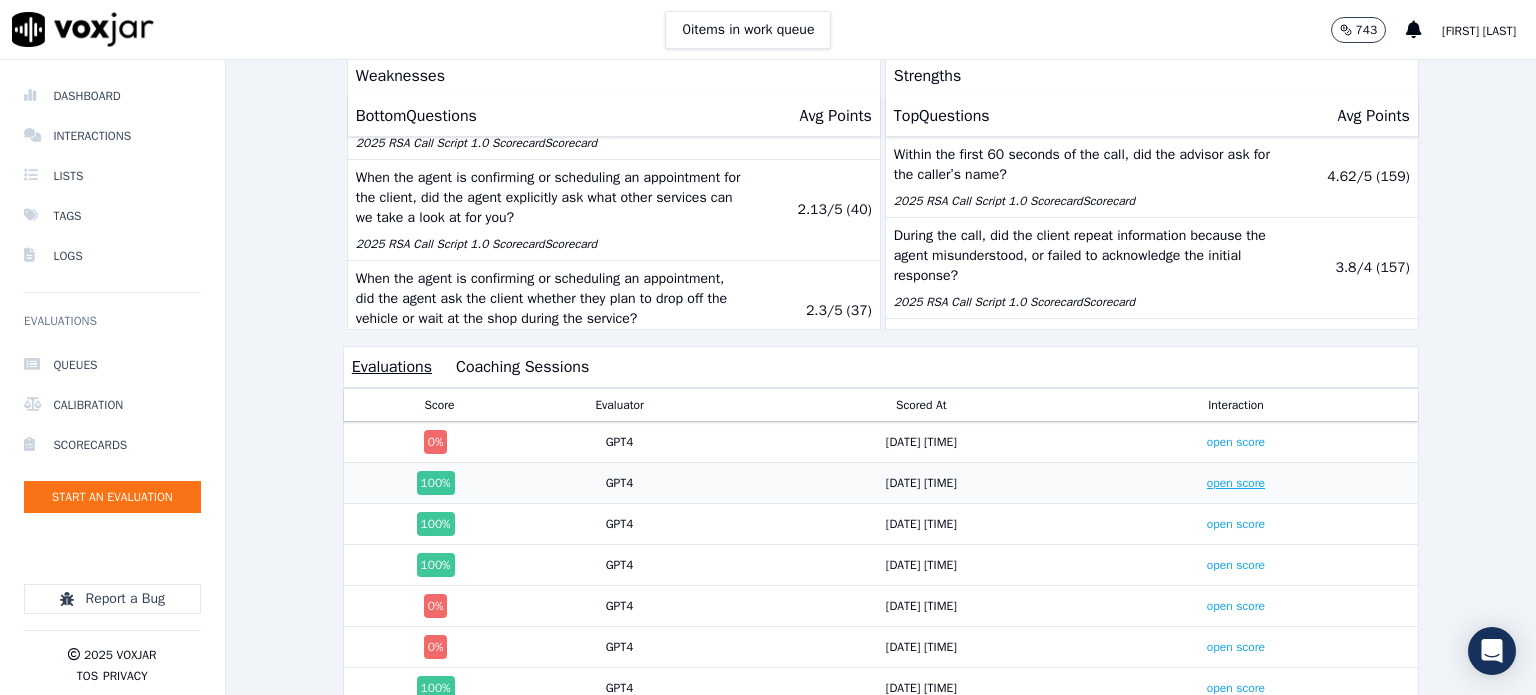 scroll, scrollTop: 500, scrollLeft: 0, axis: vertical 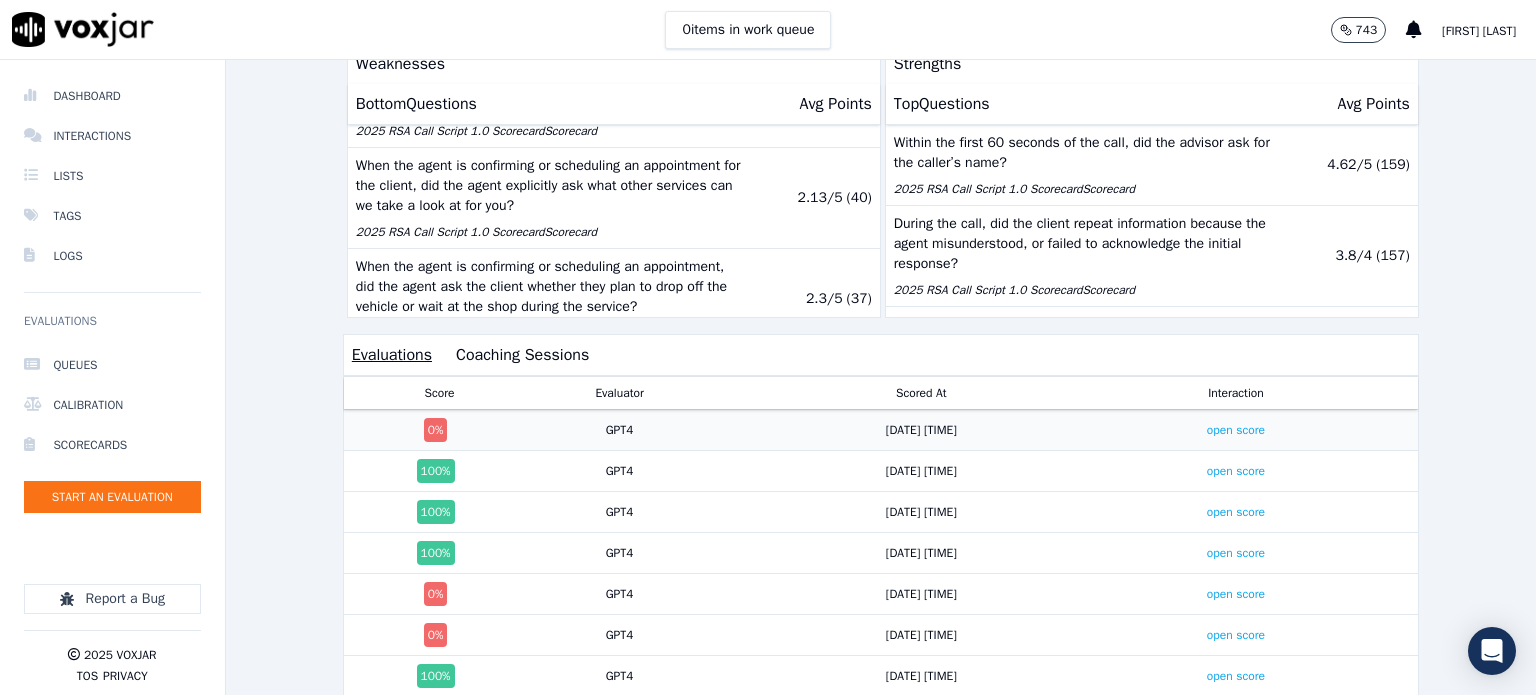 click on "open score" at bounding box center (1236, 430) 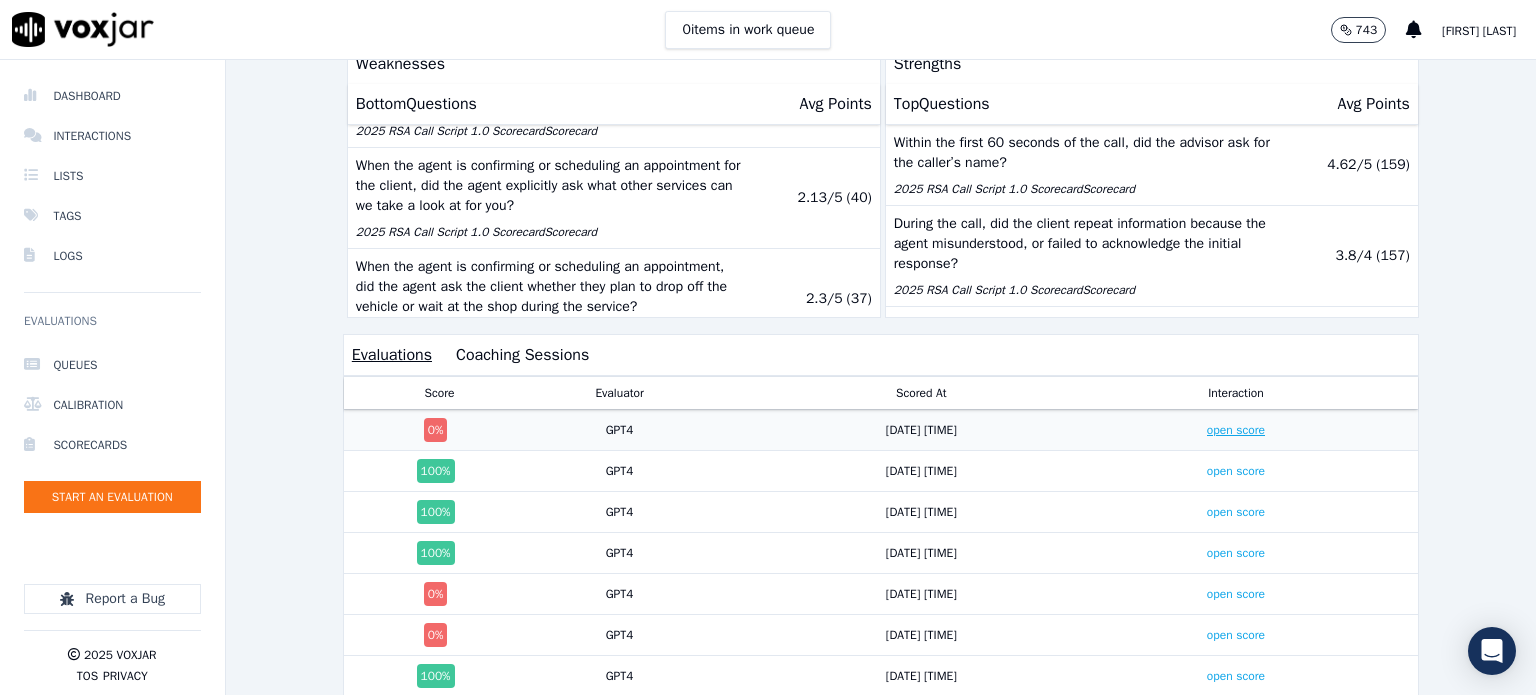 click on "open score" at bounding box center [1236, 430] 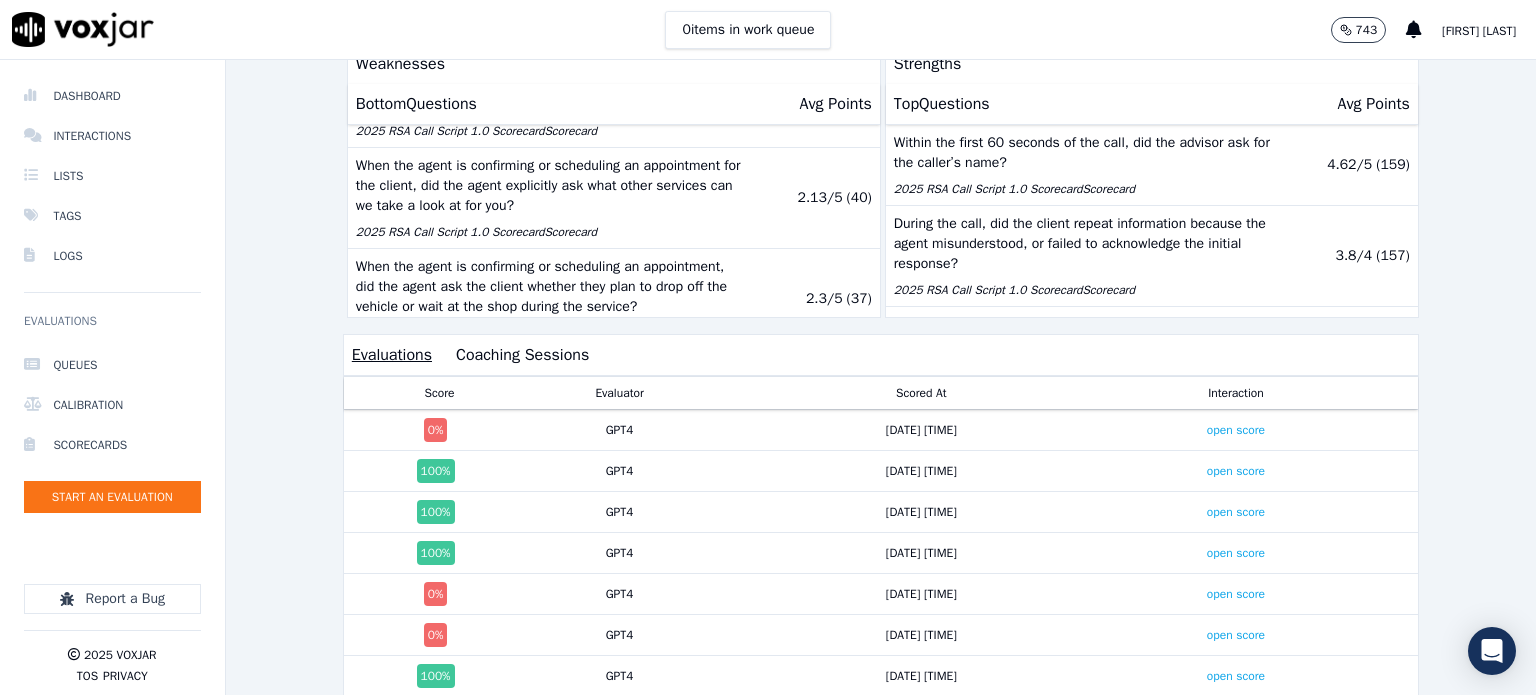 click on "7/1/25
-
7/16/25
Add a filter
Trenton Boudreaux         Team Rank
11/14   Above Me   Trevin Lee   Below Me   Alfonso Vela   Avg Score
44.13 %
17 %   Evaluations
326     1 %   Pass Rate
28.53 %
61 %   Coaching Sessions
--
0%         Weaknesses   Bottom  Questions   Avg Points     When the client objects to the price, appointment time, or offer, and after the agent agrees with the objection and explains the value of the proposal by mentioning at least two value propositions, did the agent then explicitly ask to book the appointment?
2025 RSA Call Script 1.0 Scorecard  Scorecard   1.5 / 15   ( 10 )   Did the call result in an appointment being set for the customer?   Appointment Yes/No  Scorecard   22.01 / 100   ( 159 )     2025 RSA Call Script 1.0 Scorecard  Scorecard   4.05 / 10   ( 84 )      Scorecard   2.13 / 5" 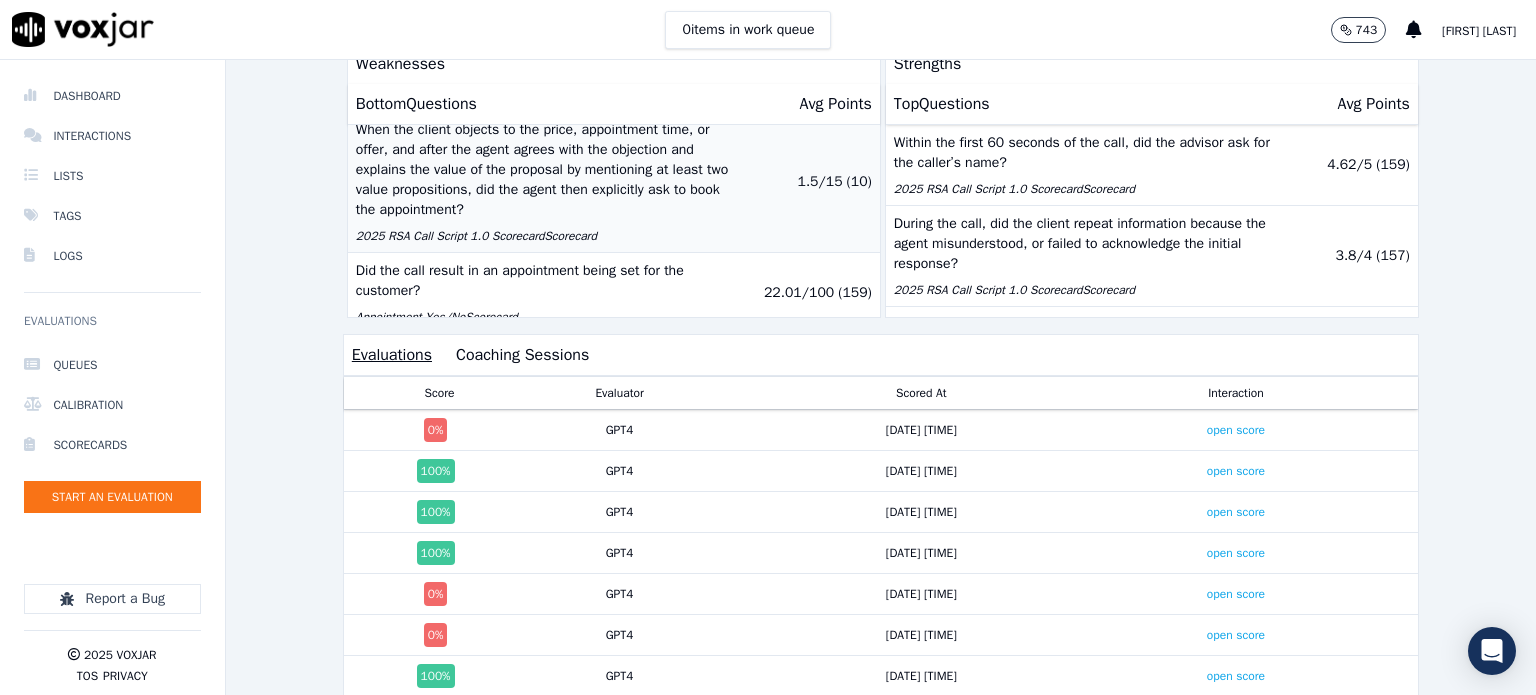 scroll, scrollTop: 0, scrollLeft: 0, axis: both 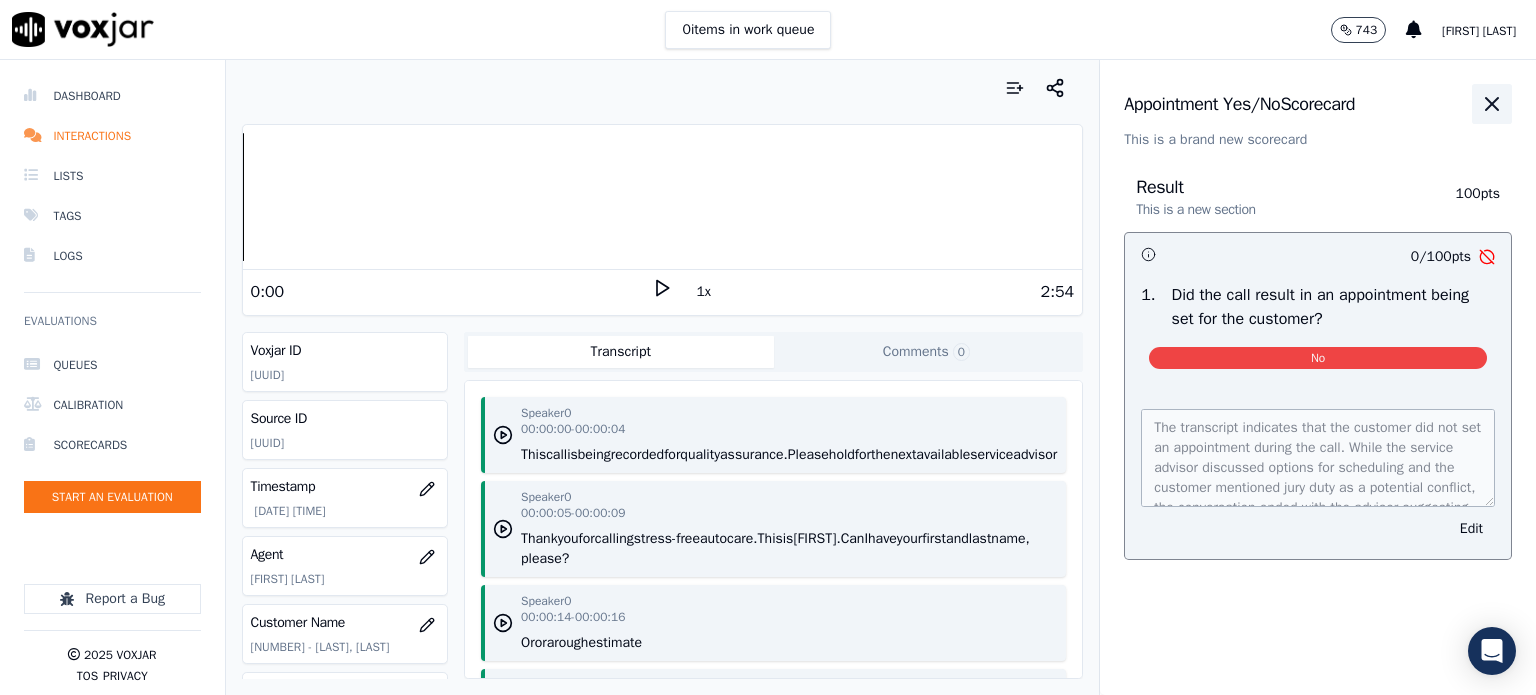 click 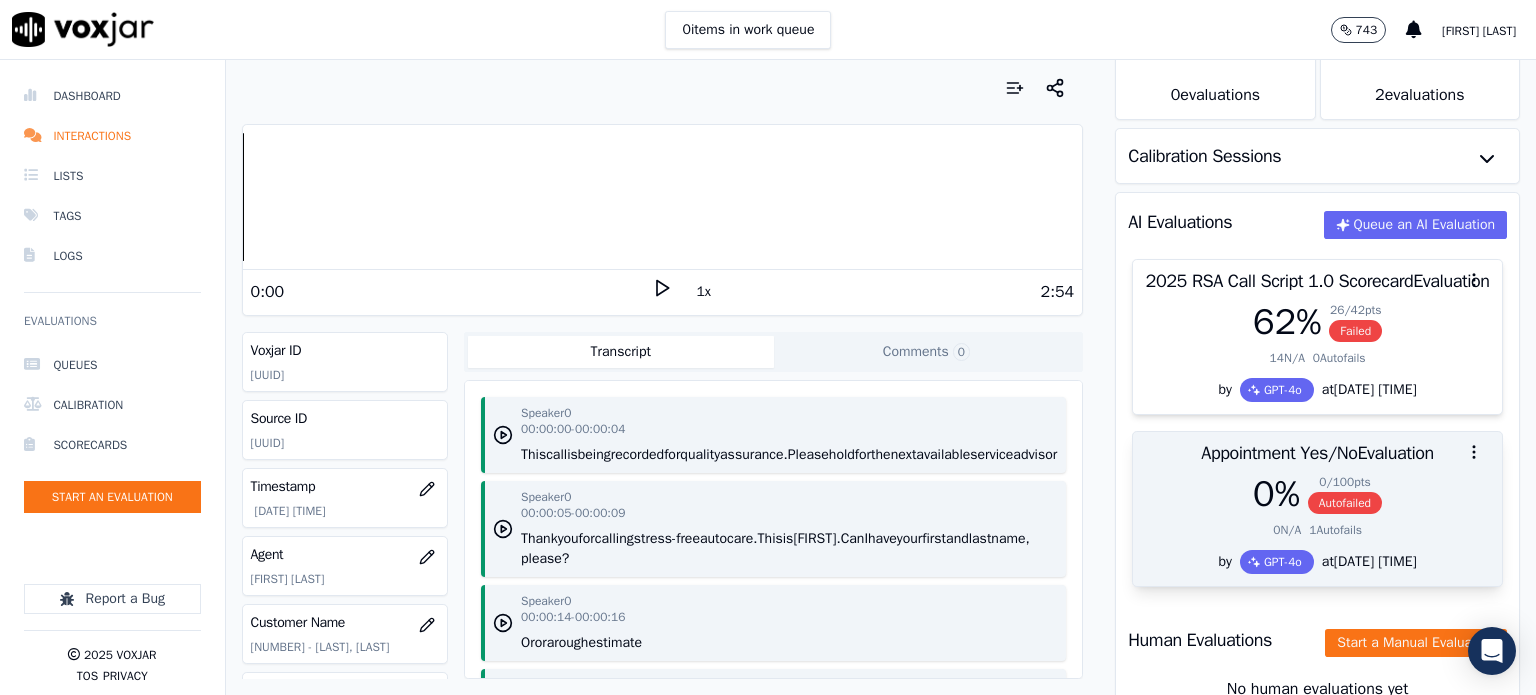 scroll, scrollTop: 100, scrollLeft: 0, axis: vertical 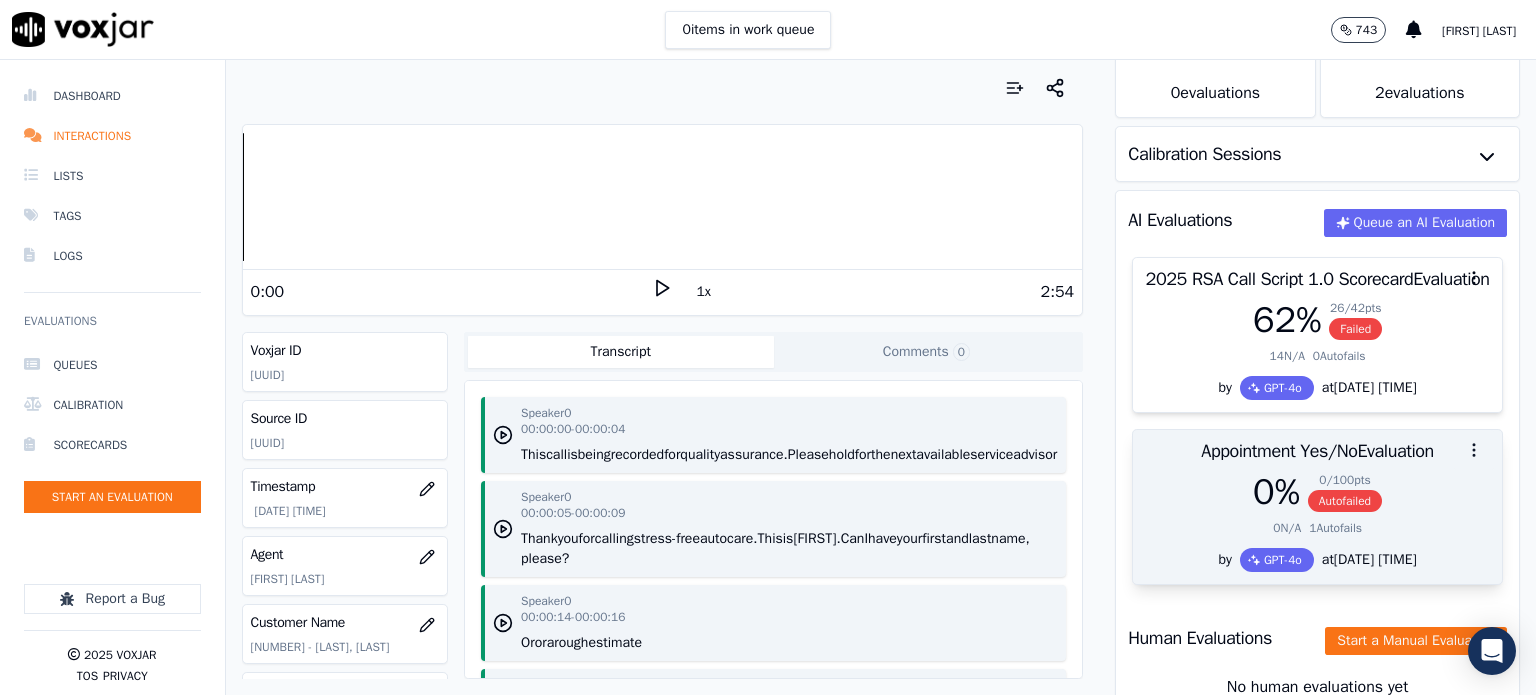 click 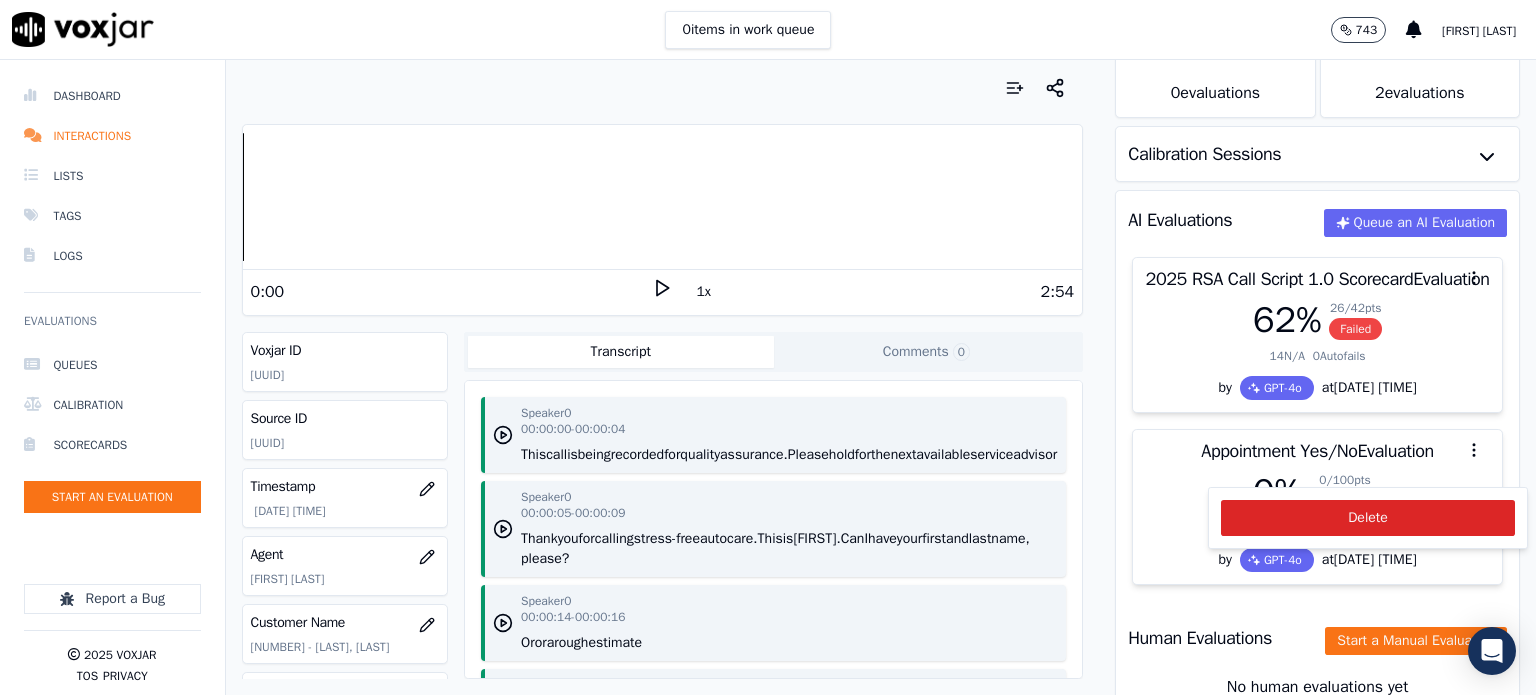 click on "Human Score   --   0  evaluation s   AI Score   18 %   2  evaluation s   Calibration Sessions       AI Evaluations
Queue an AI Evaluation         2025 RSA Call Script 1.0 Scorecard  Evaluation   62 %   26 / 42  pts   Failed   14  N/A   0  Autofails     by
GPT-4o   at  07/16/2025 07:41 AM       Appointment Yes/No  Evaluation   0 %   0 / 100  pts   Autofailed   0  N/A   1  Autofails     by
GPT-4o   at  07/16/2025 07:47 AM   Human Evaluations   Start a Manual Evaluation   No human evaluations yet" at bounding box center [1317, 377] 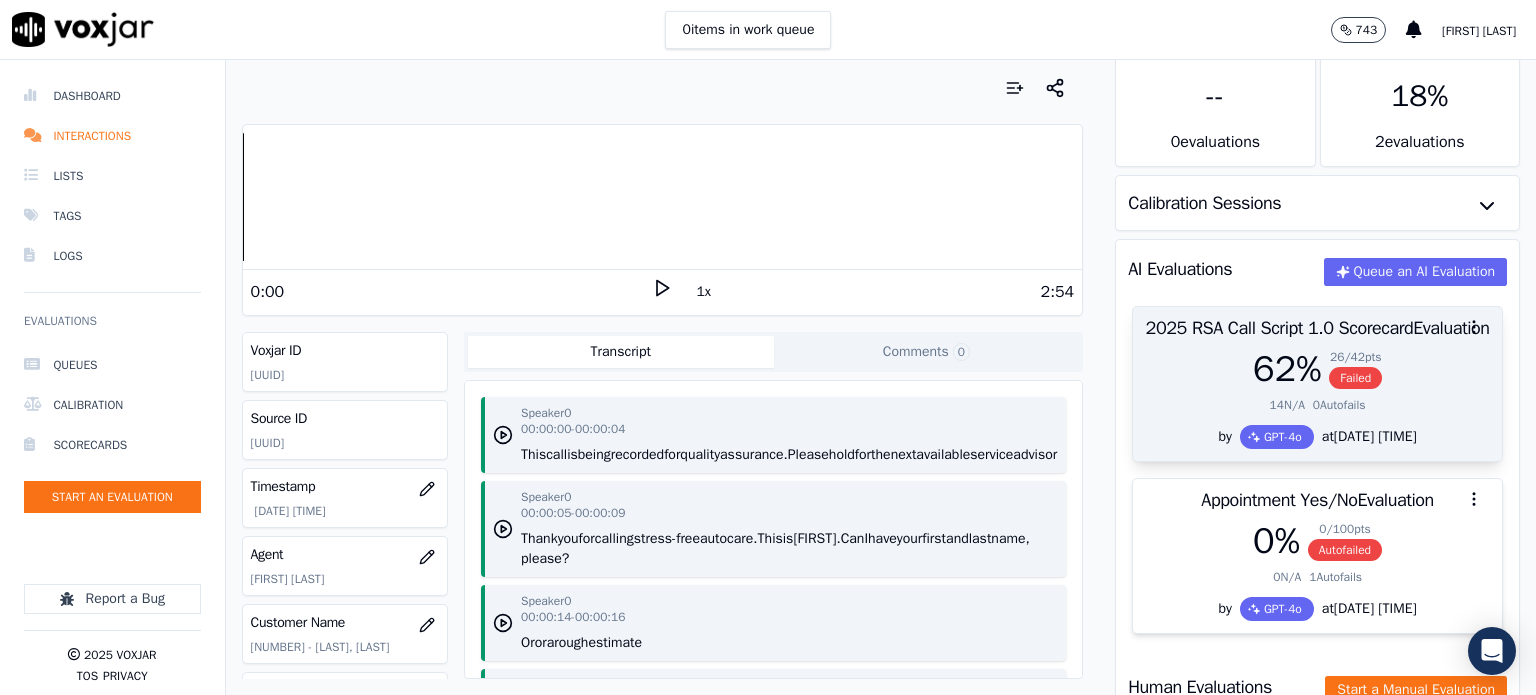 scroll, scrollTop: 0, scrollLeft: 0, axis: both 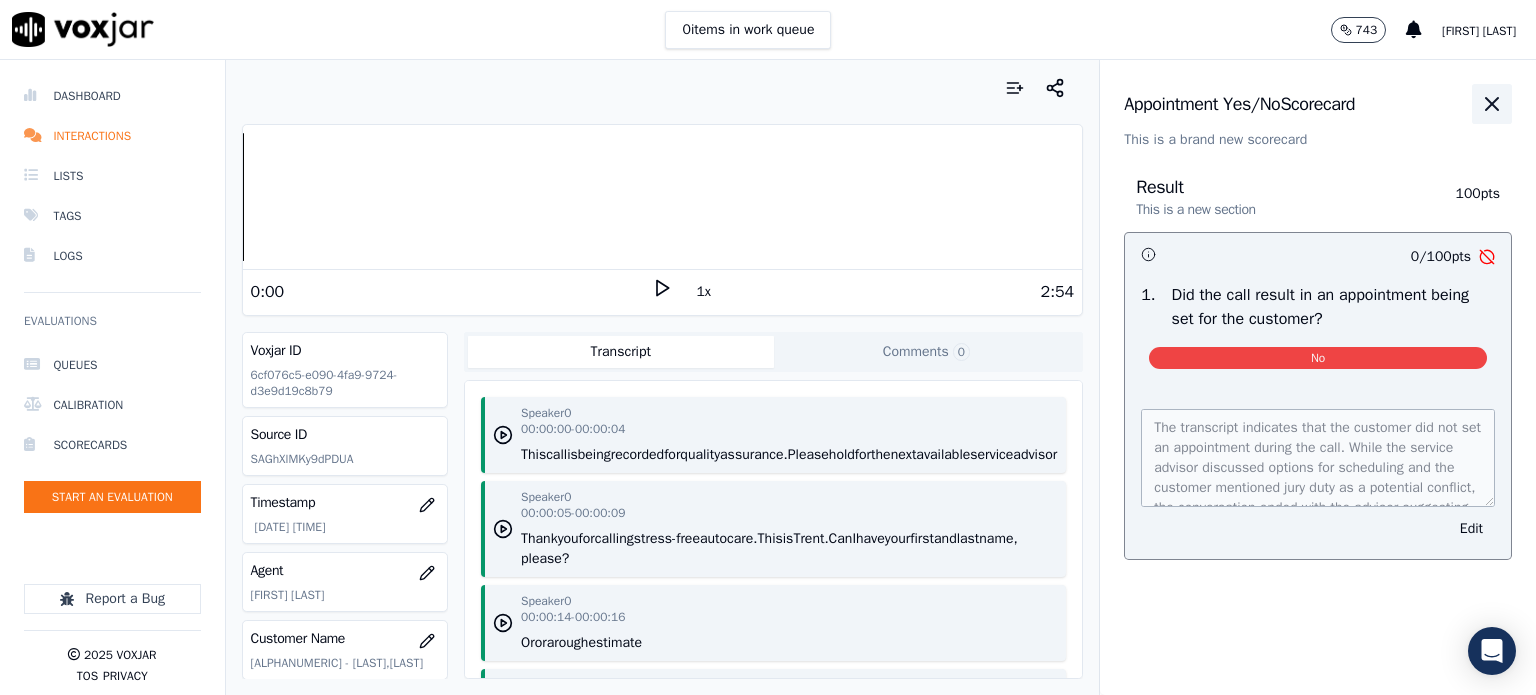 click 